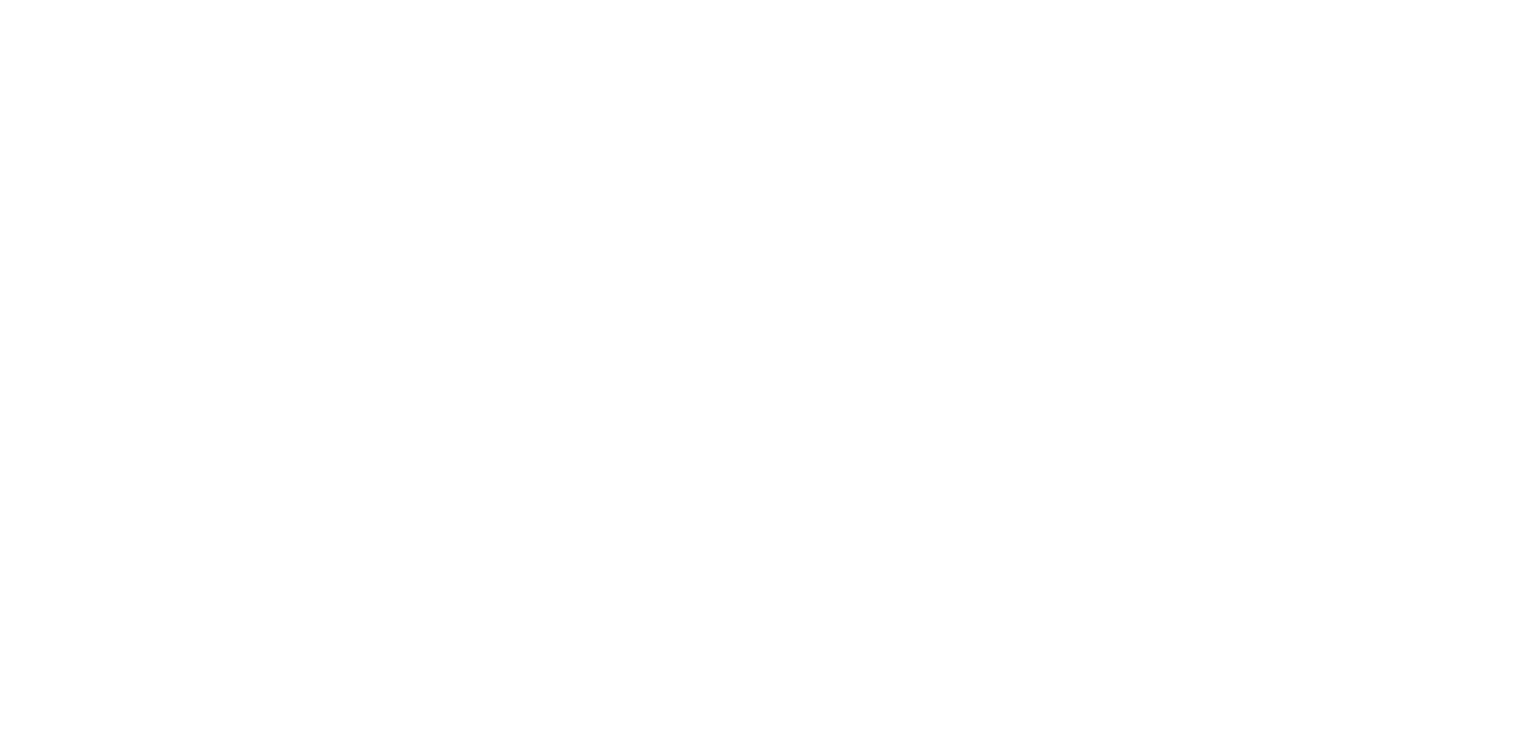 scroll, scrollTop: 0, scrollLeft: 0, axis: both 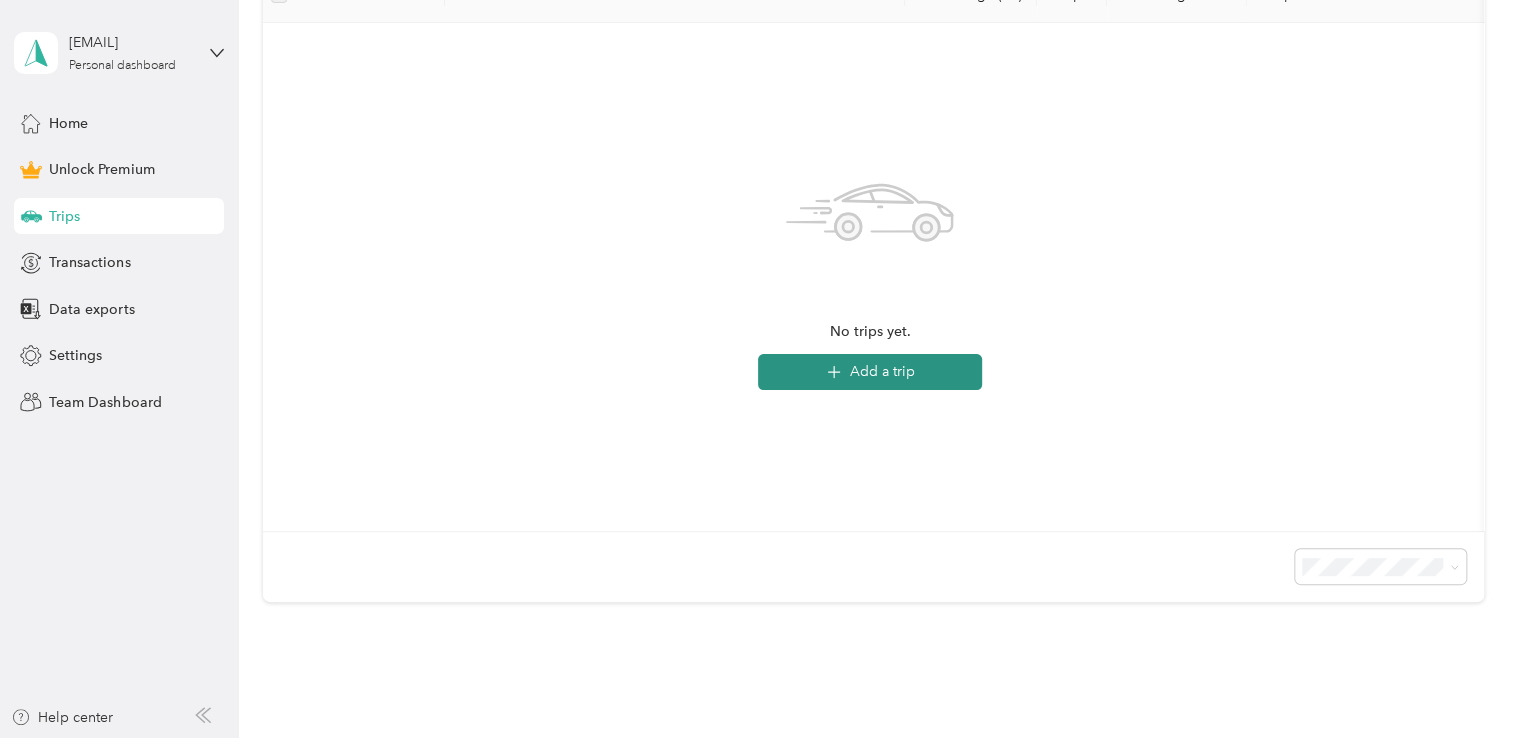 click on "Add a trip" at bounding box center (870, 372) 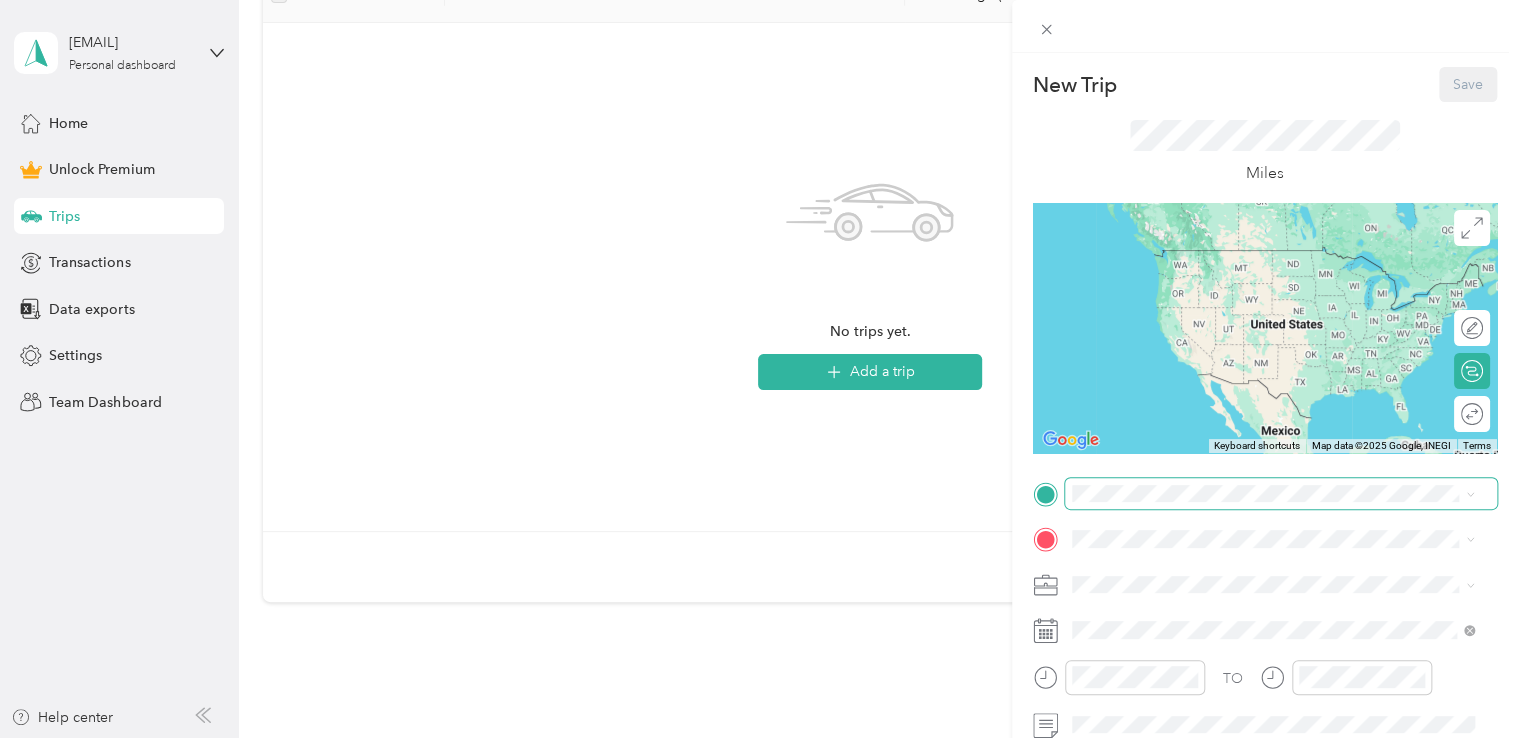 click at bounding box center [1281, 494] 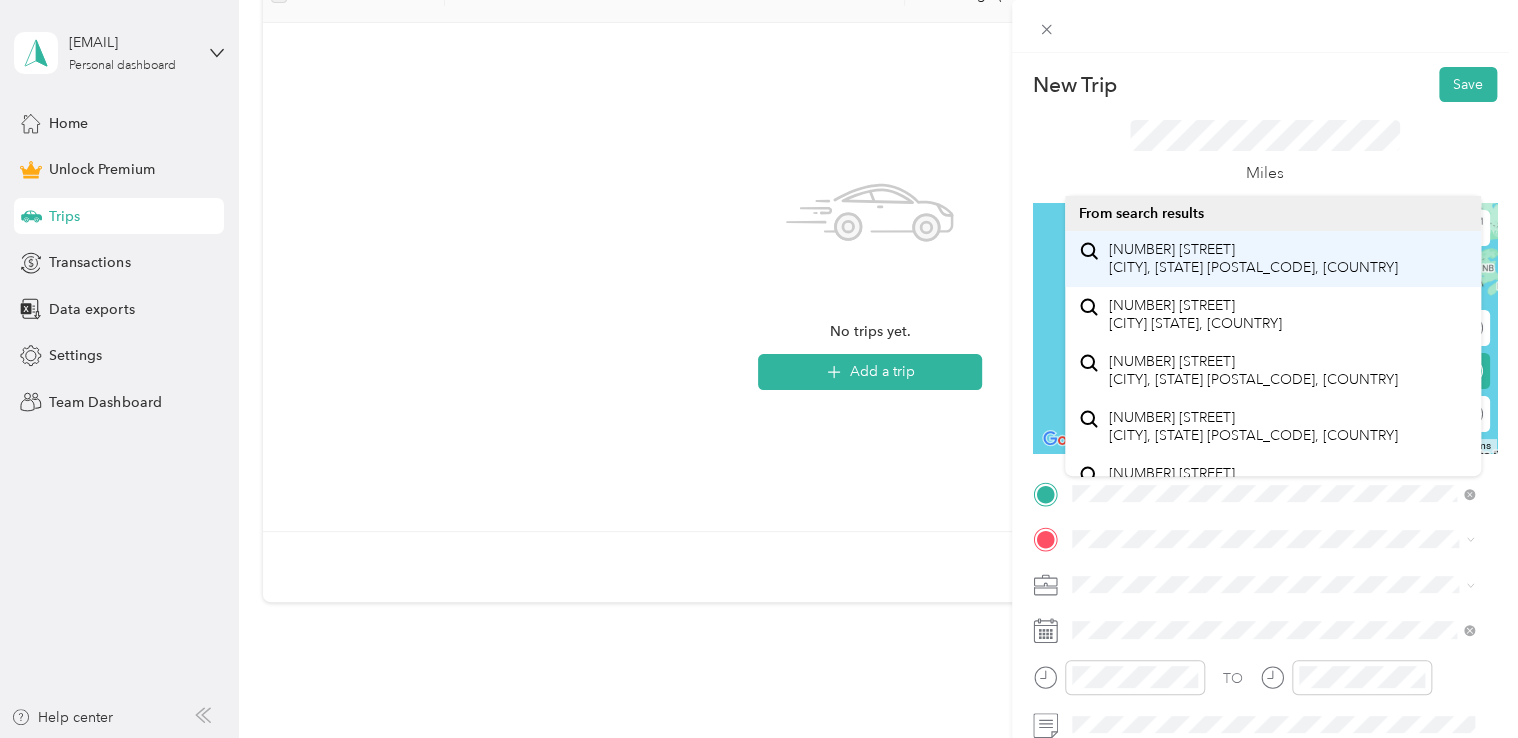 click on "[NUMBER] [STREET]
[CITY], [STATE] [POSTAL_CODE], [COUNTRY]" at bounding box center (1253, 258) 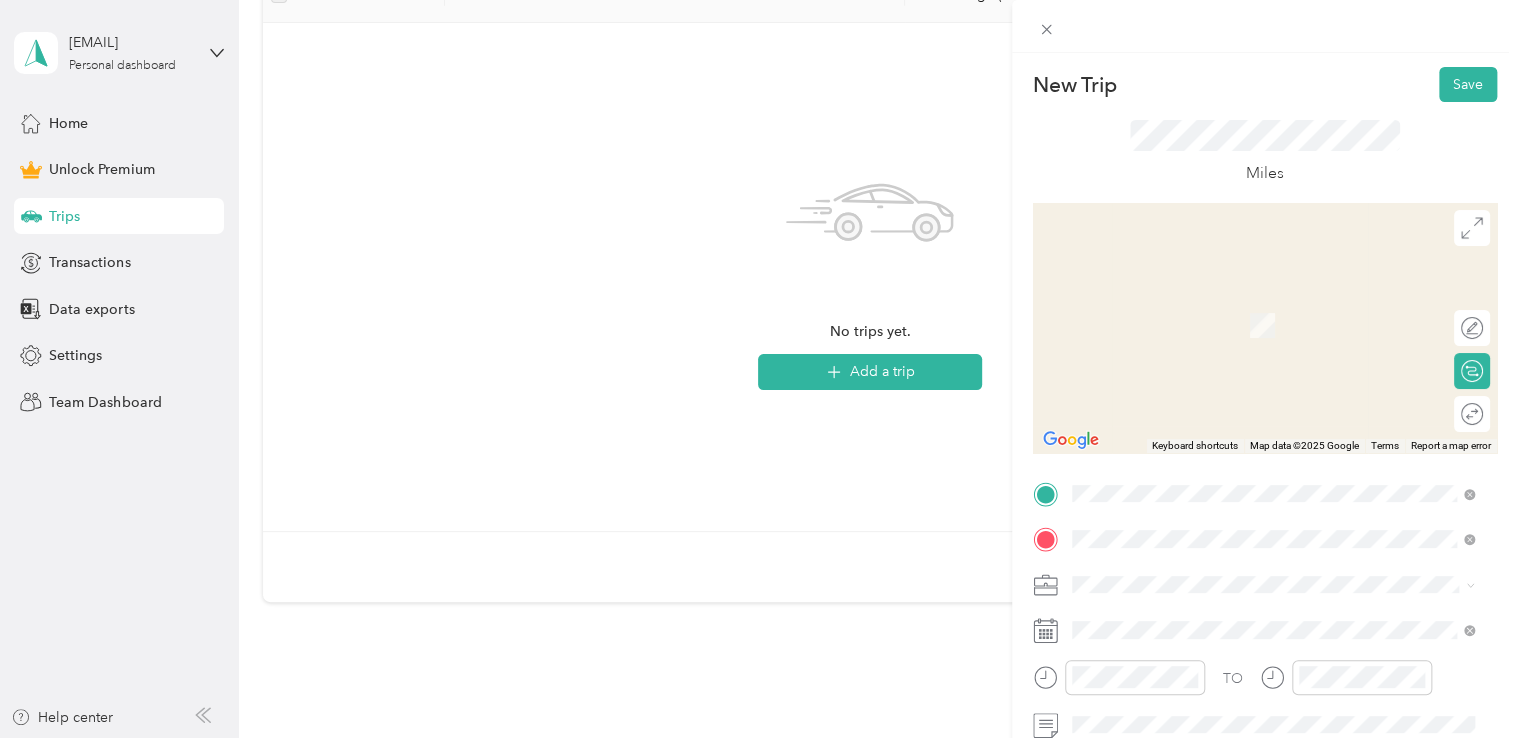 click on "[NUMBER] [STREET]
[CITY], [STATE] [POSTAL_CODE], [COUNTRY]" at bounding box center [1253, 304] 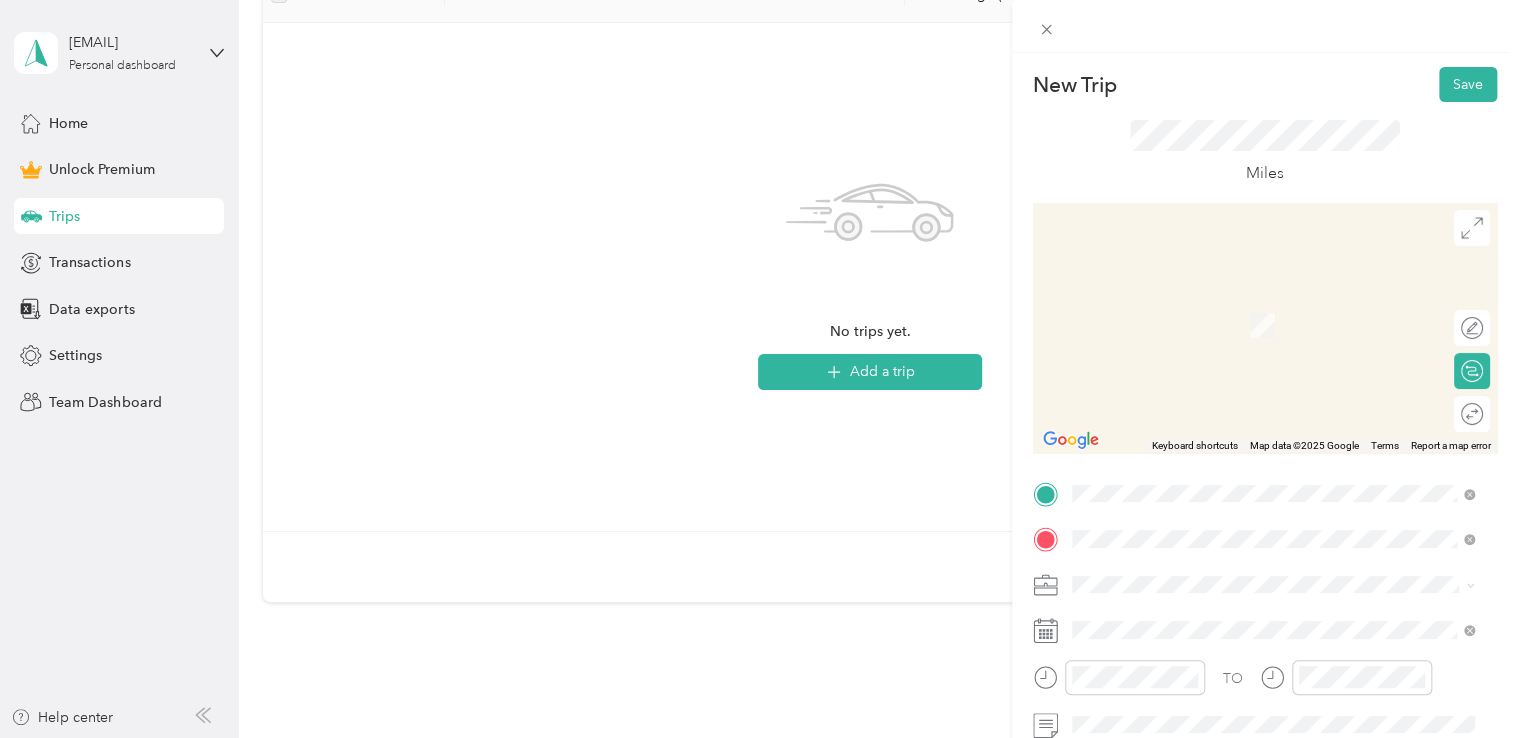click on "[NUMBER] [STREET]
[CITY], [STATE] [POSTAL_CODE], [COUNTRY]" at bounding box center [1253, 279] 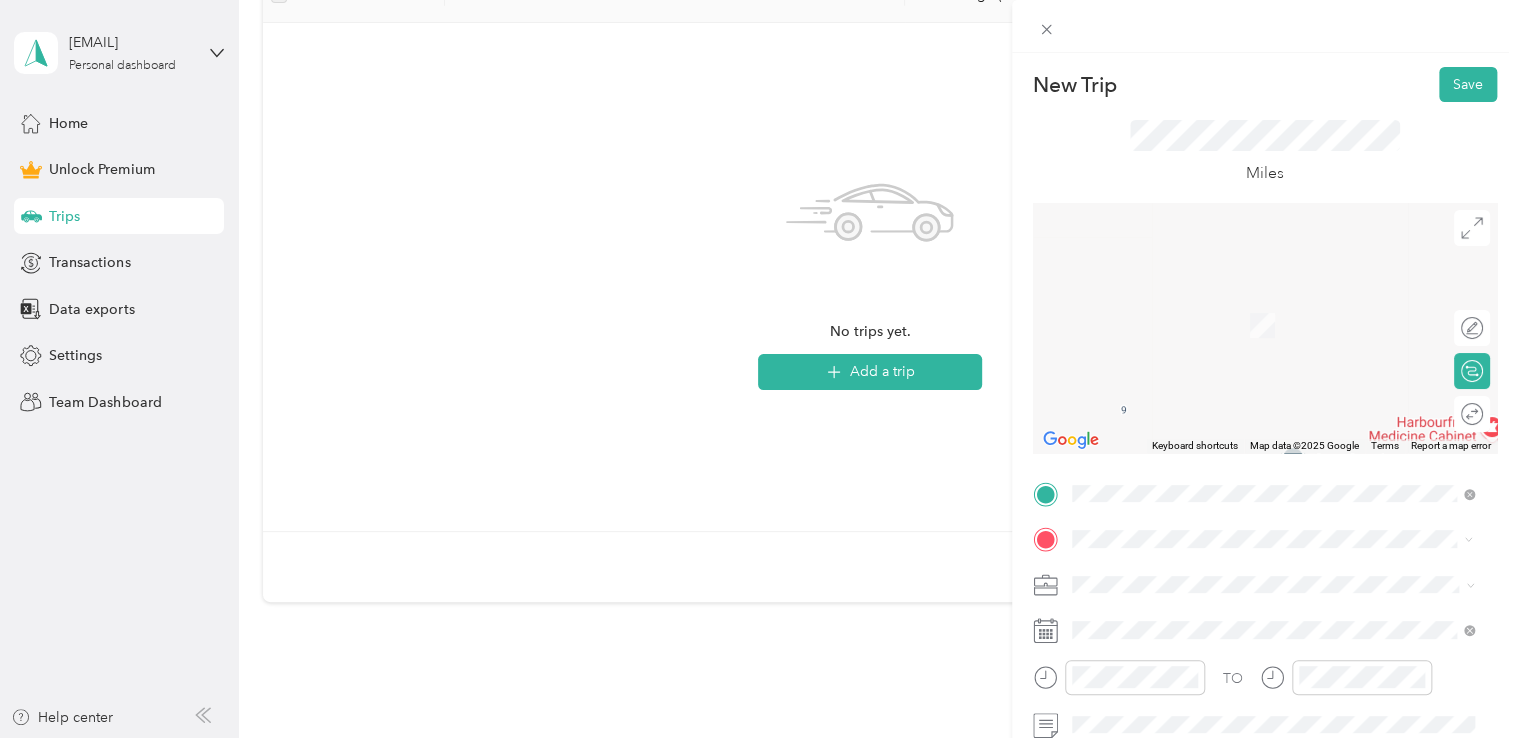 click on "[NUMBER] [STREET]
[CITY], [STATE] [POSTAL_CODE], [COUNTRY]" at bounding box center [1253, 304] 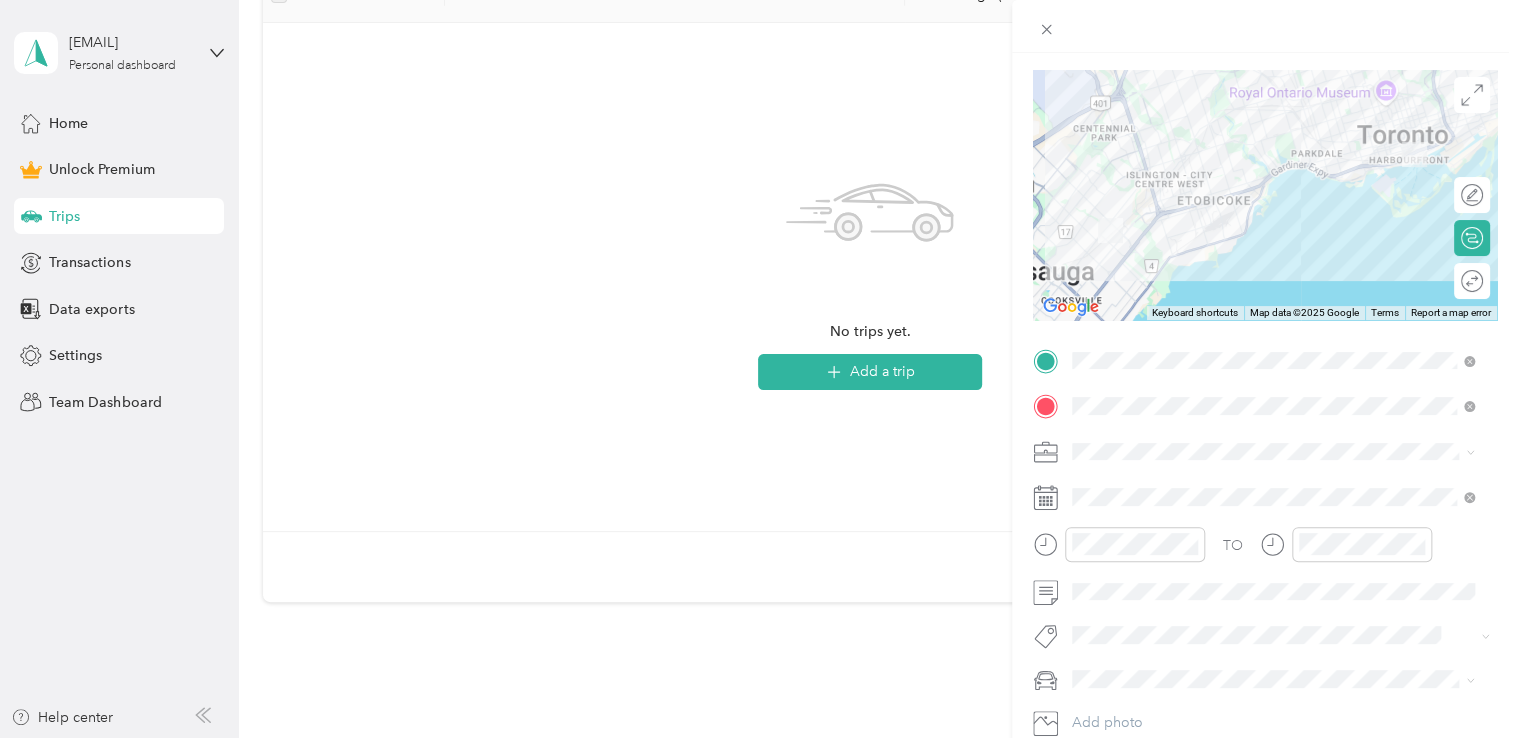 scroll, scrollTop: 0, scrollLeft: 0, axis: both 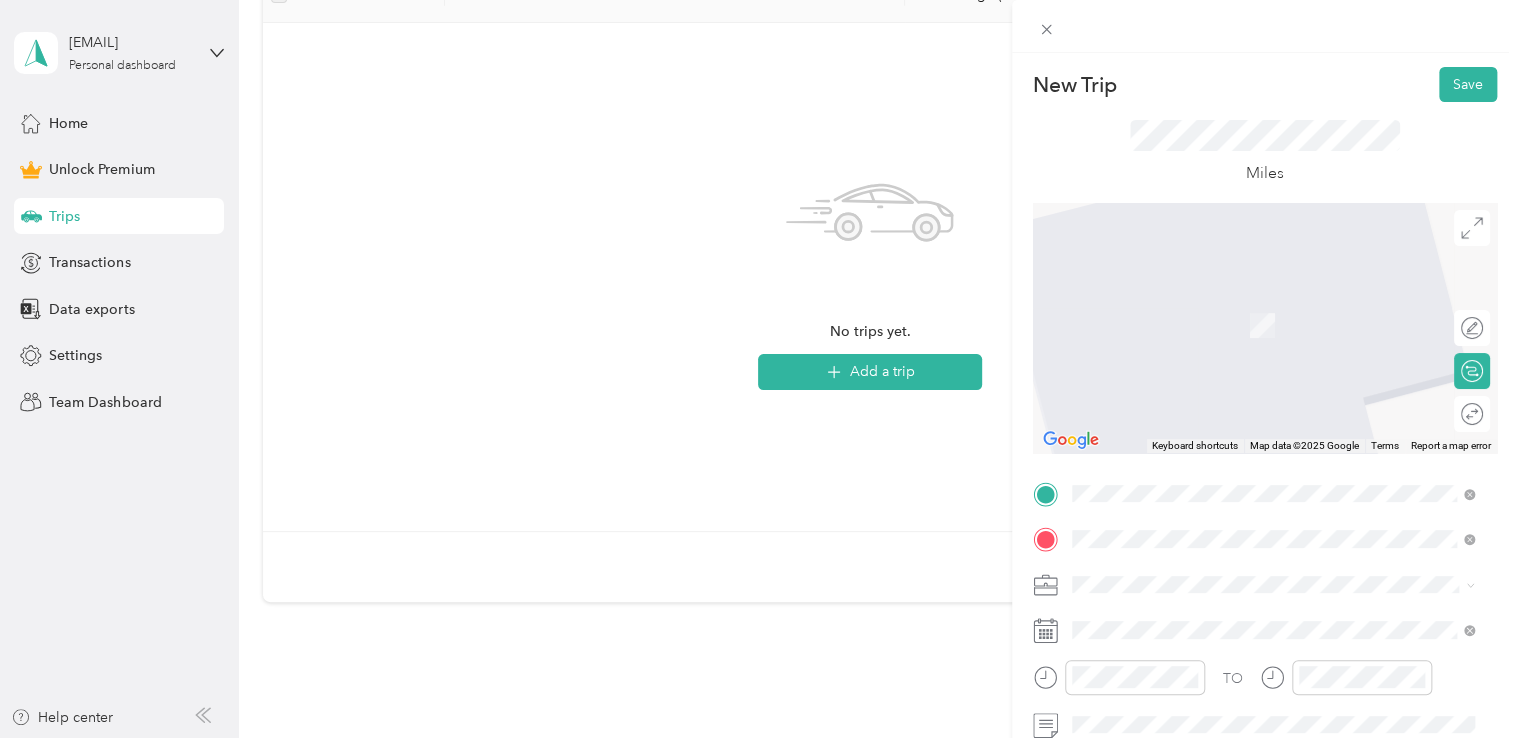 click on "[NUMBER] [STREET]
[CITY], [STATE] [POSTAL_CODE], [COUNTRY]" at bounding box center (1273, 574) 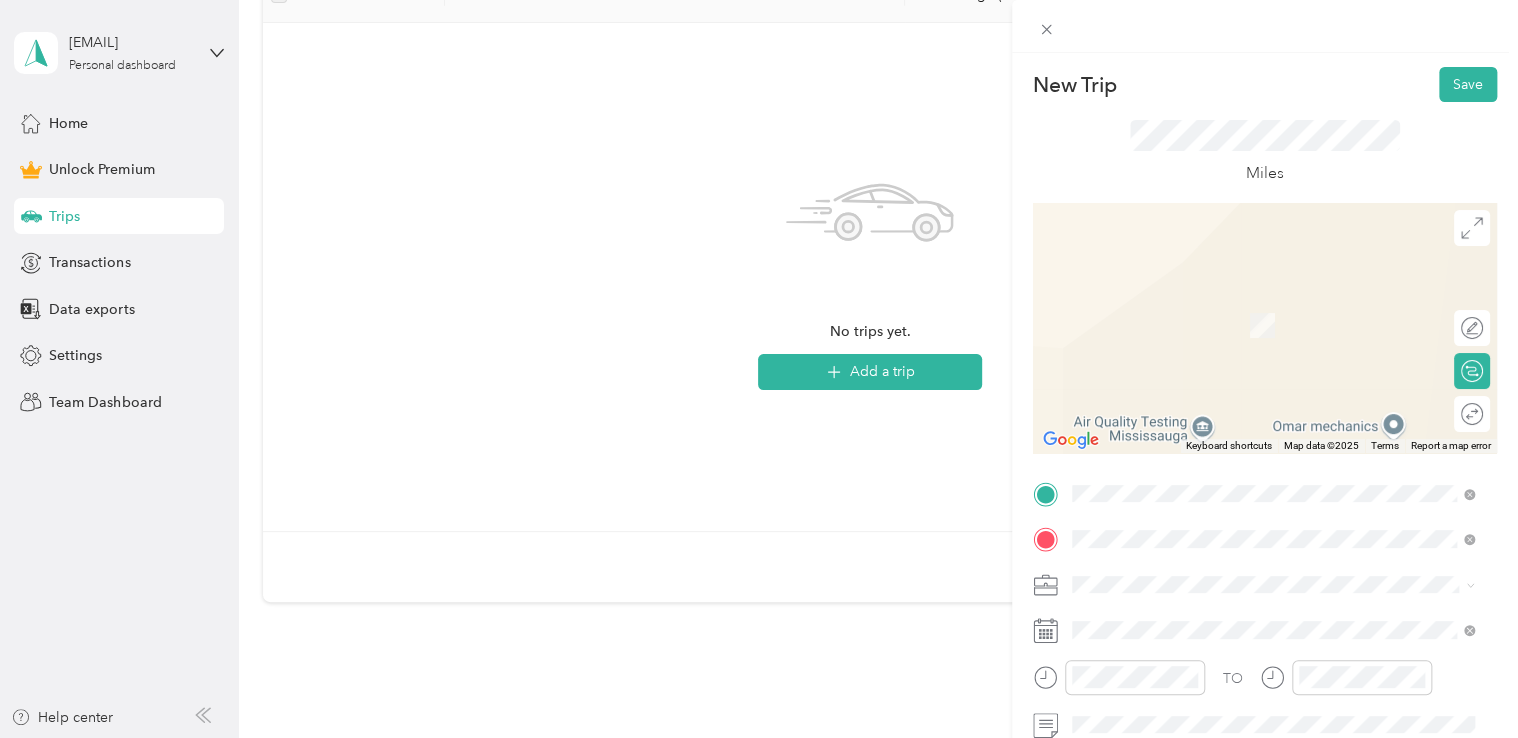 click on "[NUMBER] [STREET]
[CITY], [STATE] [POSTAL_CODE], [COUNTRY]" at bounding box center [1253, 304] 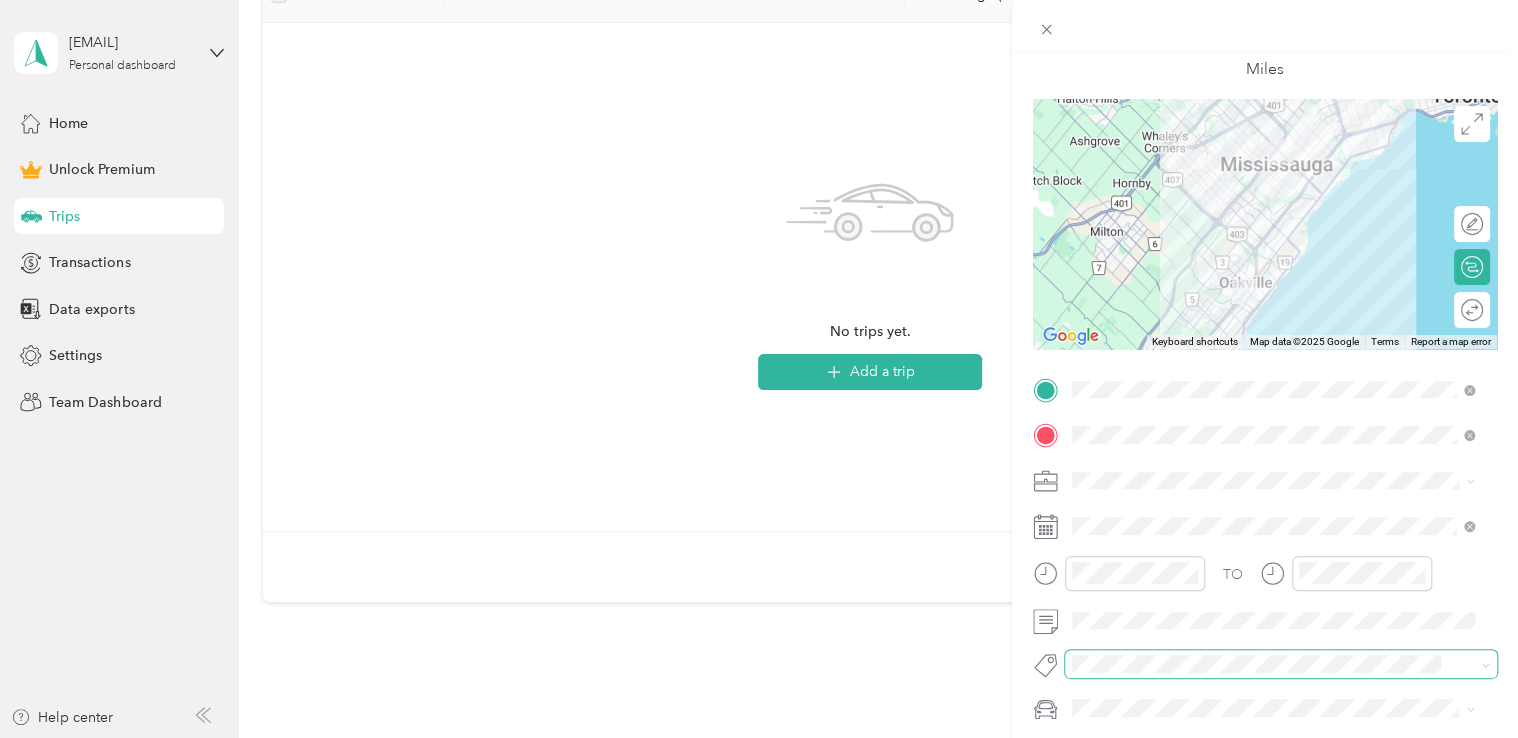scroll, scrollTop: 0, scrollLeft: 0, axis: both 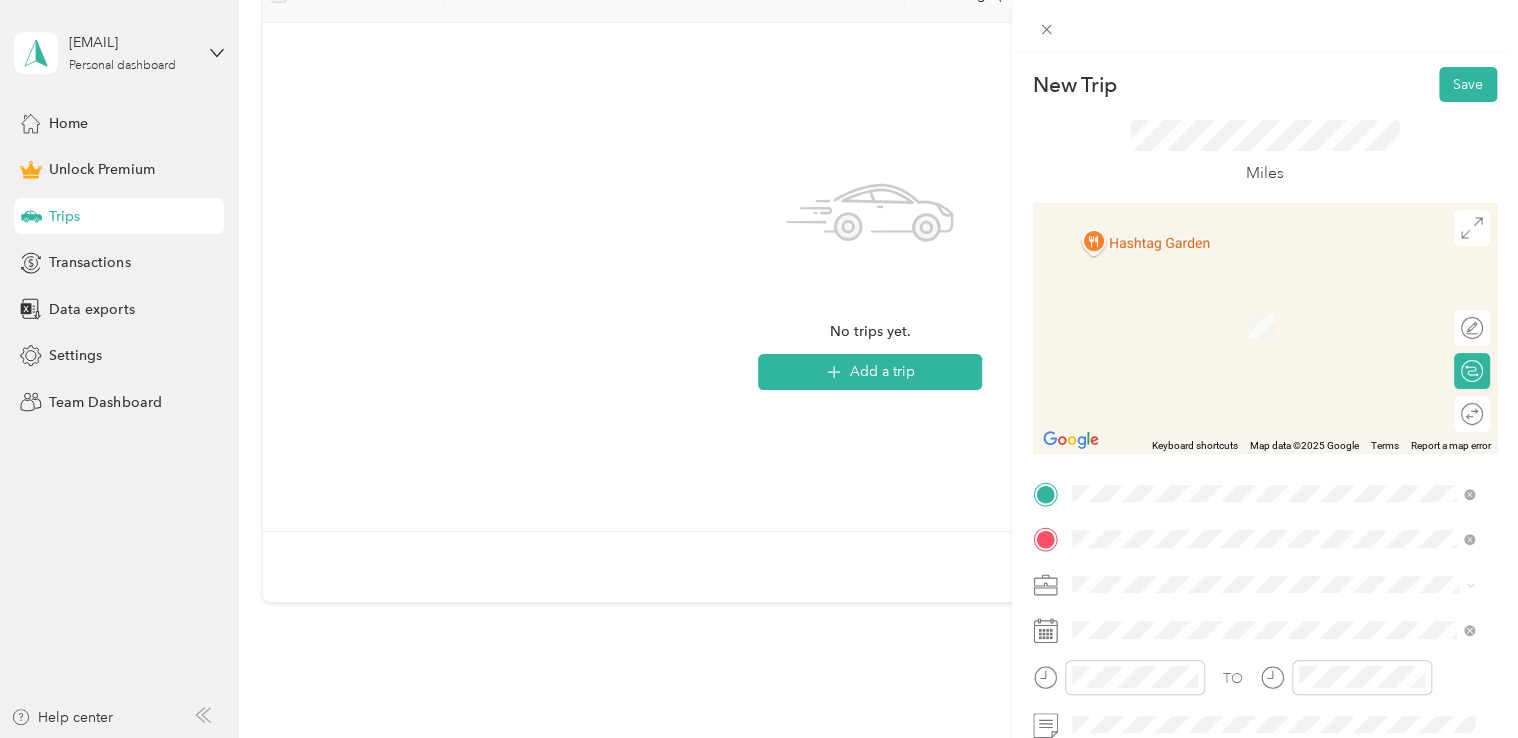 click on "[NUMBER] [STREET]
[CITY], [STATE] [POSTAL_CODE], [COUNTRY]" at bounding box center (1253, 574) 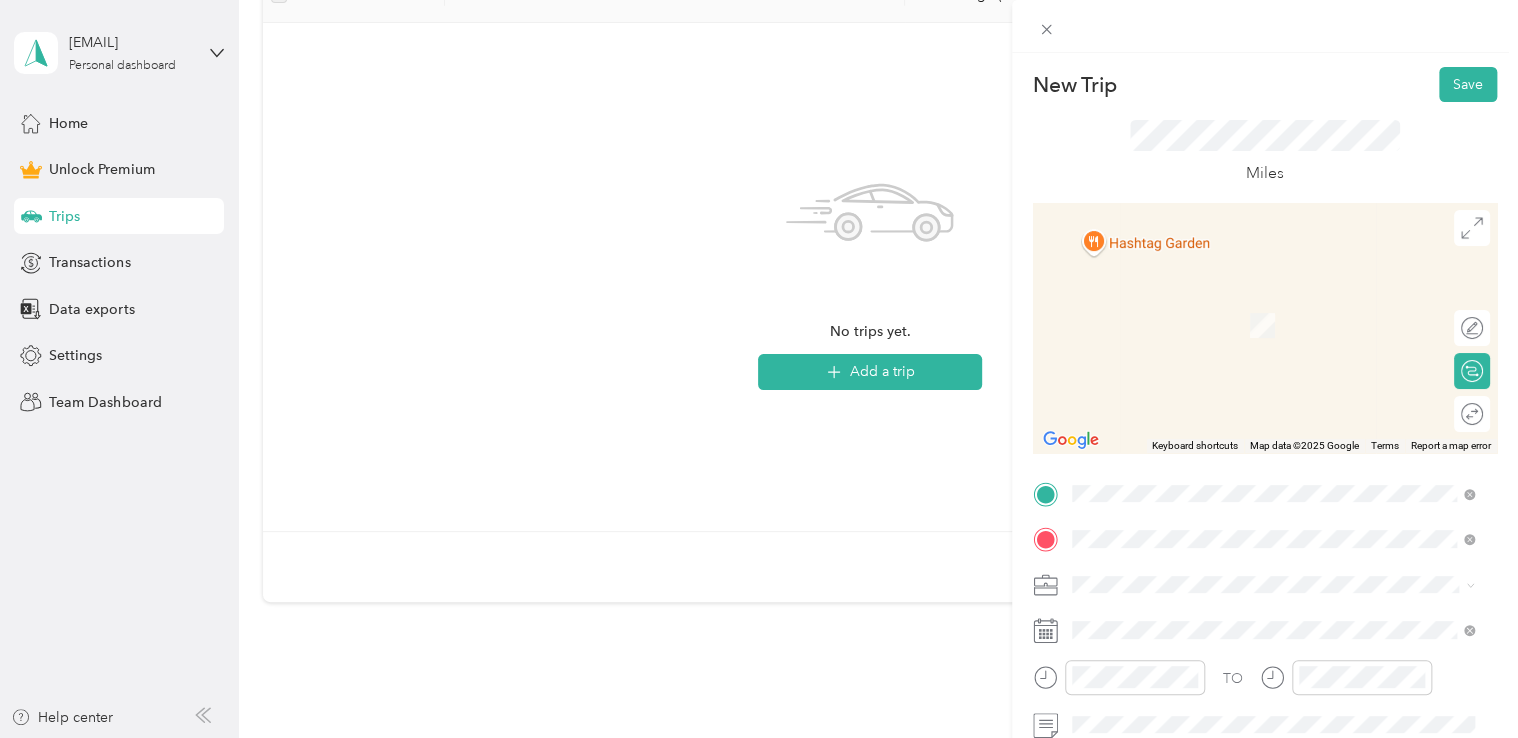 click on "[NUMBER] [STREET]
[CITY], [STATE] [POSTAL_CODE], [COUNTRY]" at bounding box center (1253, 258) 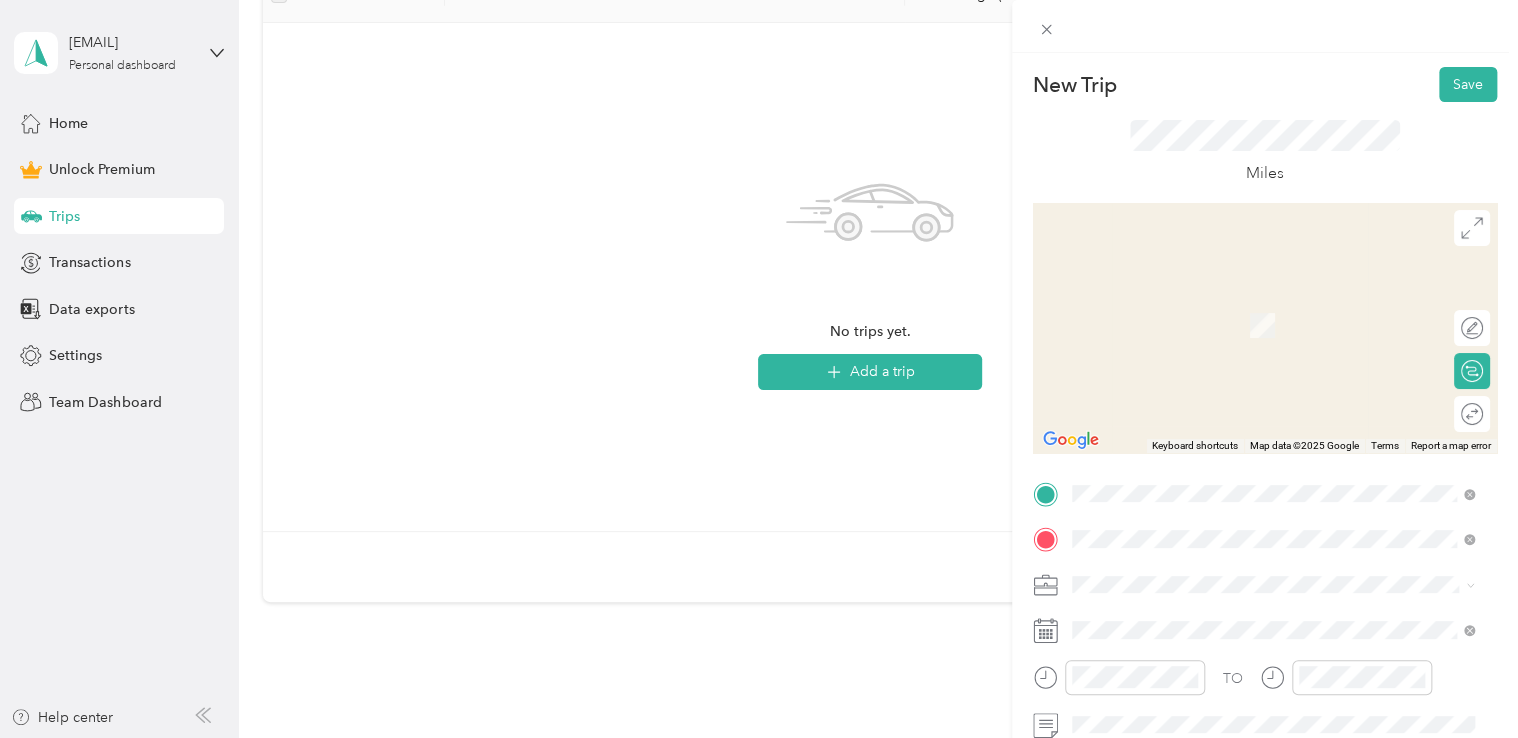 click on "[NUMBER] [STREET]
[CITY], [POSTAL_CODE], [COUNTRY]" at bounding box center (1227, 304) 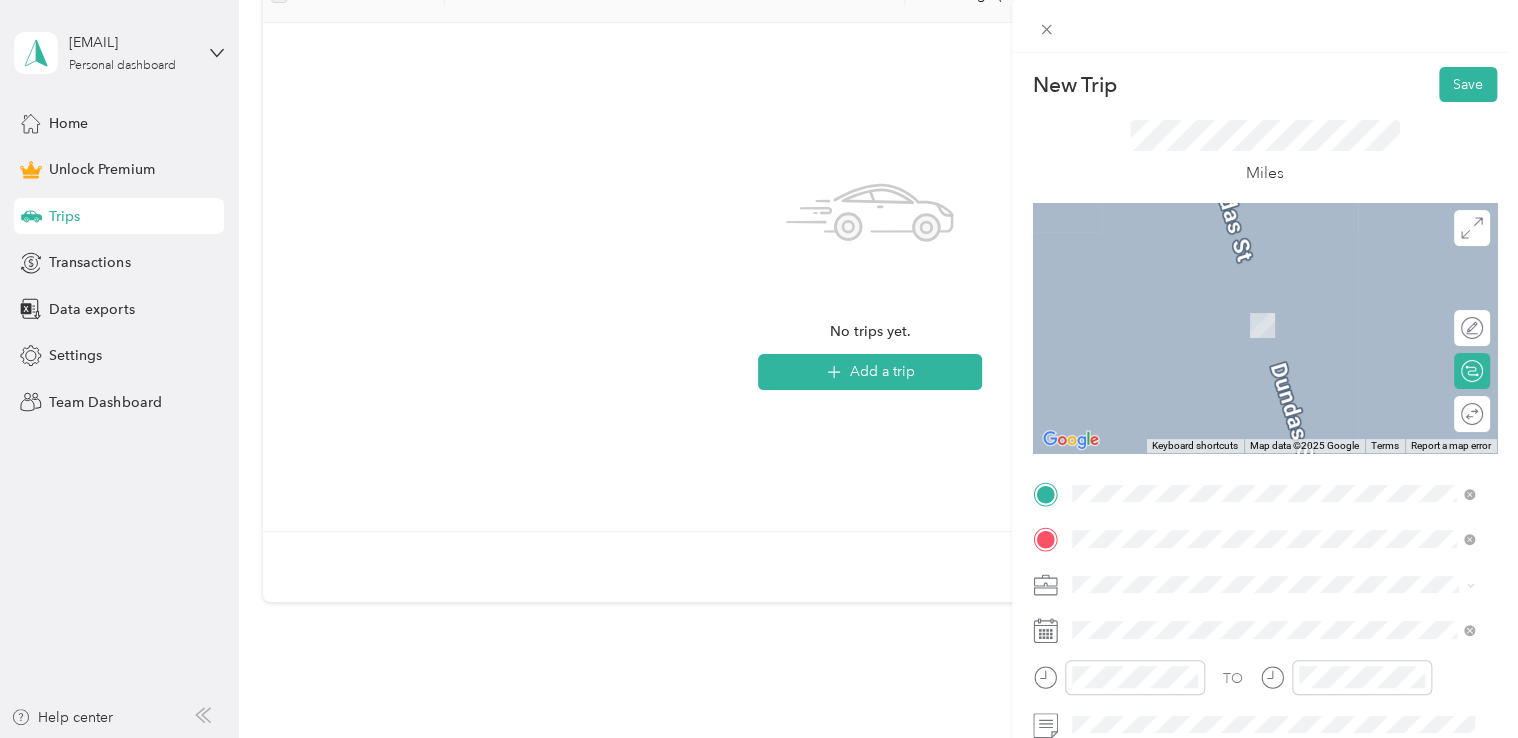click on "[NUMBER] [STREET]
[CITY], [STATE] [POSTAL_CODE], [COUNTRY]" at bounding box center [1253, 258] 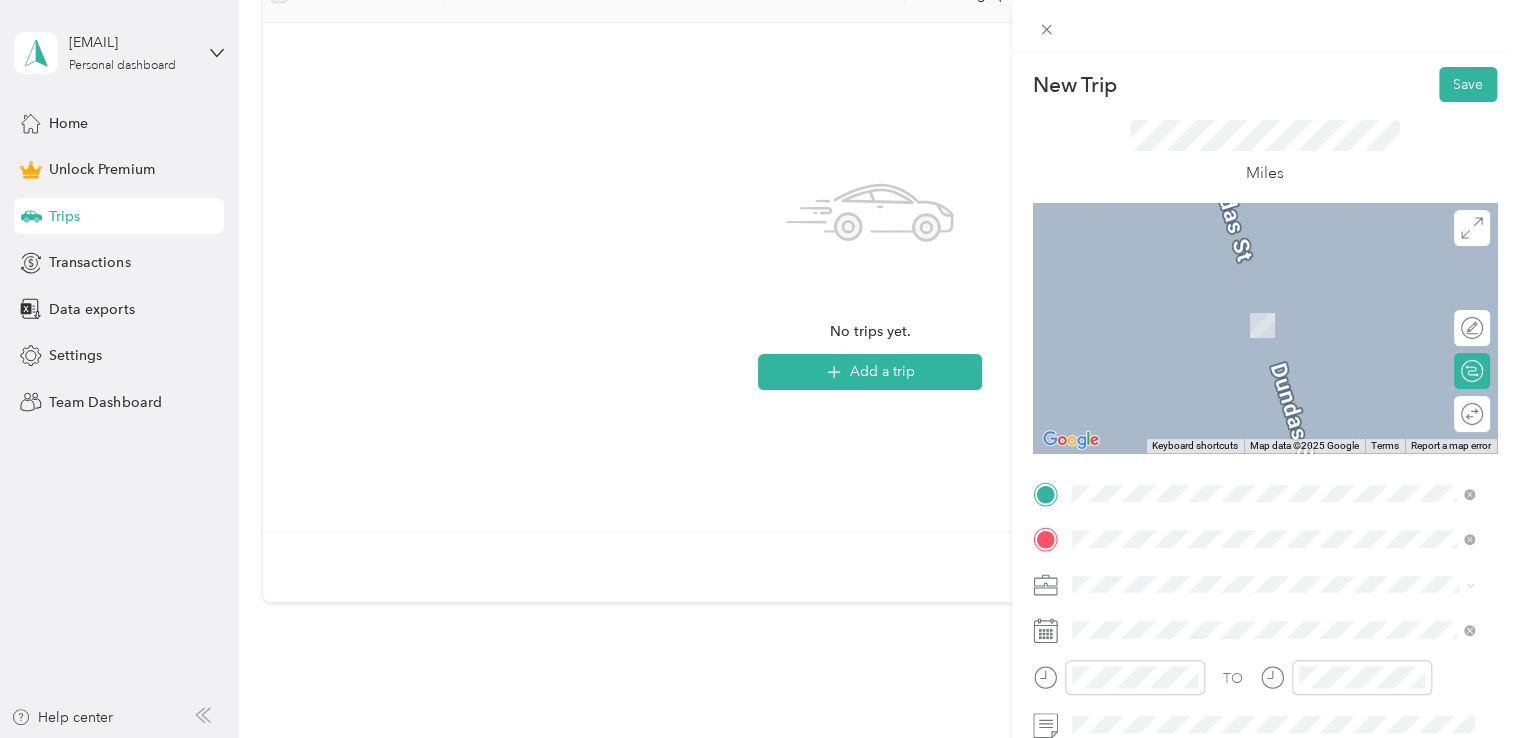 click on "[NUMBER] [STREET]
[CITY], [STATE] [POSTAL_CODE], [COUNTRY]" at bounding box center (1253, 258) 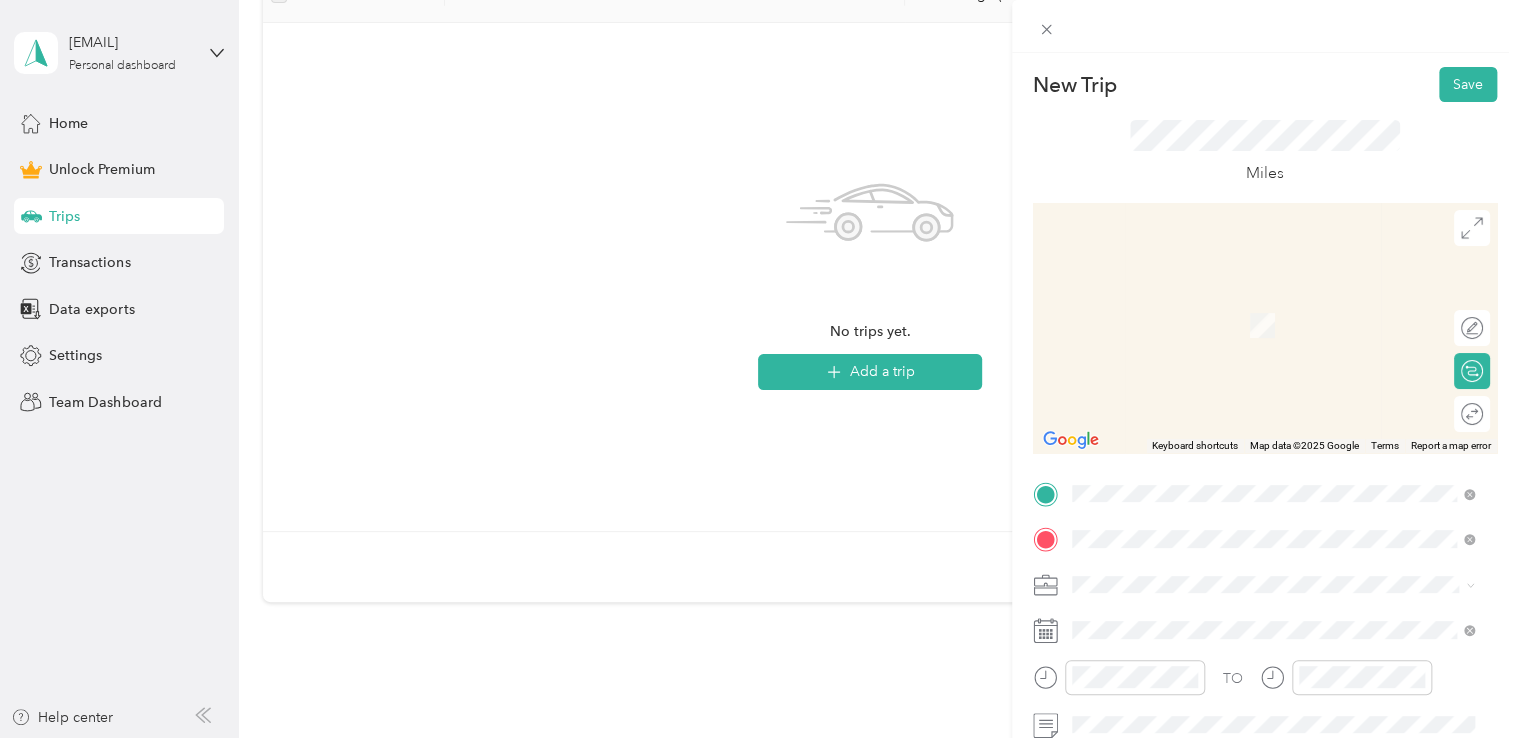 click on "[NUMBER] [STREET]
[CITY], [STATE] [POSTAL_CODE], [COUNTRY]" at bounding box center [1253, 304] 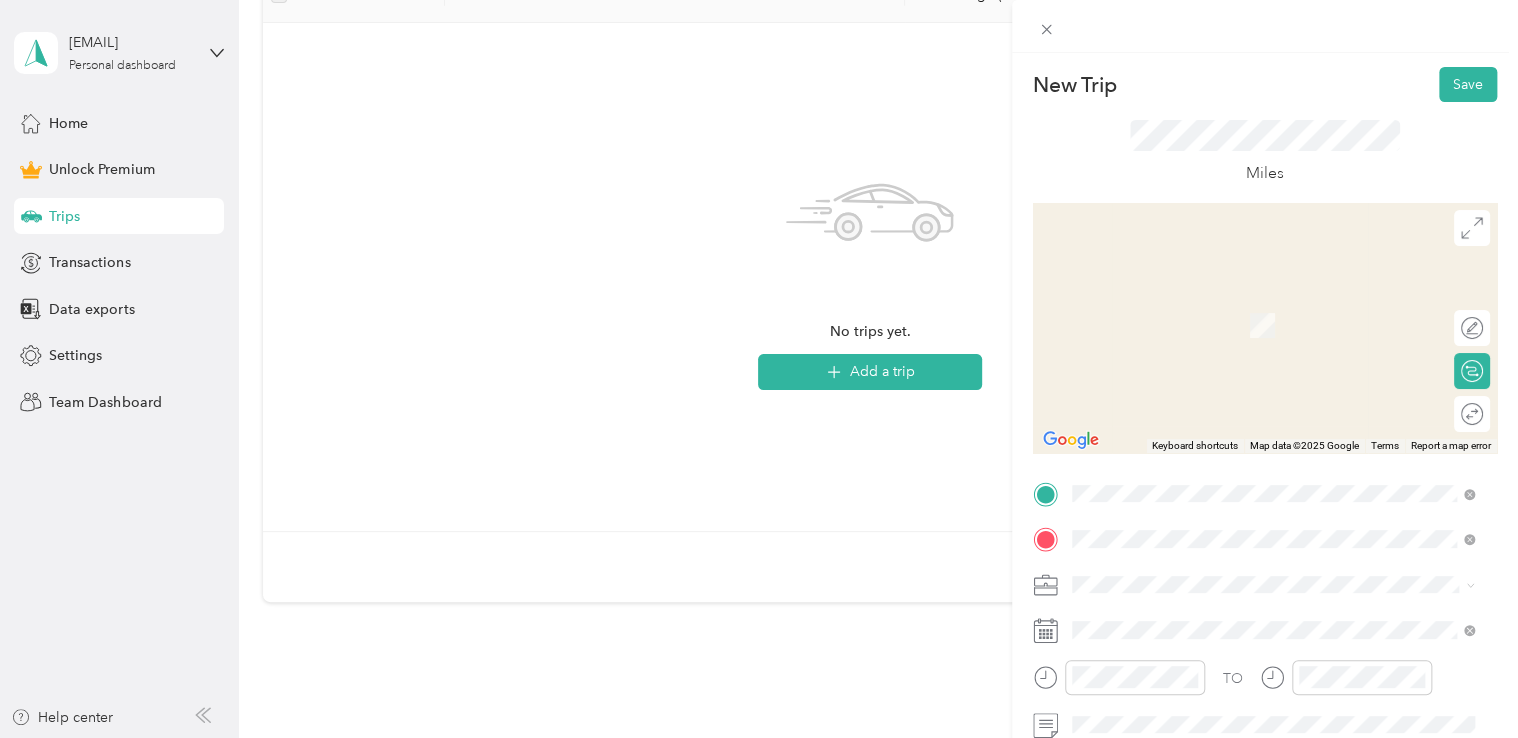 click on "[NUMBER] [STREET]
[CITY], [STATE] [POSTAL_CODE], [COUNTRY]" at bounding box center [1253, 258] 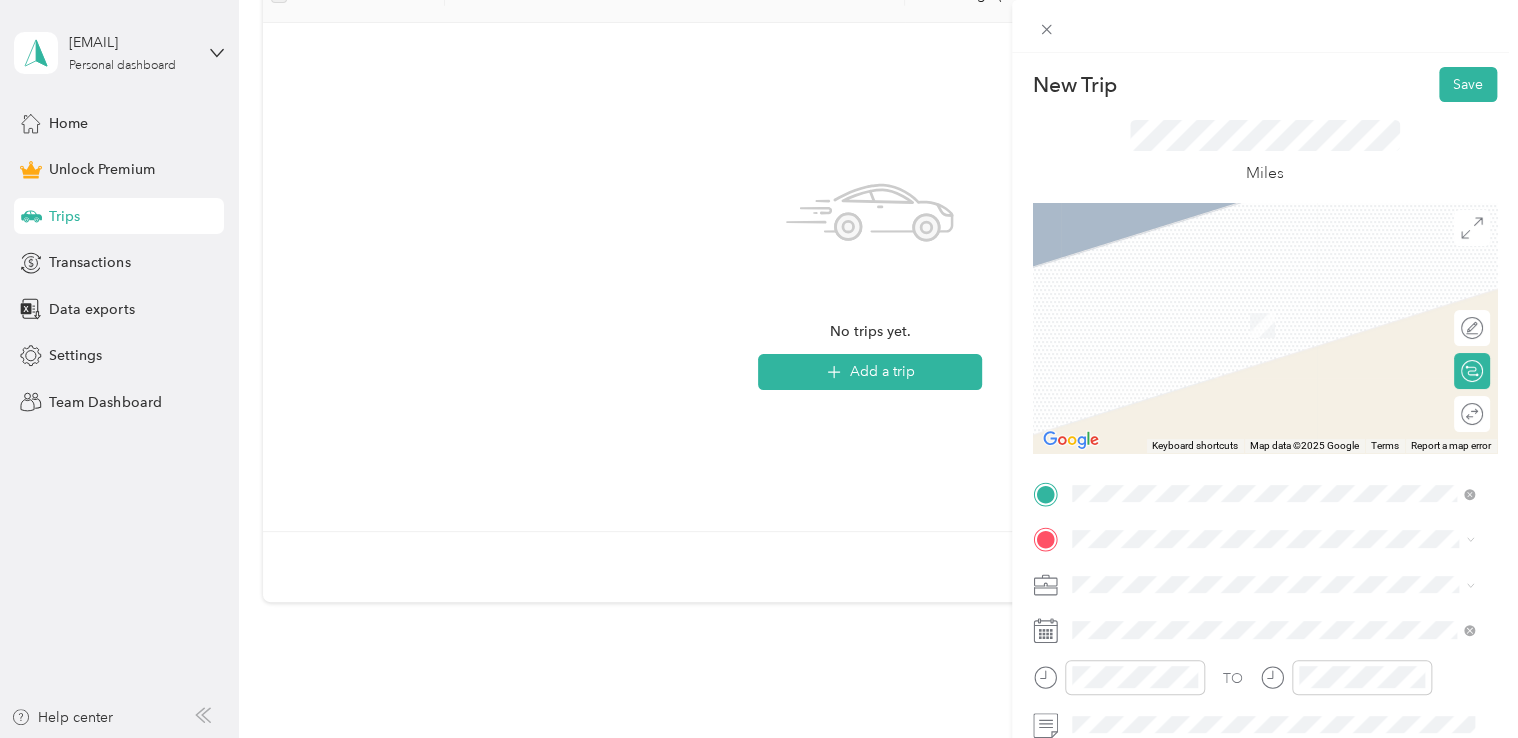 click on "[NUMBER] [STREET]
[CITY], [STATE] [POSTAL_CODE], [COUNTRY]" at bounding box center [1273, 619] 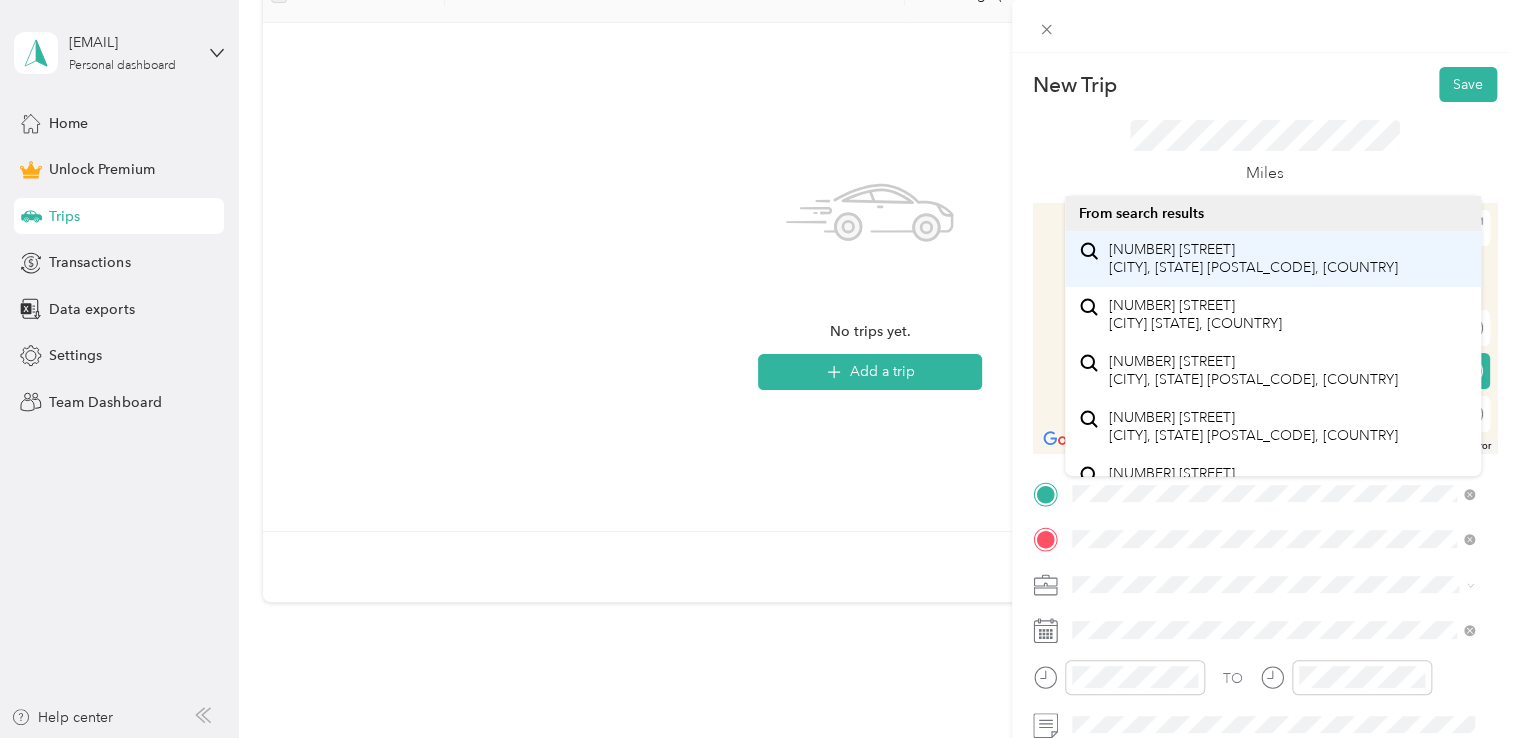 click on "[NUMBER] [STREET]
[CITY], [STATE] [POSTAL_CODE], [COUNTRY]" at bounding box center (1253, 258) 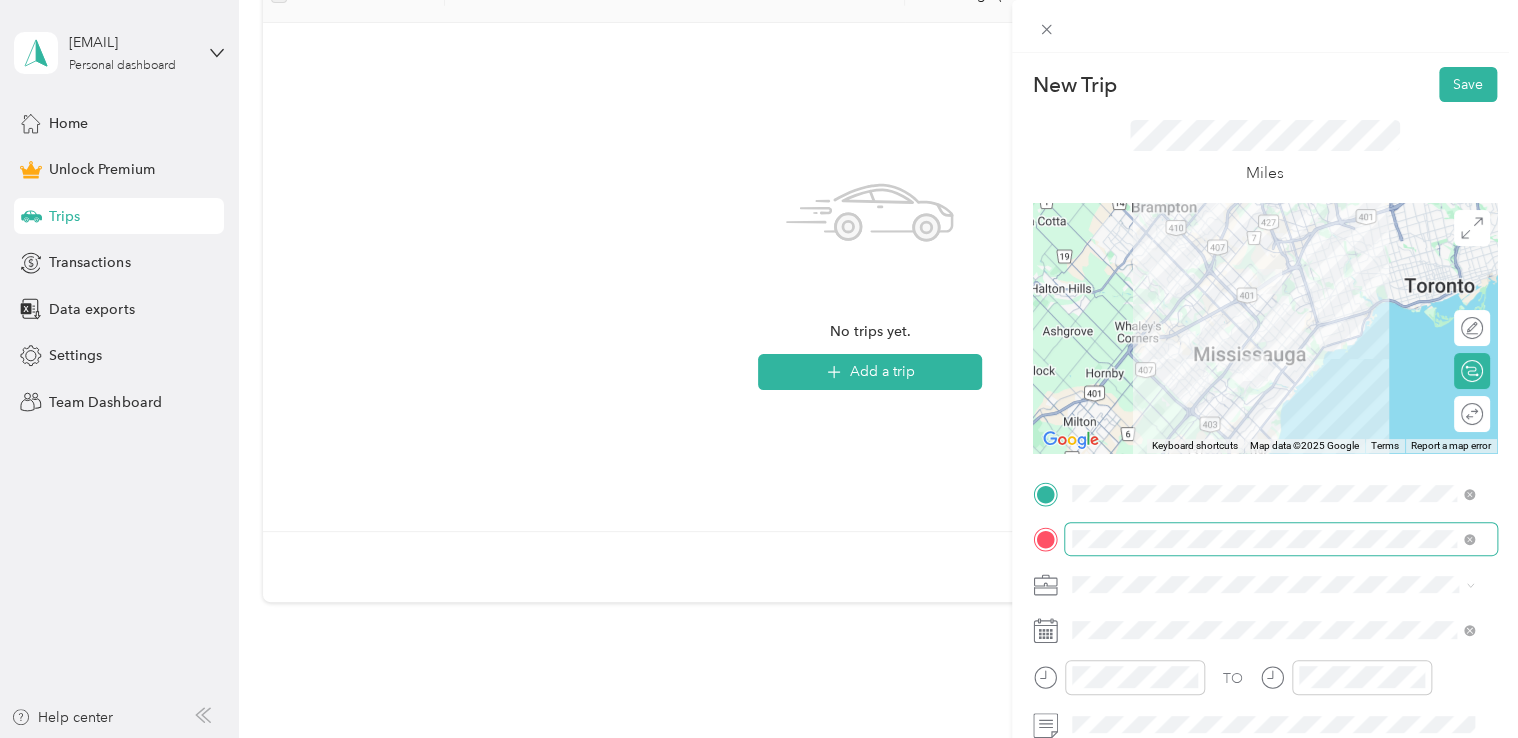 click at bounding box center [1281, 539] 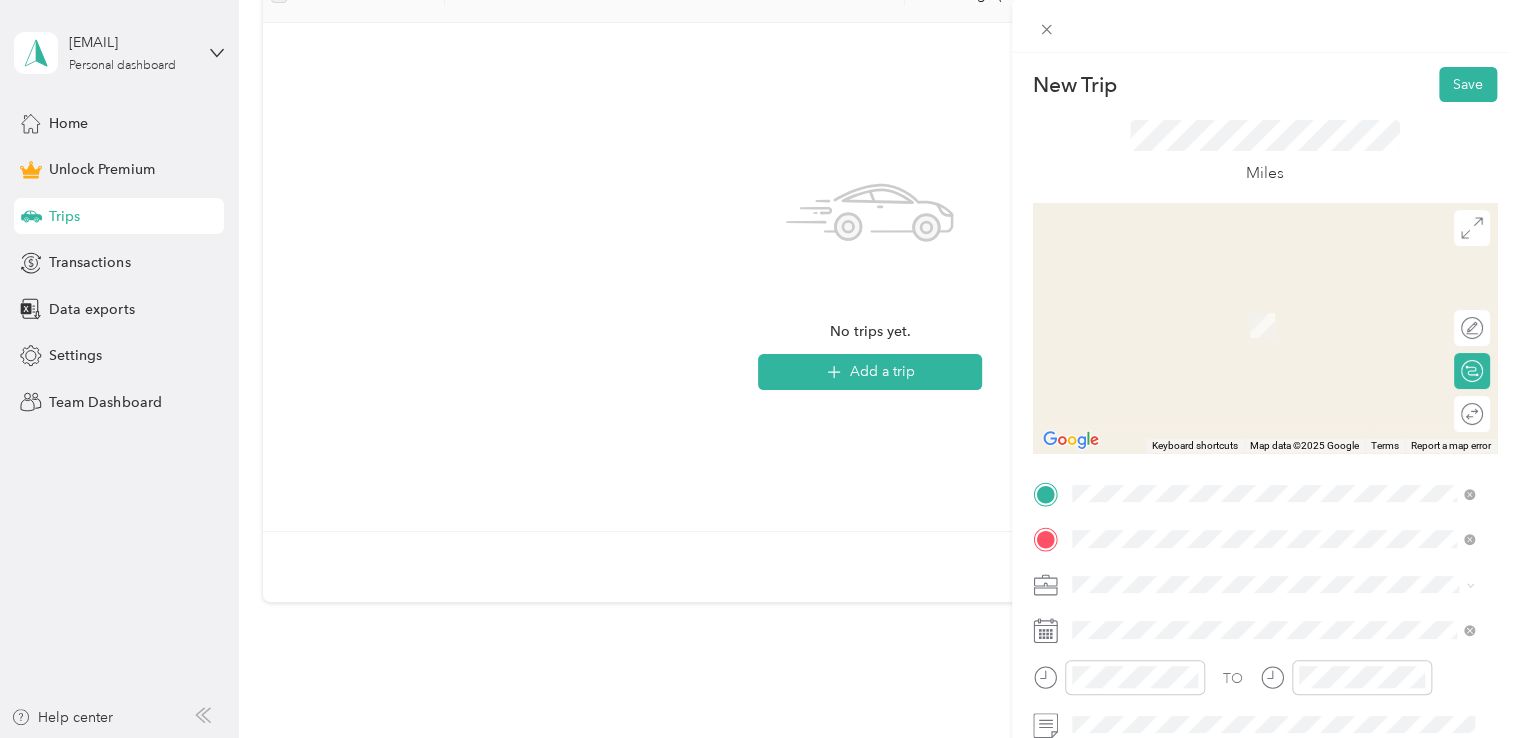 click on "[NUMBER] [STREET]
[CITY], [STATE] [POSTAL_CODE], [COUNTRY]" at bounding box center (1253, 360) 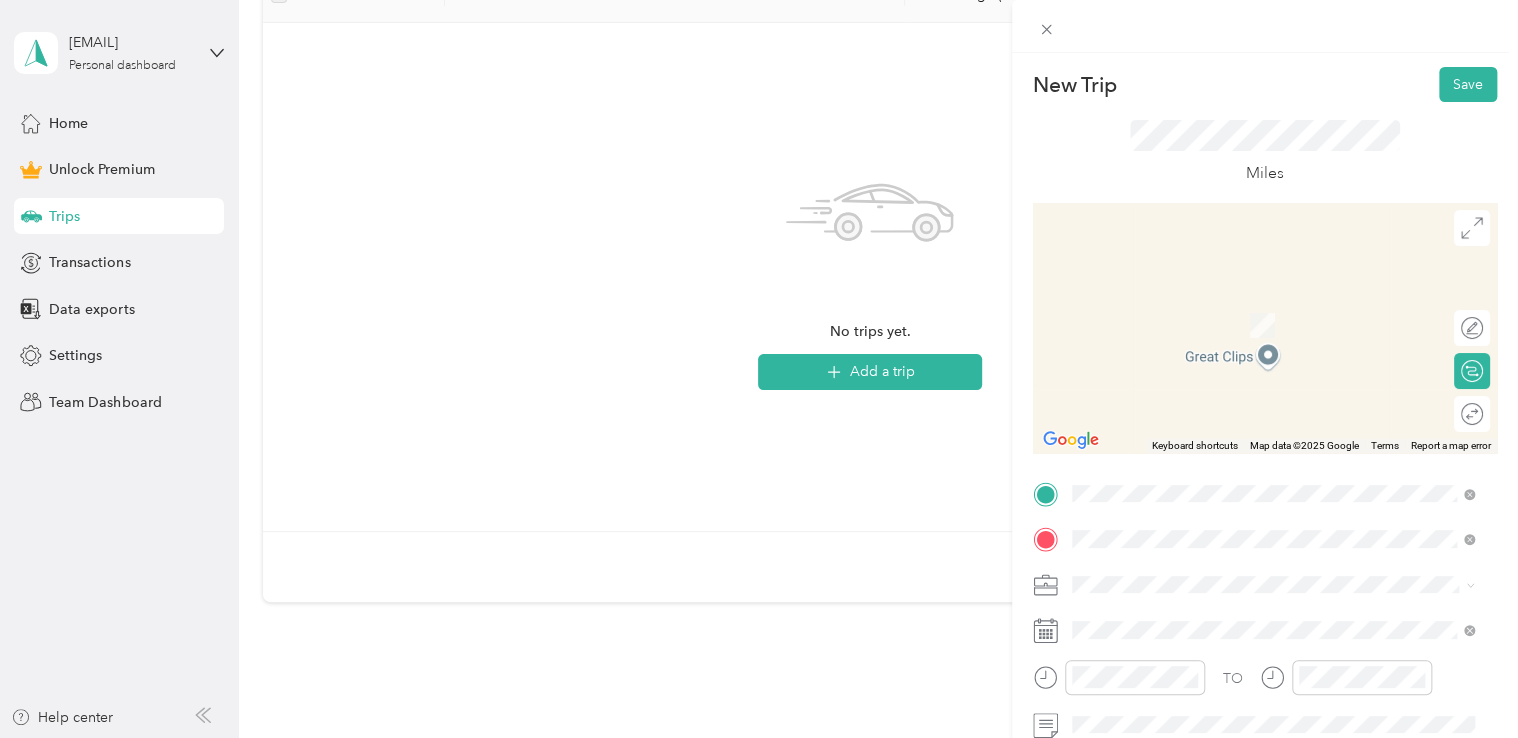 click on "[NUMBER] [STREET]
[CITY], [STATE] [POSTAL_CODE], [COUNTRY]" at bounding box center (1253, 258) 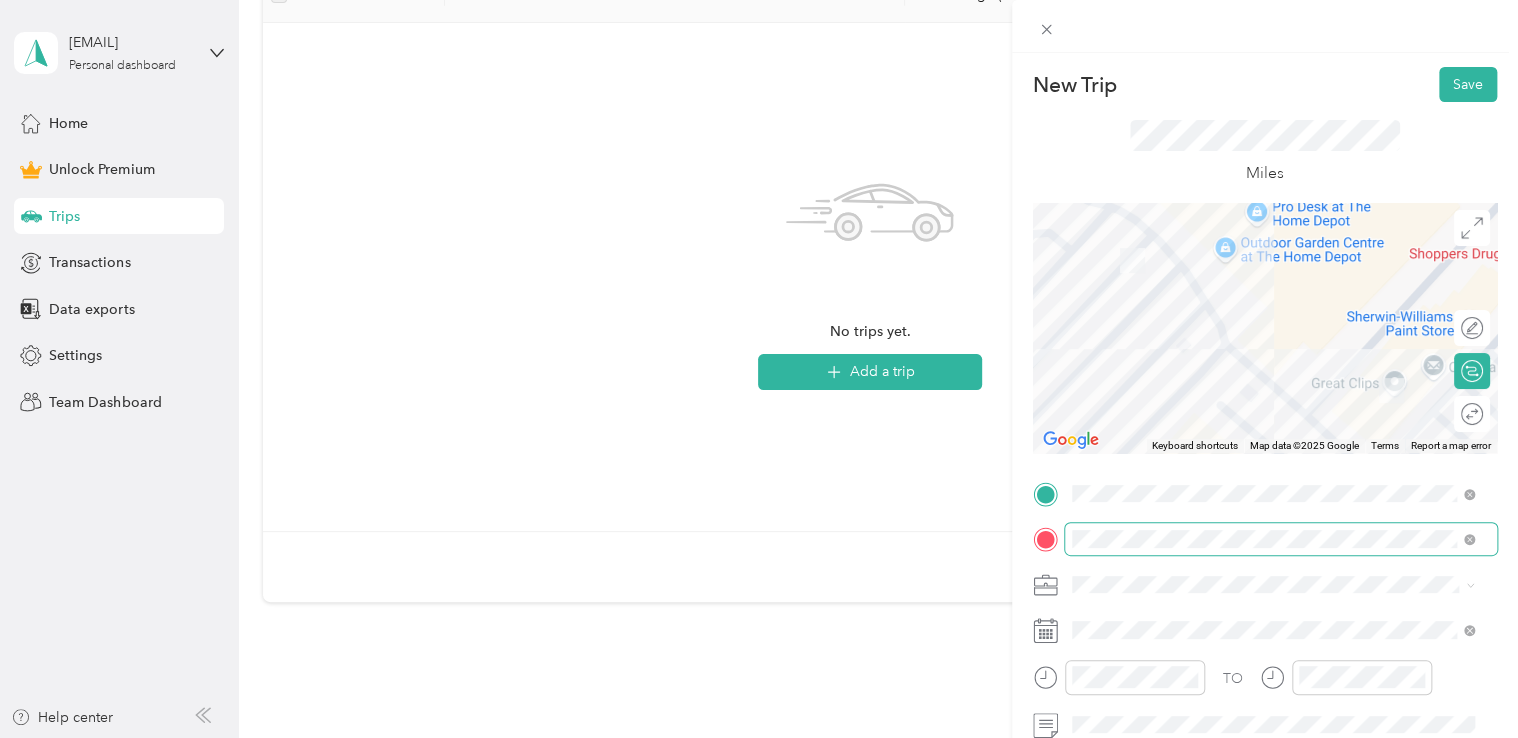 click on "New Trip Save This trip cannot be edited because it is either under review, approved, or paid. Contact your Team Manager to edit it. Miles ← Move left → Move right ↑ Move up ↓ Move down + Zoom in - Zoom out Home Jump left by 75% End Jump right by 75% Page Up Jump up by 75% Page Down Jump down by 75% Keyboard shortcuts Map Data Map data ©2025 Google Map data ©2025 Google 20 m  Click to toggle between metric and imperial units Terms Report a map error Edit route Calculate route Round trip TO Add photo" at bounding box center [754, 738] 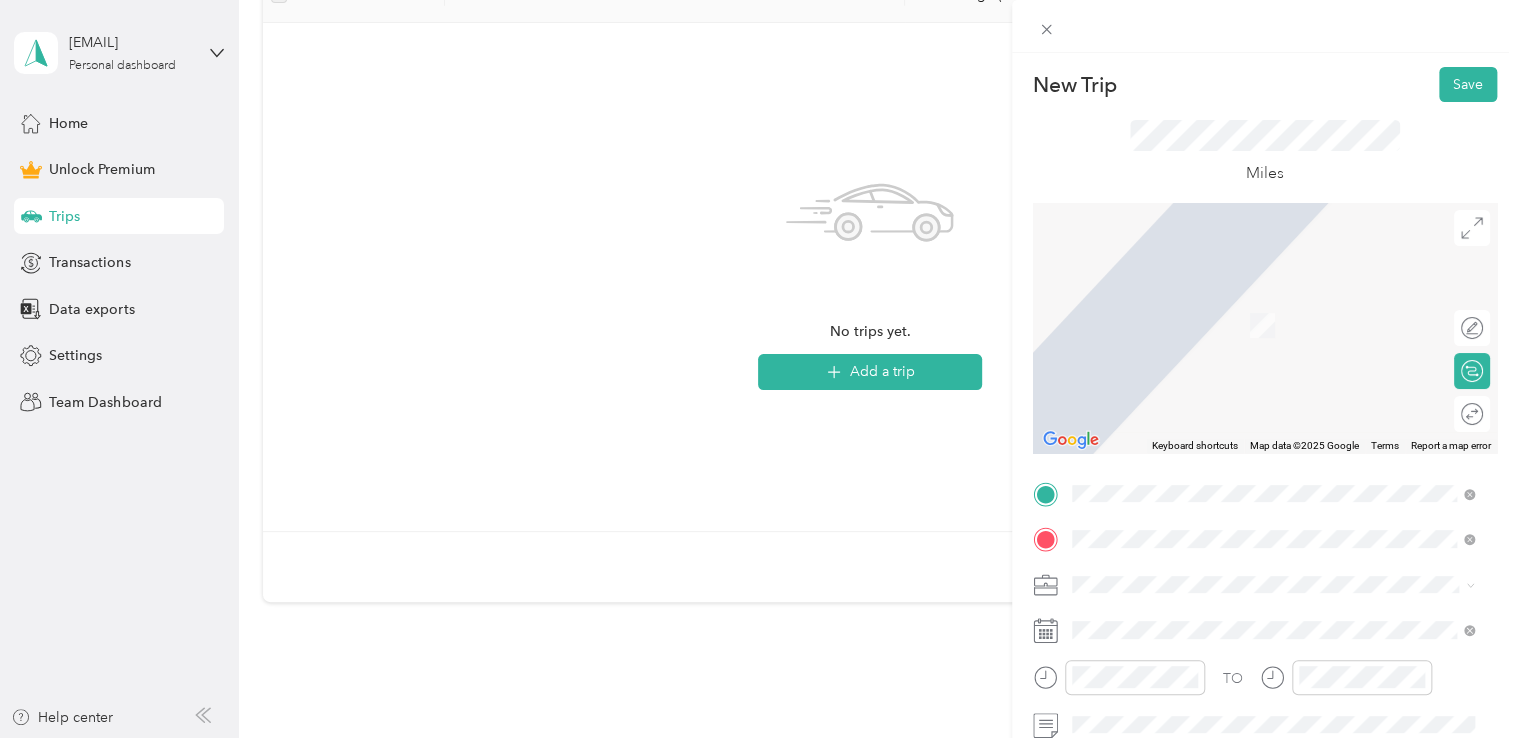 click on "[NUMBER] [STREET]
[CITY], [STATE] [POSTAL_CODE], [COUNTRY]" at bounding box center (1253, 304) 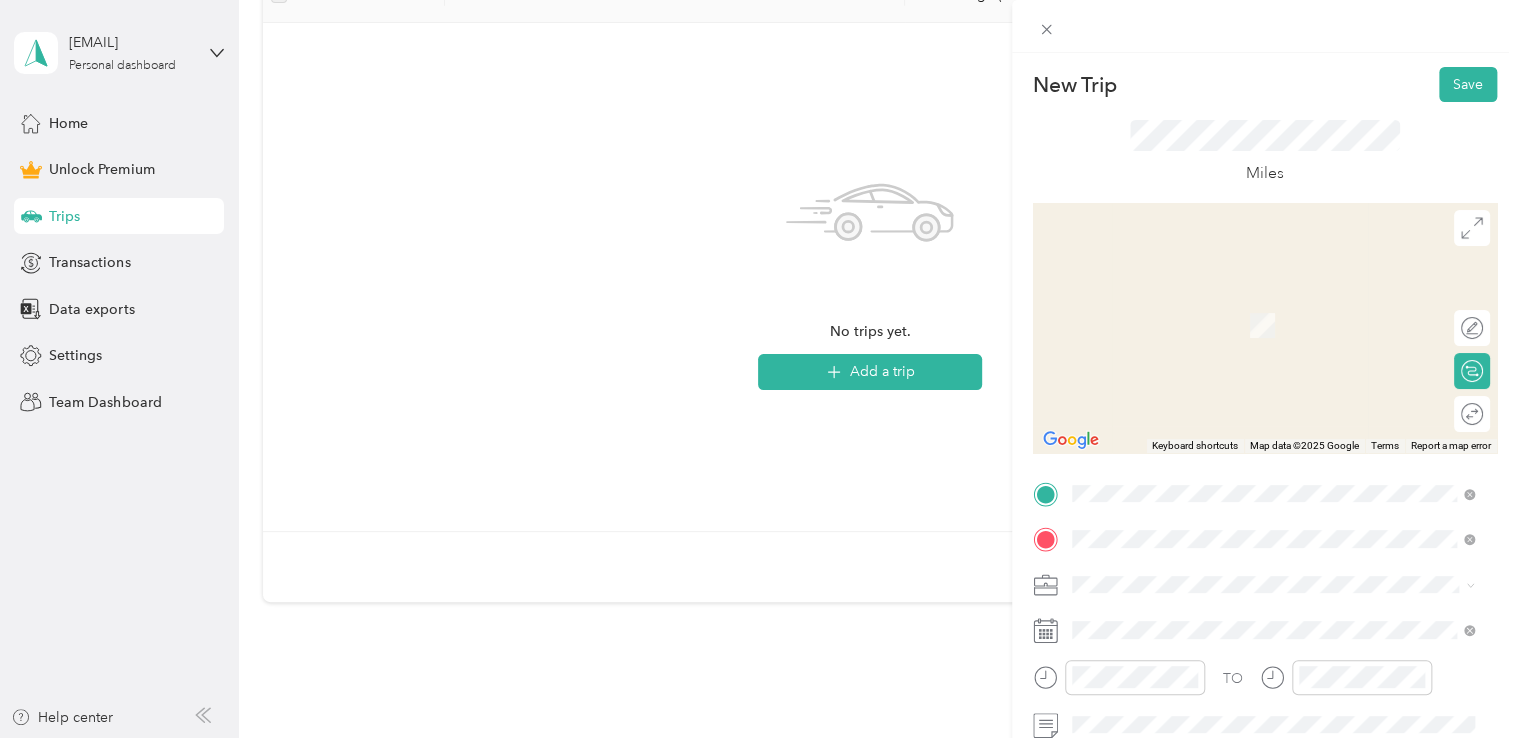 click on "[NUMBER] [STREET]
[CITY], [STATE] [POSTAL_CODE], [COUNTRY]" at bounding box center (1253, 258) 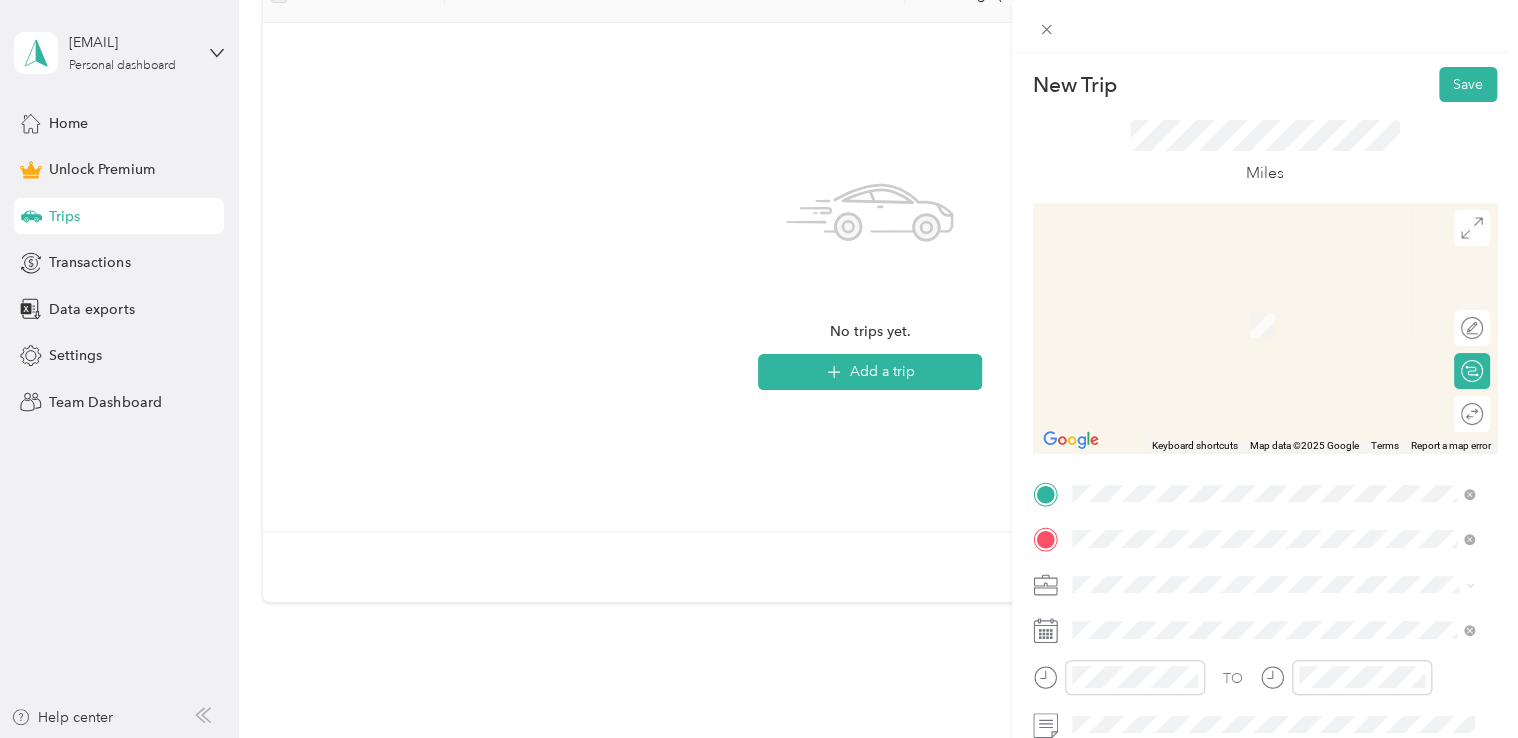 click on "[NUMBER] [STREET]
[CITY], [STATE] [POSTAL_CODE], [COUNTRY]" at bounding box center [1253, 304] 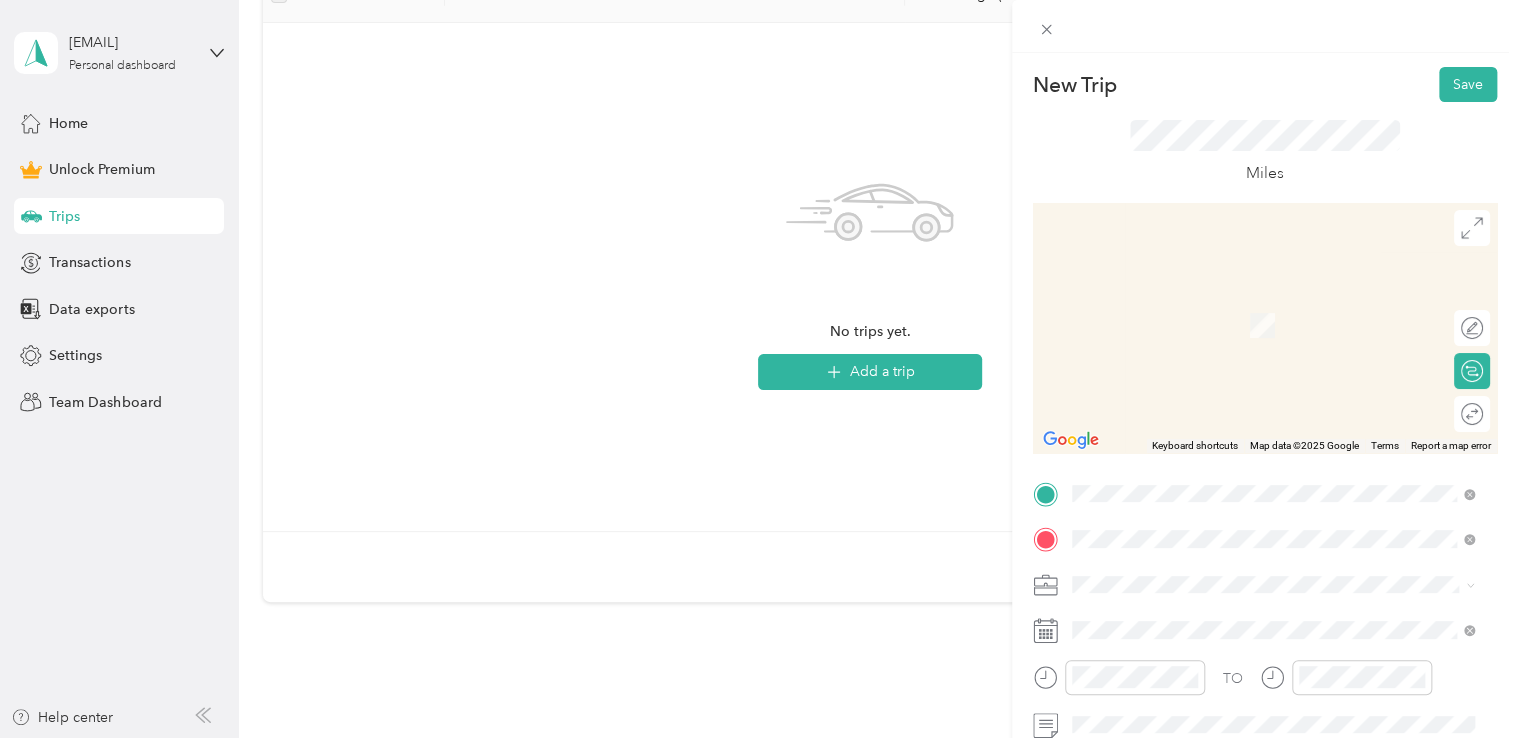 click on "[NUMBER] [STREET]
[CITY], [STATE] [POSTAL_CODE], [COUNTRY]" at bounding box center (1253, 258) 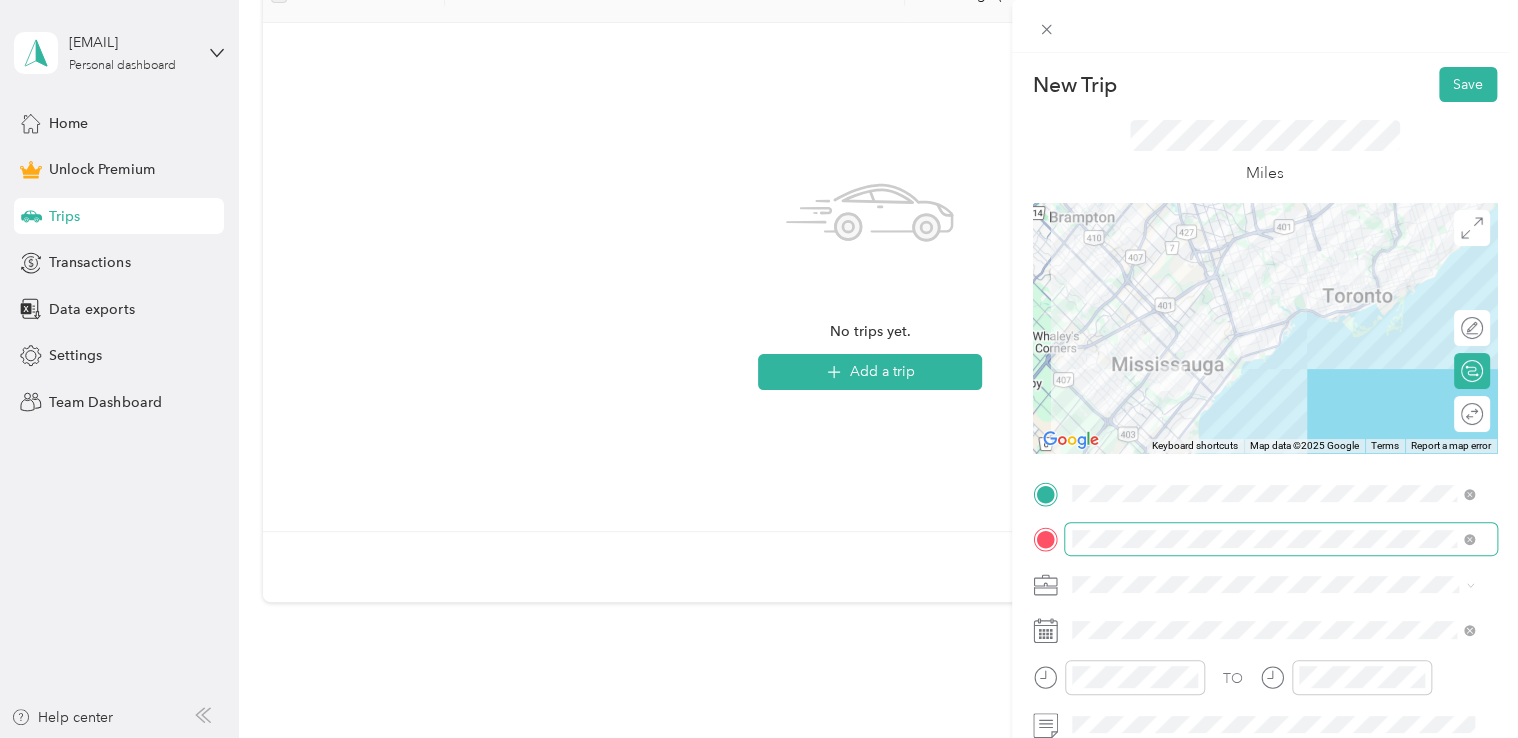 click at bounding box center (1281, 539) 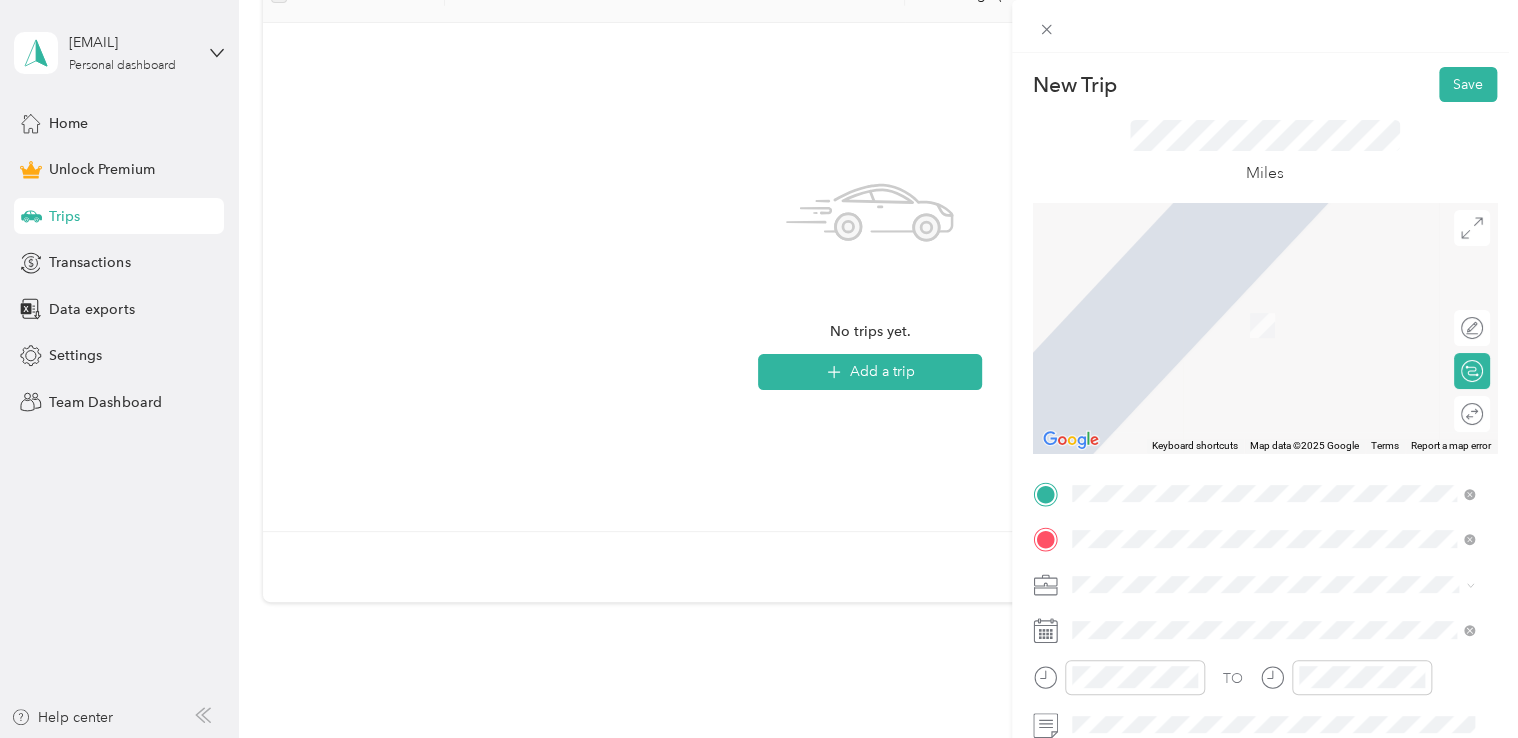 click on "[NUMBER] [STREET]
[CITY], [STATE] [POSTAL_CODE], [COUNTRY]" at bounding box center [1253, 304] 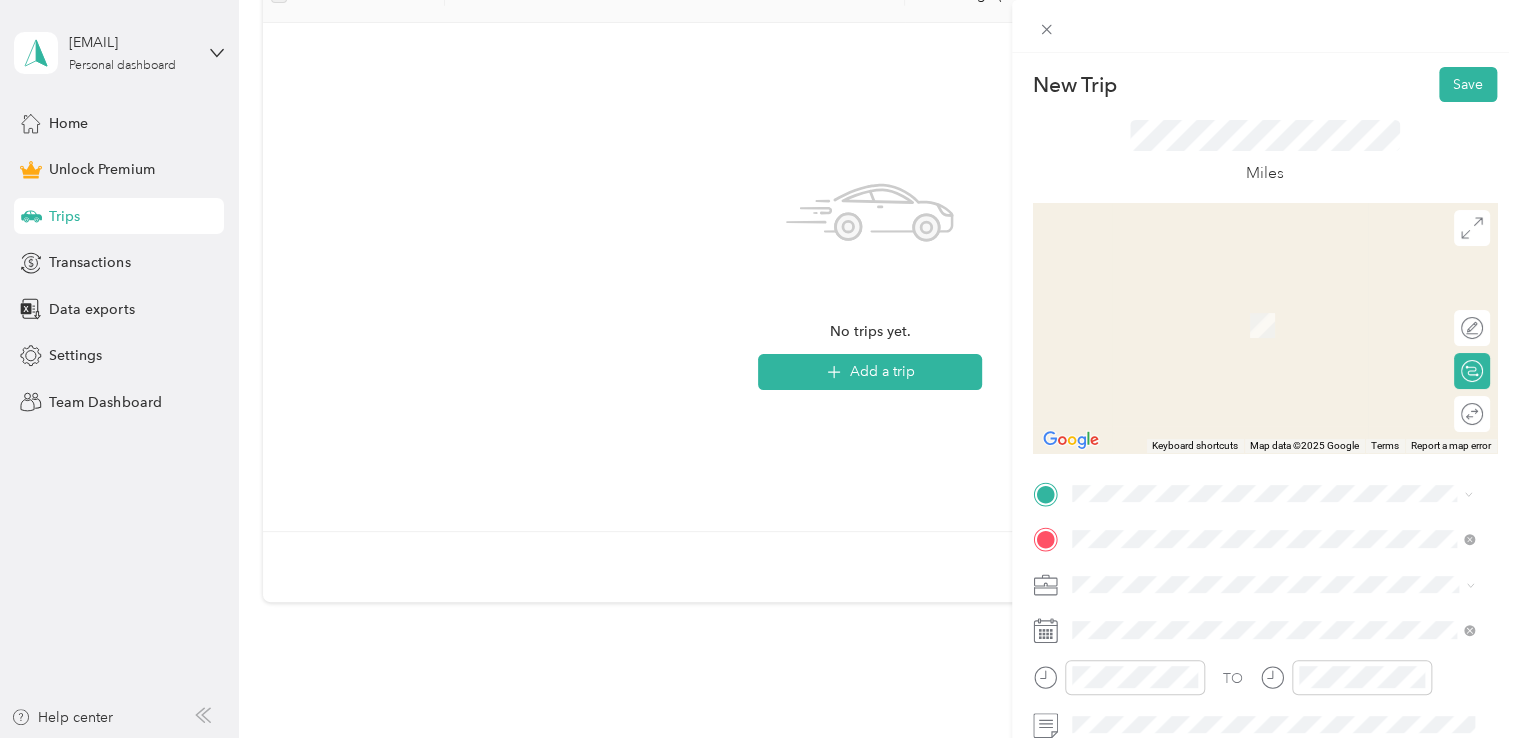 click on "[NUMBER] [STREET]
[CITY], [STATE] [POSTAL_CODE], [COUNTRY]" at bounding box center (1253, 258) 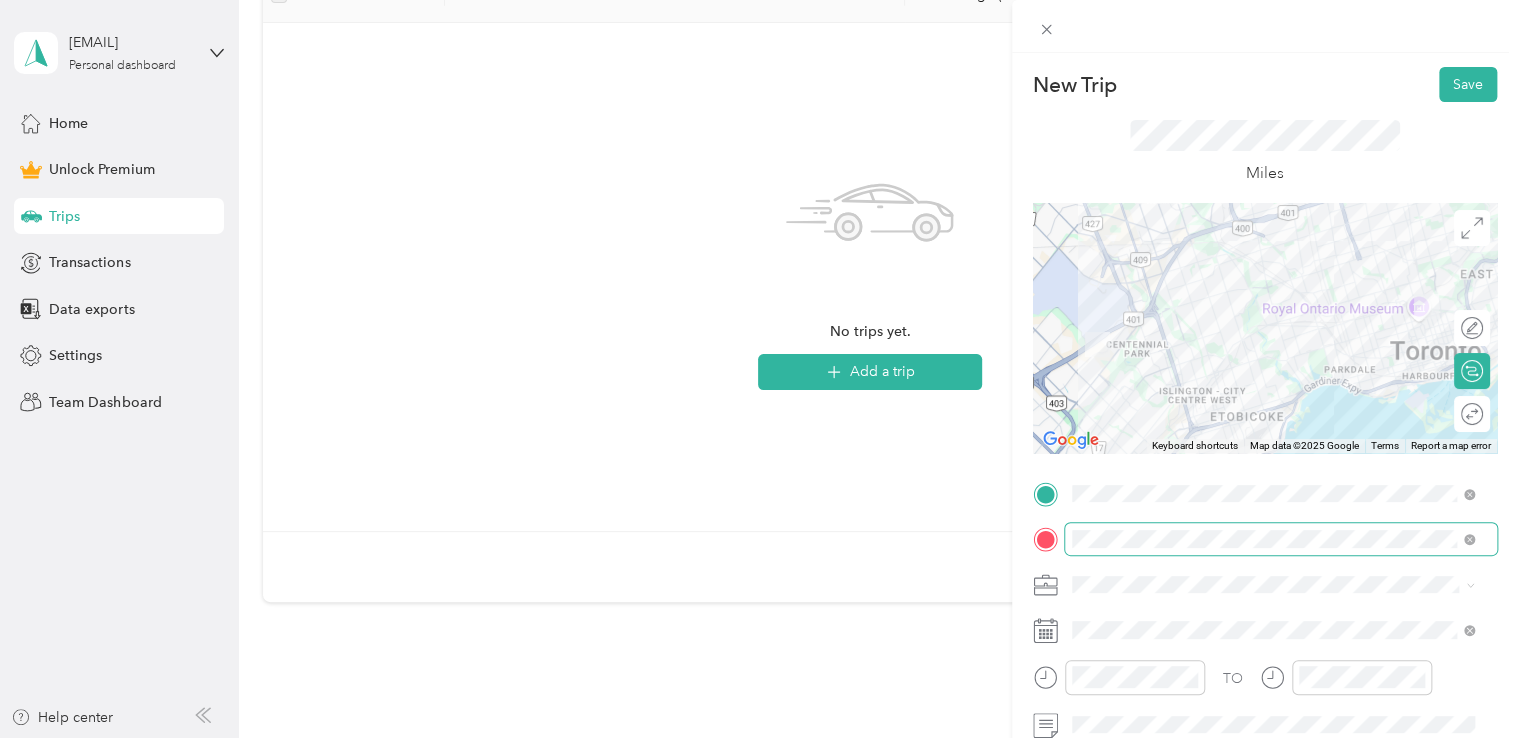 click at bounding box center [1281, 539] 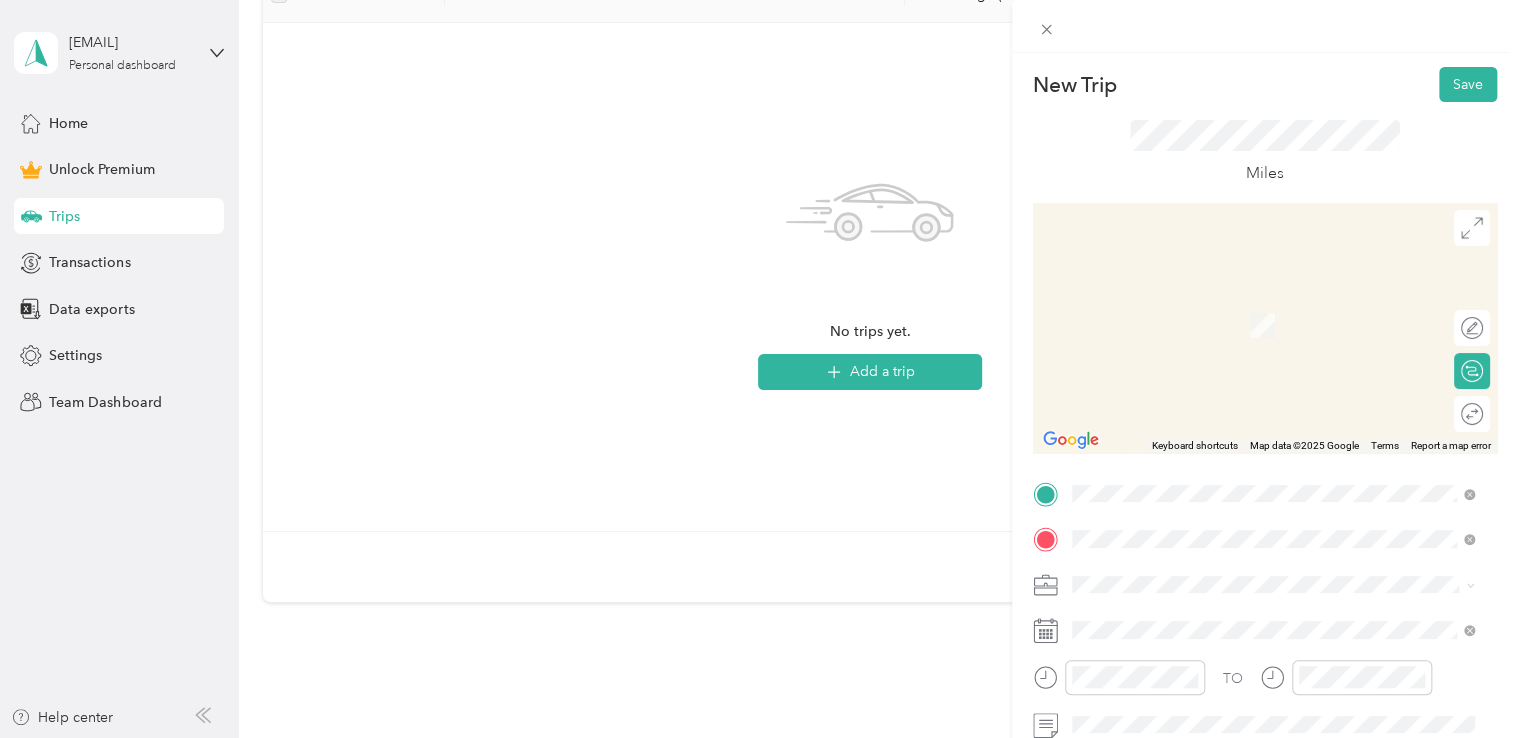 click on "[NUMBER] [STREET]
[CITY], [STATE] [POSTAL_CODE], [COUNTRY]" at bounding box center [1253, 360] 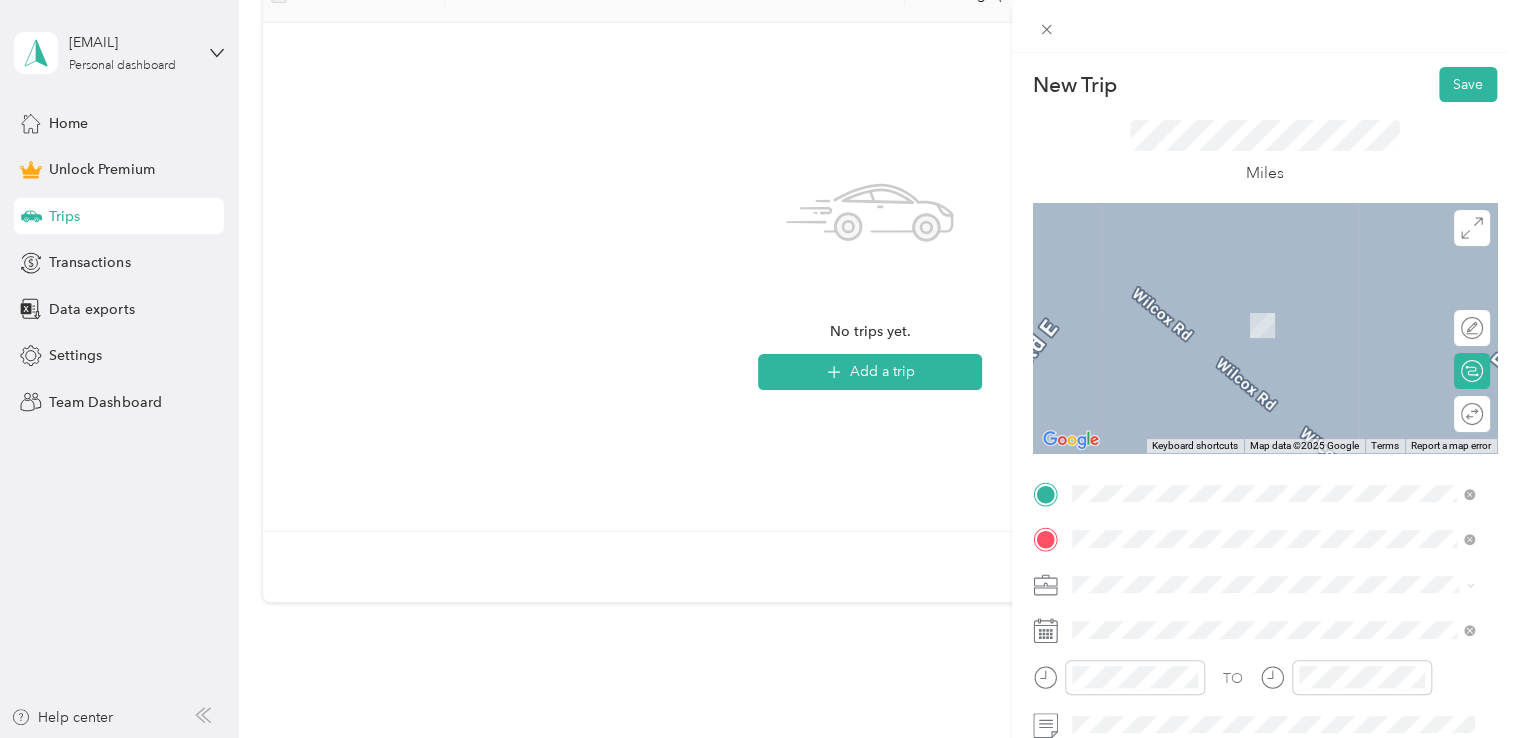 click on "[NUMBER] [STREET]
[CITY], [STATE] [POSTAL_CODE], [COUNTRY]" at bounding box center (1253, 574) 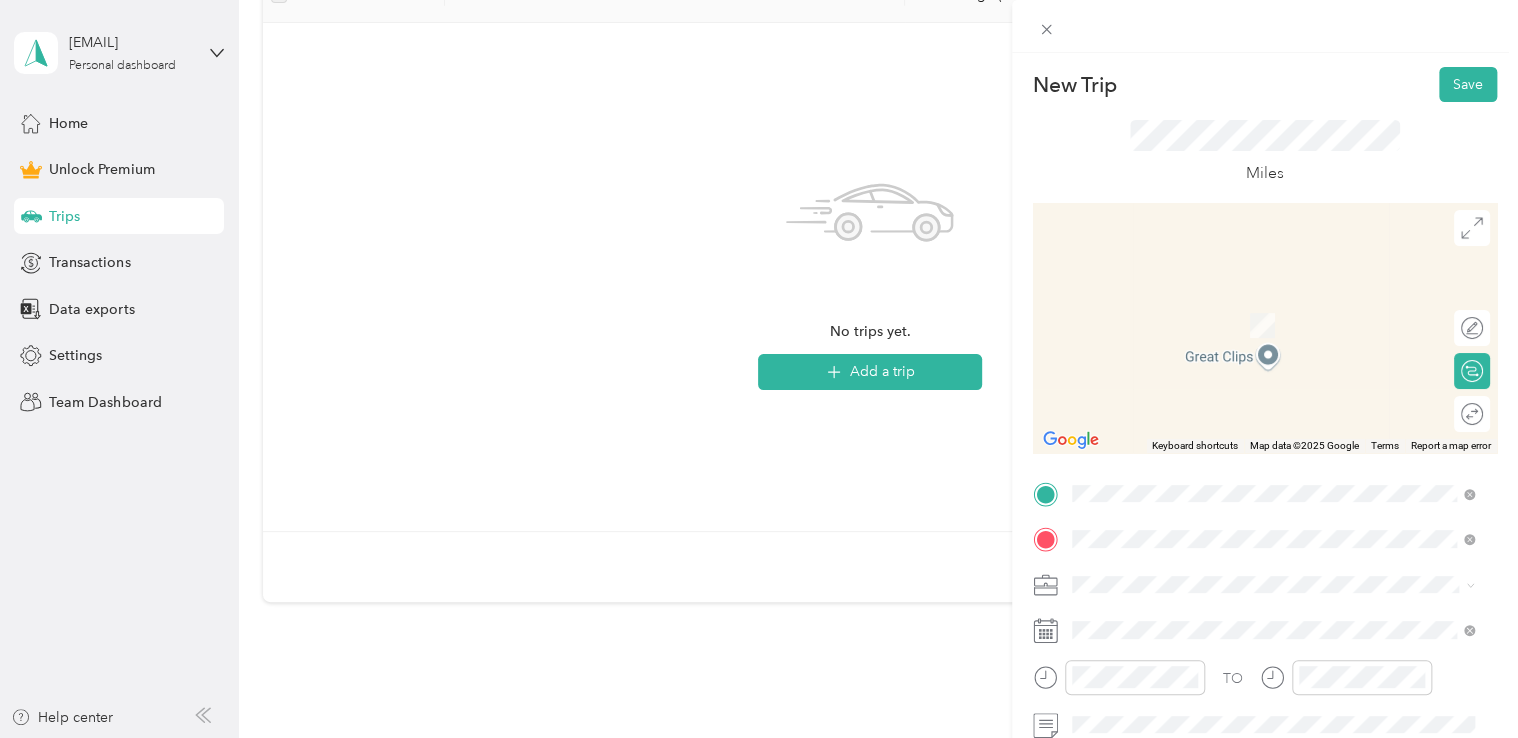 click on "[NUMBER] [STREET]
[CITY], [STATE] [POSTAL_CODE], [COUNTRY]" at bounding box center (1253, 304) 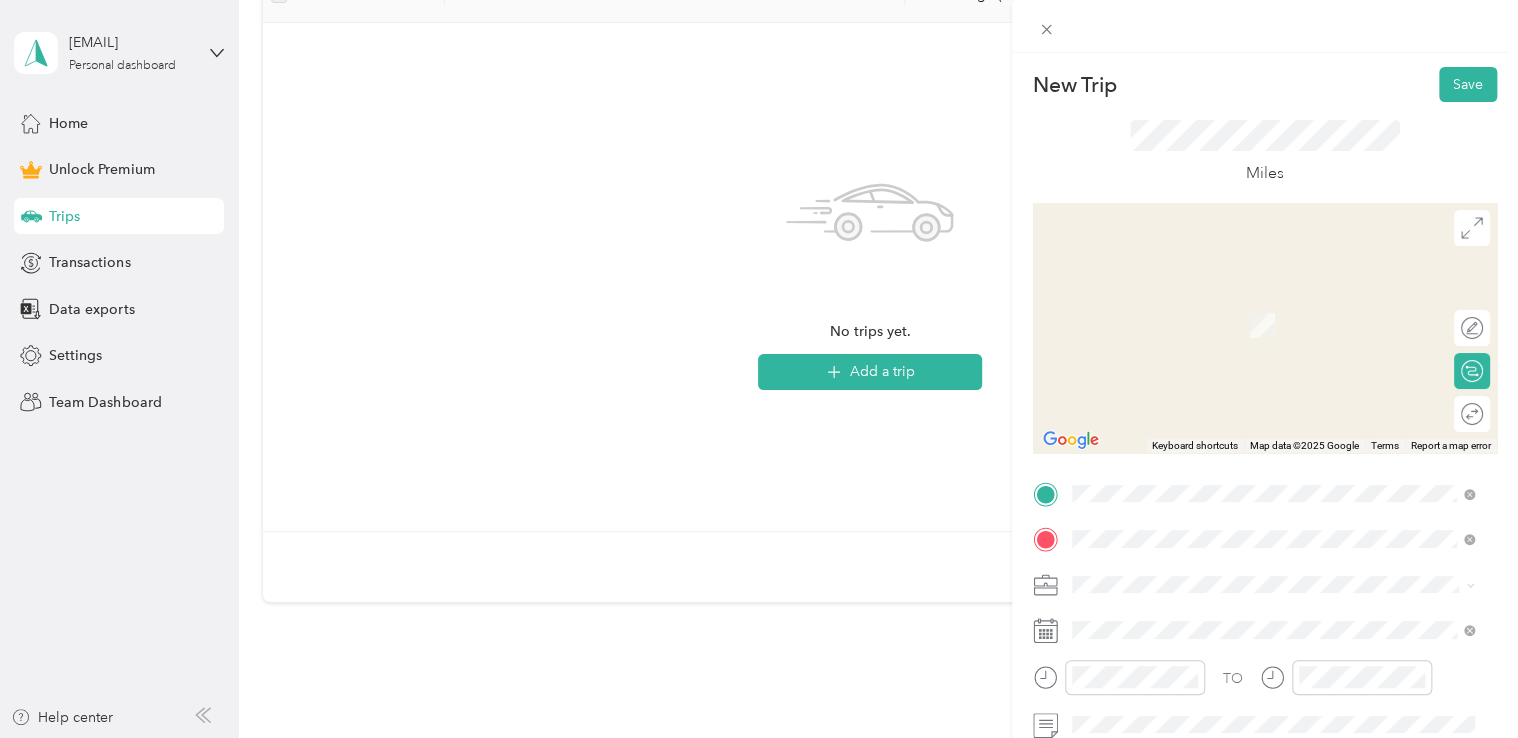 click on "[NUMBER] [STREET]
[CITY], [STATE] [POSTAL_CODE], [COUNTRY]" at bounding box center [1253, 258] 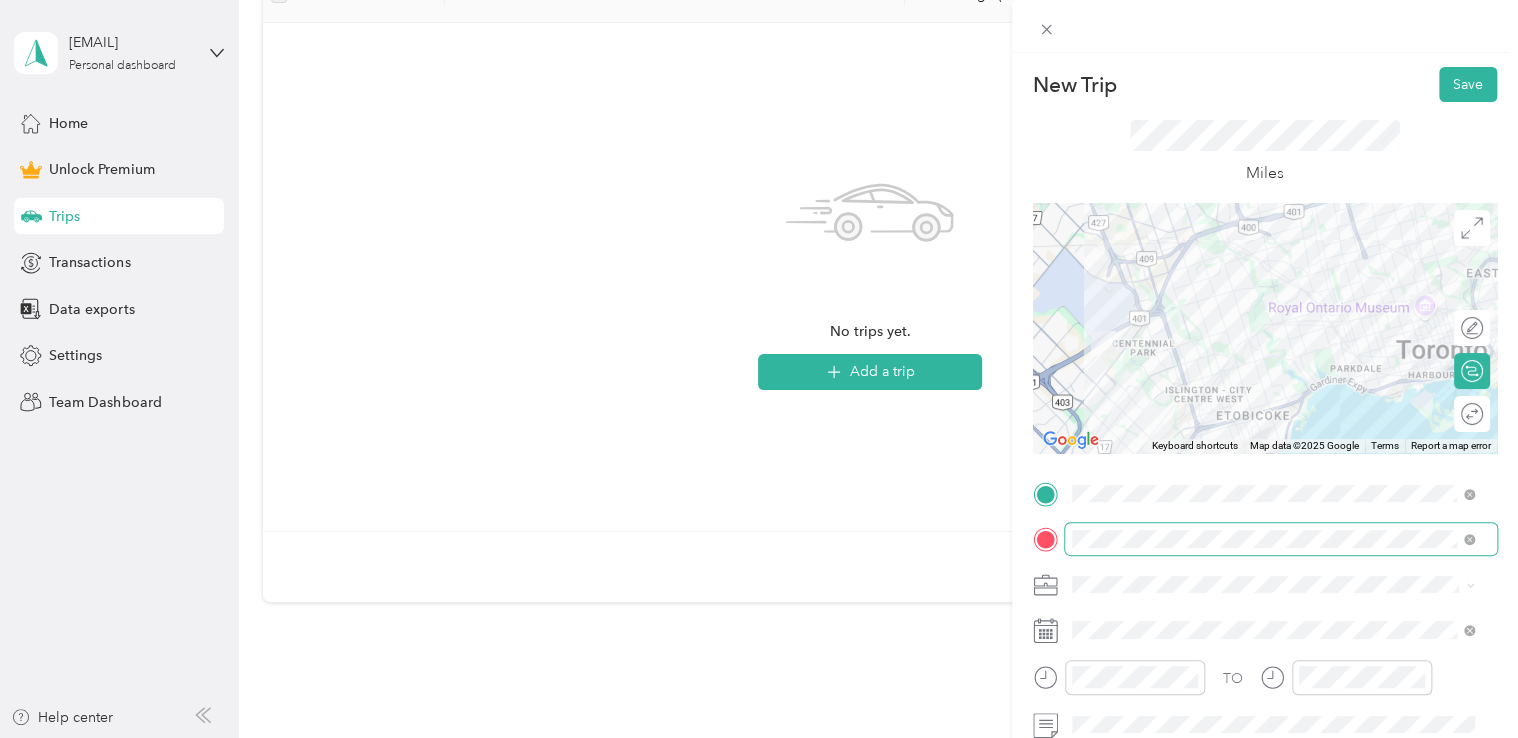 click at bounding box center [1281, 539] 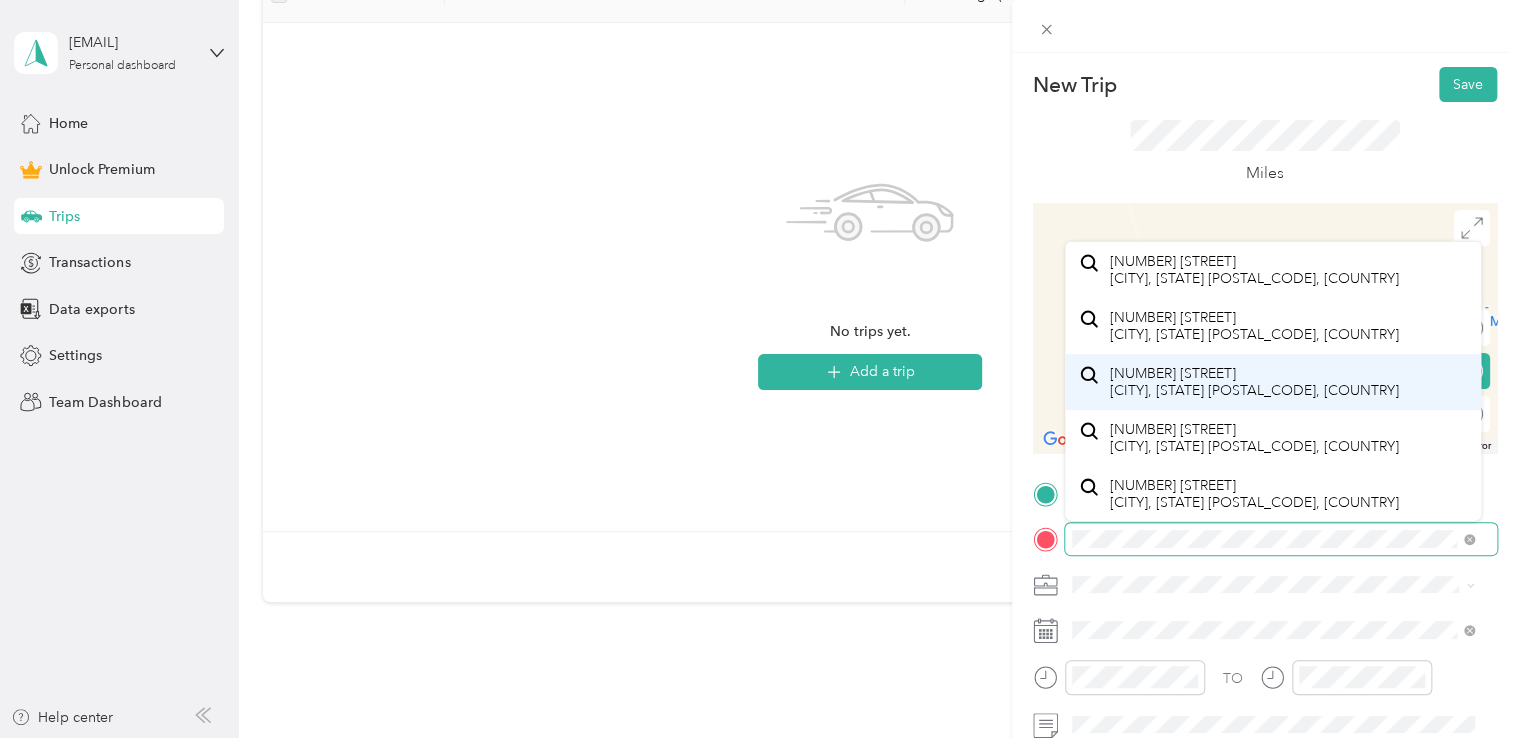 scroll, scrollTop: 0, scrollLeft: 0, axis: both 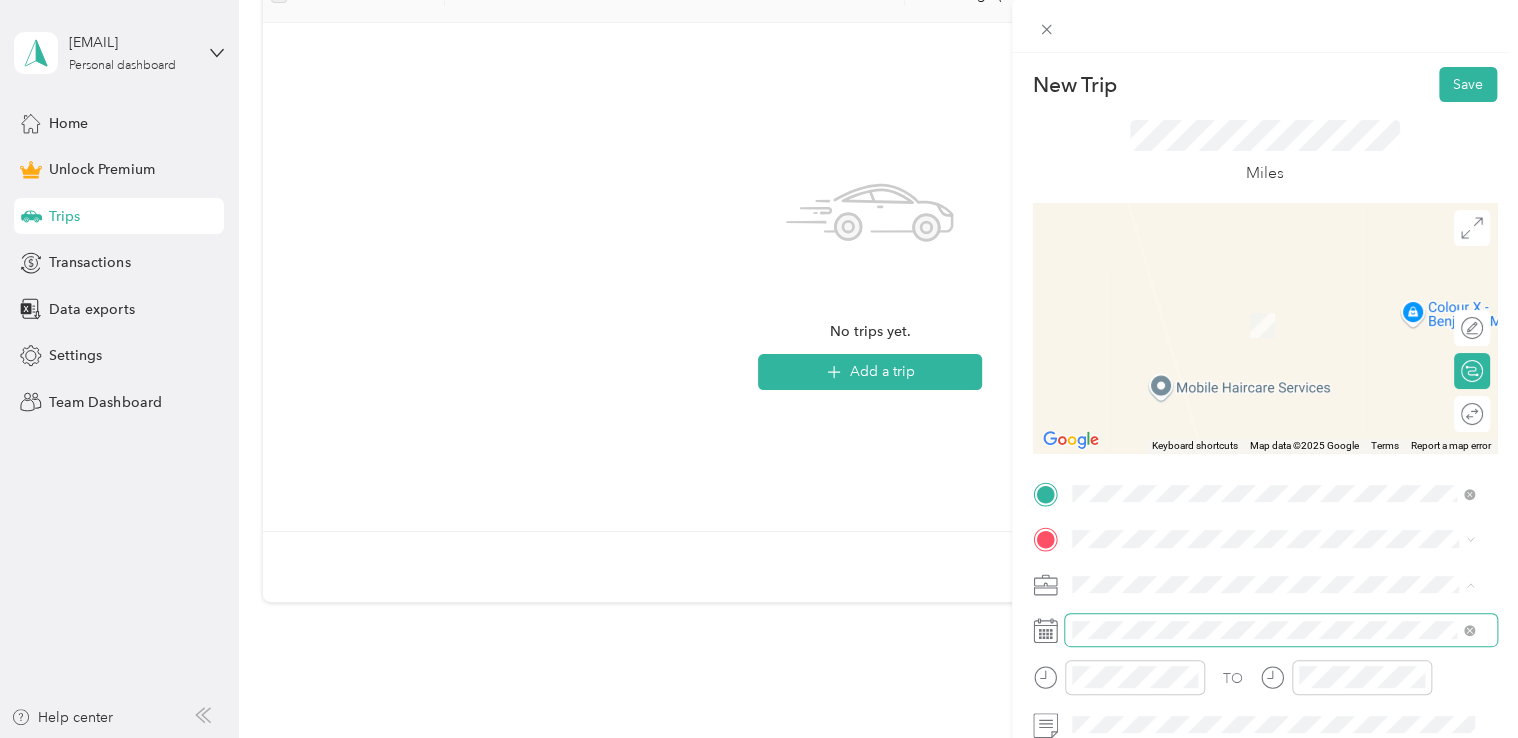 click at bounding box center [1281, 630] 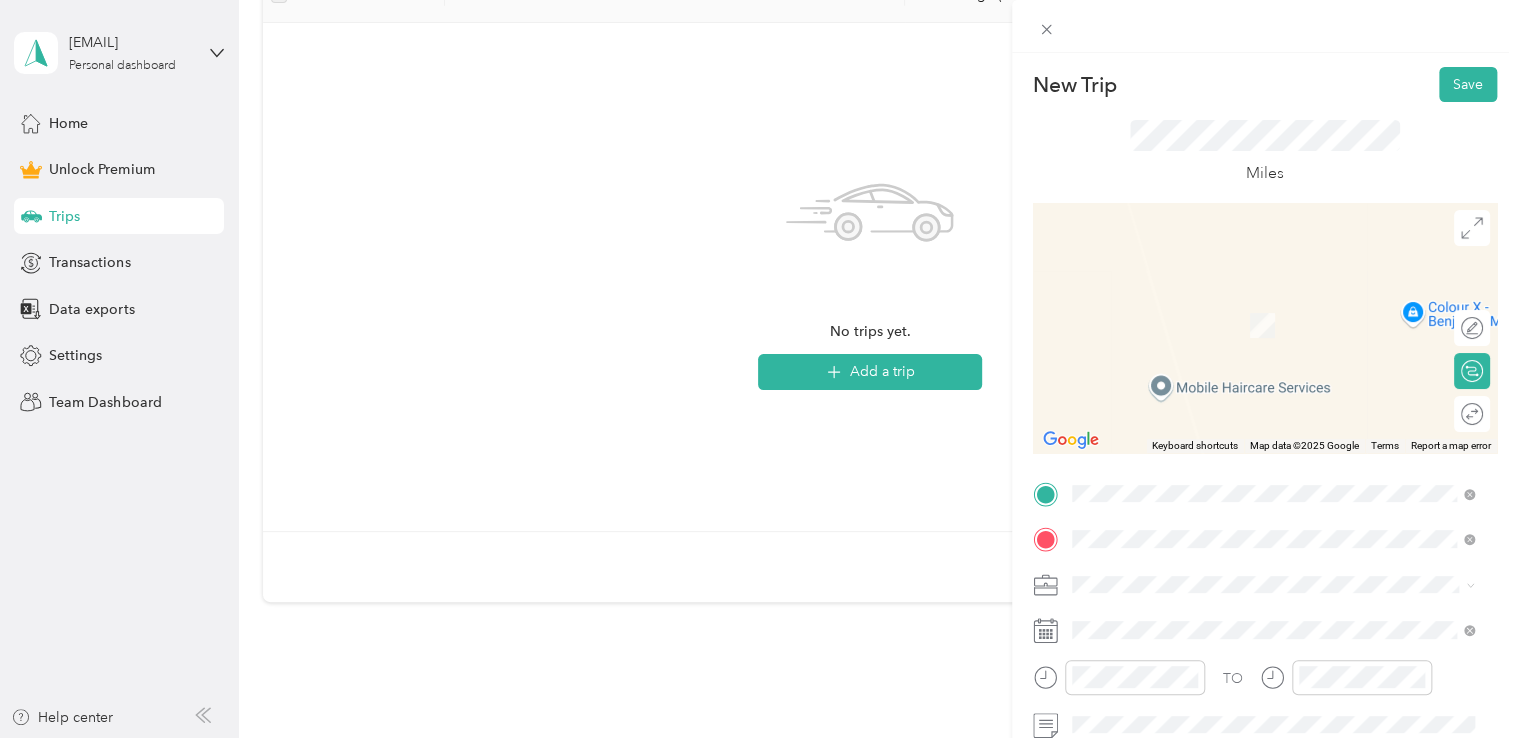 click on "[NUMBER] [STREET]
[CITY], [STATE] [POSTAL_CODE], [COUNTRY]" at bounding box center [1253, 304] 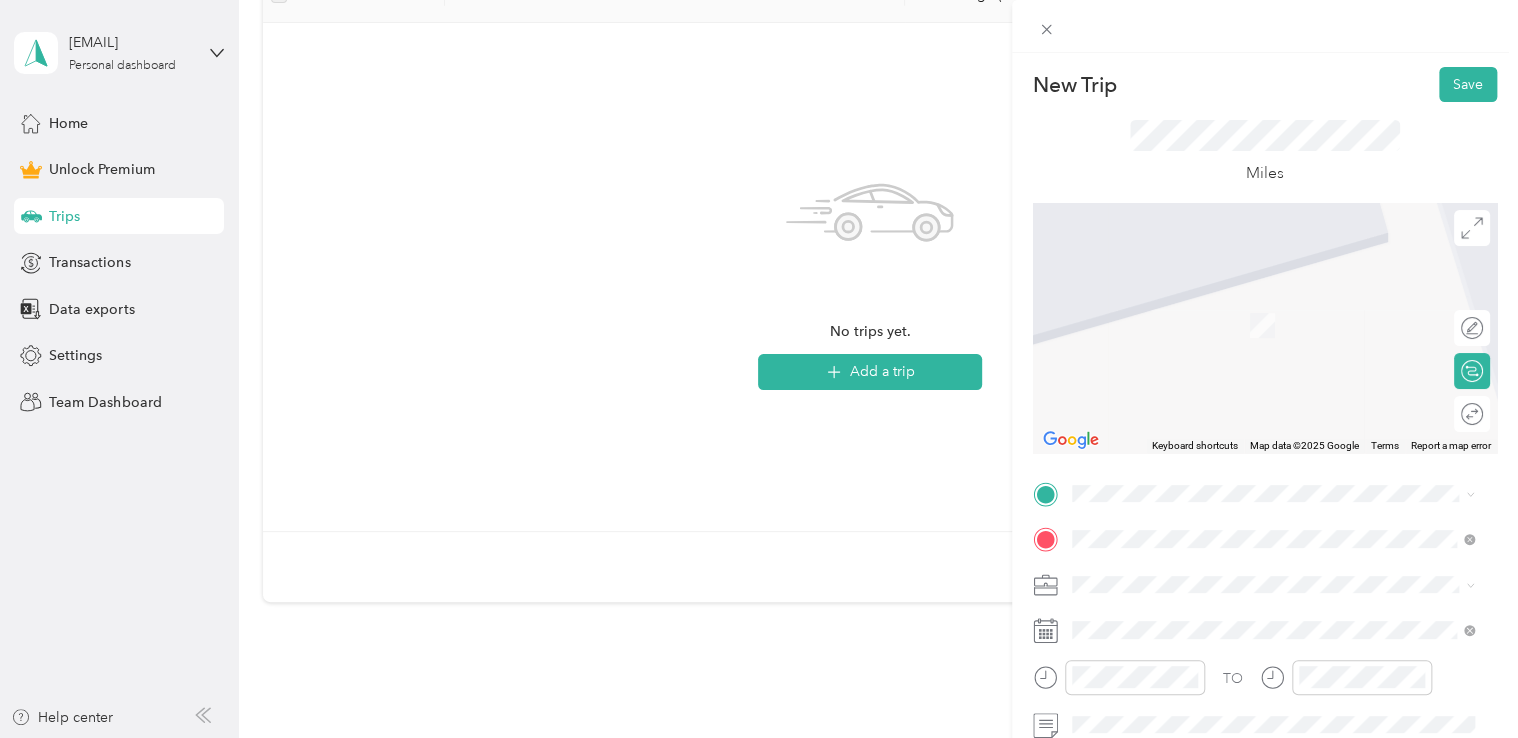 click on "[NUMBER] [STREET]
[CITY], [STATE] [POSTAL_CODE], [COUNTRY]" at bounding box center (1253, 256) 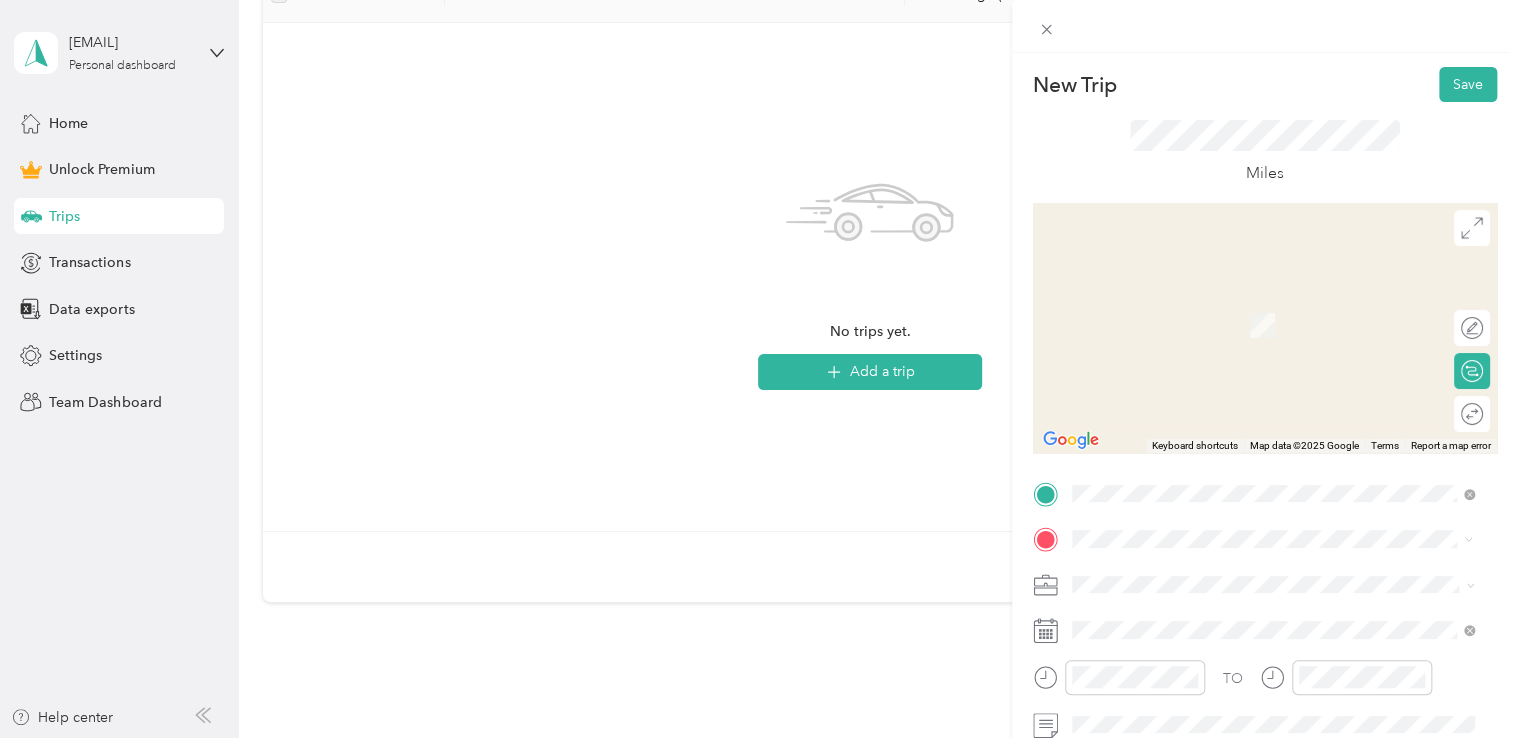 click on "[NUMBER] [STREET]
[CITY], [STATE] [POSTAL_CODE], [COUNTRY]" at bounding box center (1253, 304) 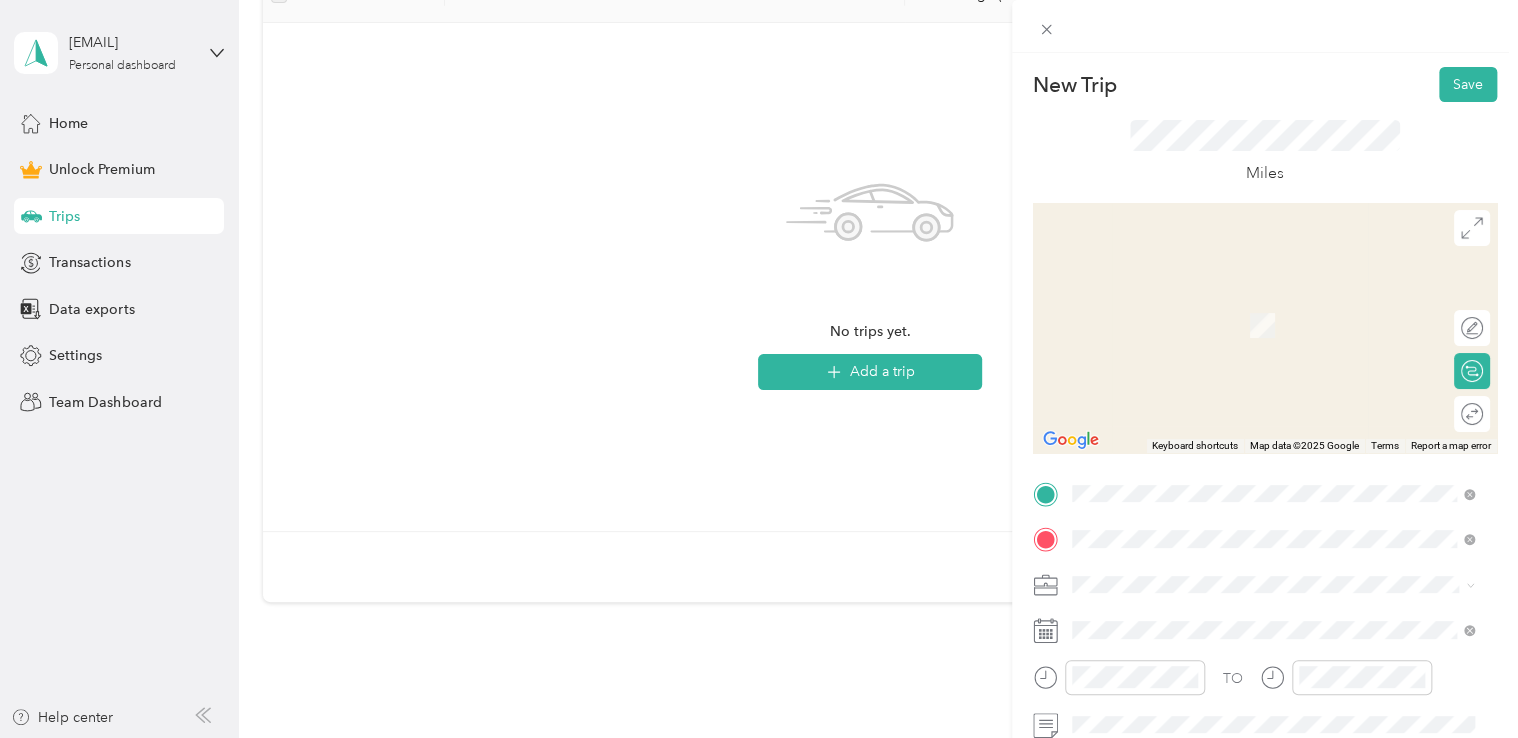 click on "[NUMBER] [STREET]
[CITY], [STATE] [POSTAL_CODE], [COUNTRY]" at bounding box center [1253, 360] 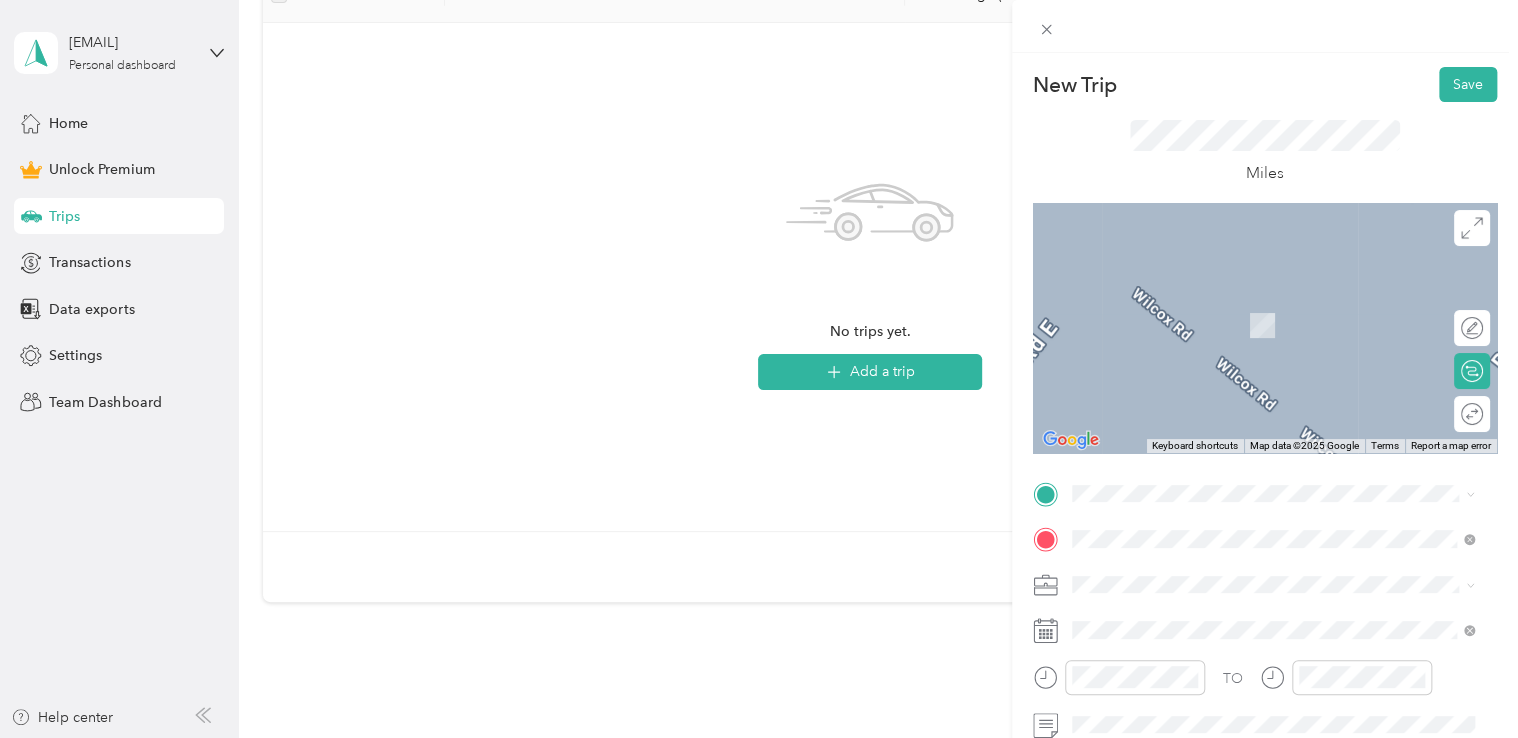 click on "[NUMBER] [STREET]
[CITY], [STATE] [POSTAL_CODE], [COUNTRY]" at bounding box center (1253, 256) 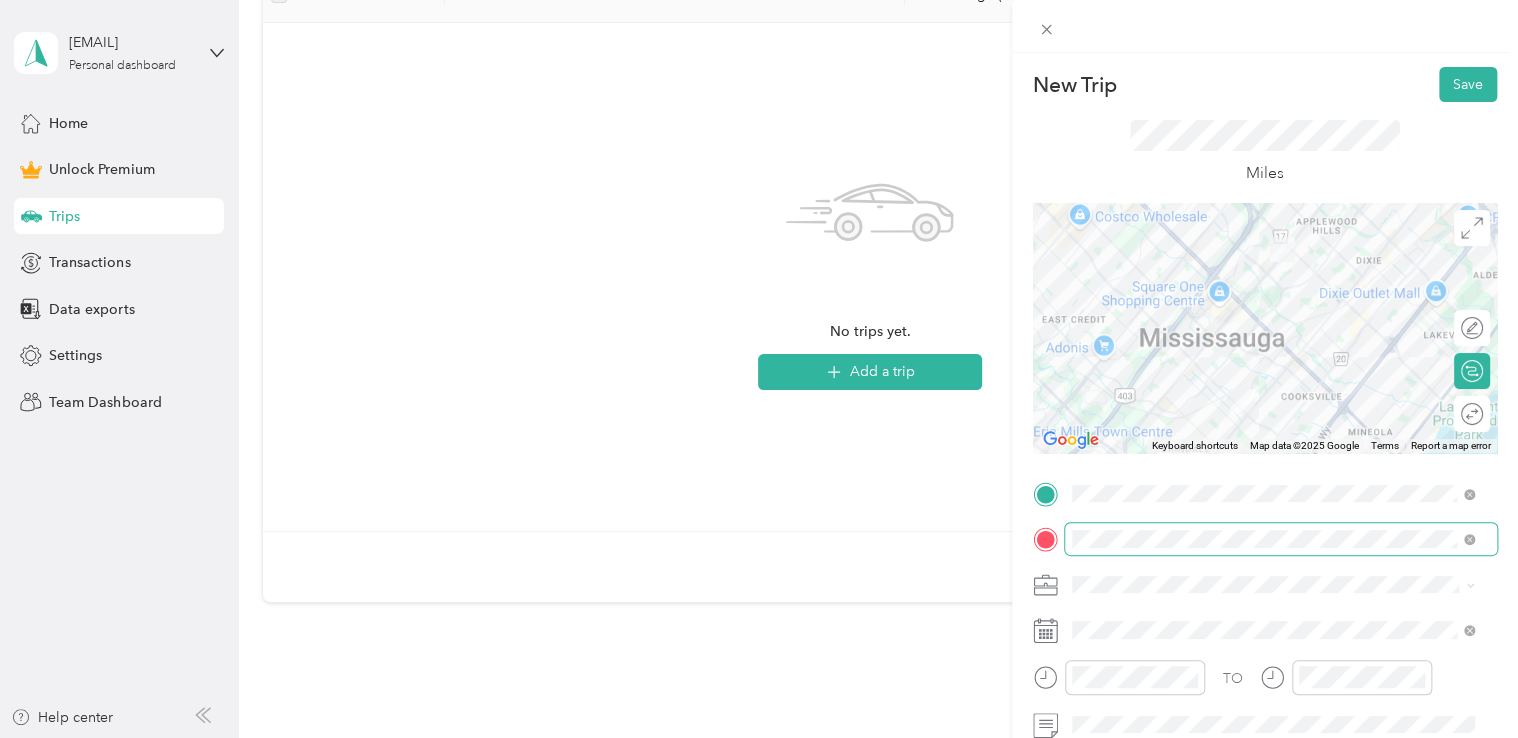 click at bounding box center [1281, 539] 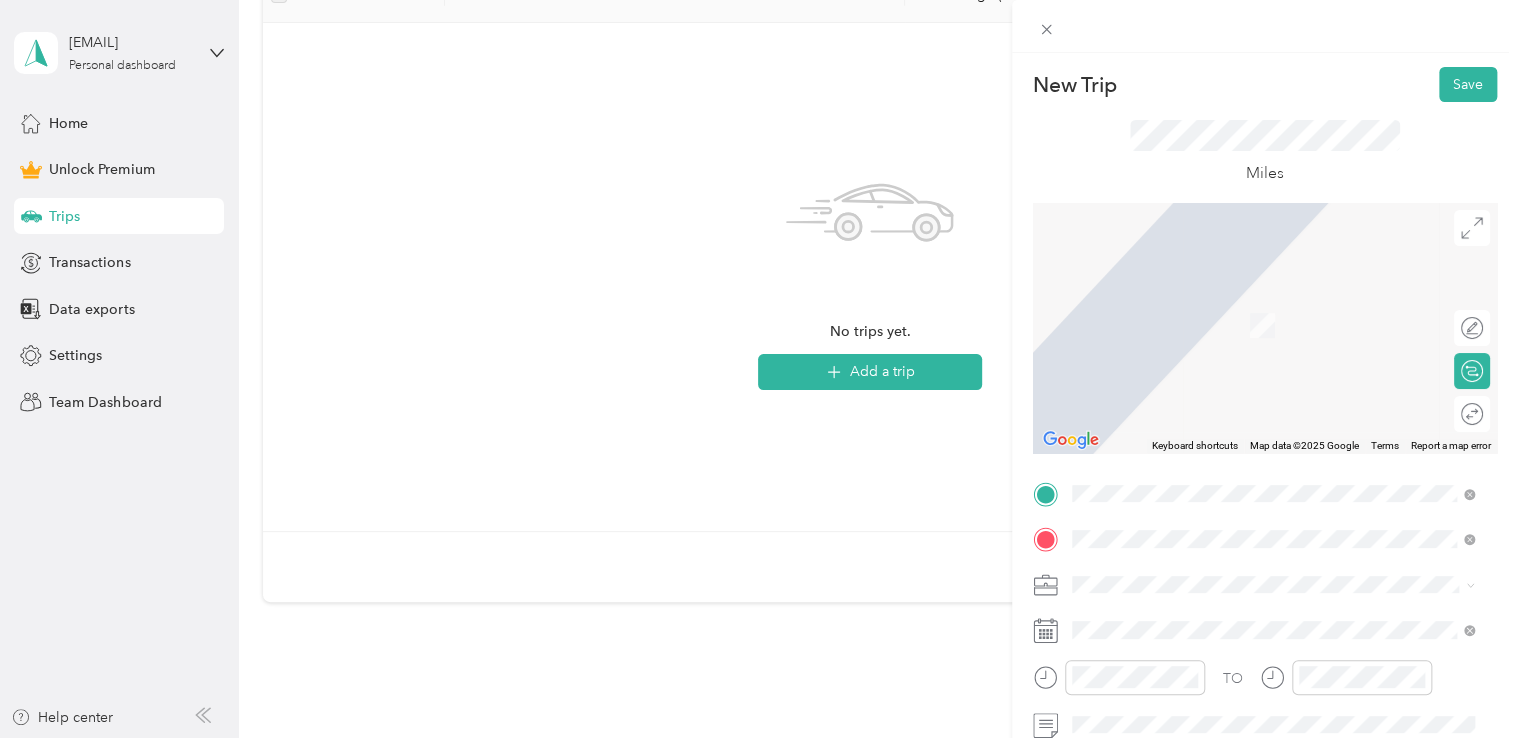 click on "[NUMBER] [STREET]
[CITY], [STATE] [POSTAL_CODE], [COUNTRY]" at bounding box center (1253, 304) 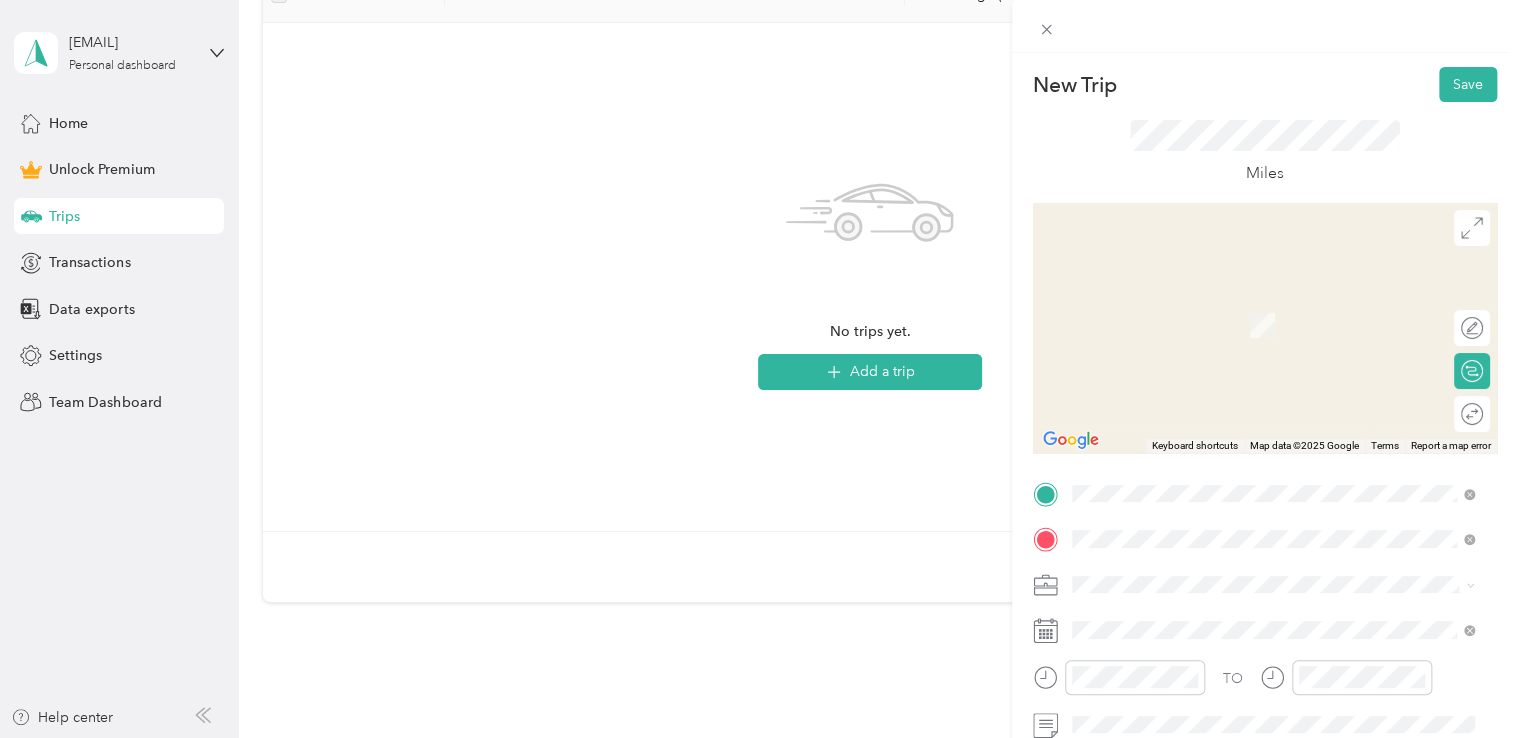 click on "[NUMBER] [STREET]
[CITY], [STATE] [POSTAL_CODE], [COUNTRY]" at bounding box center (1253, 258) 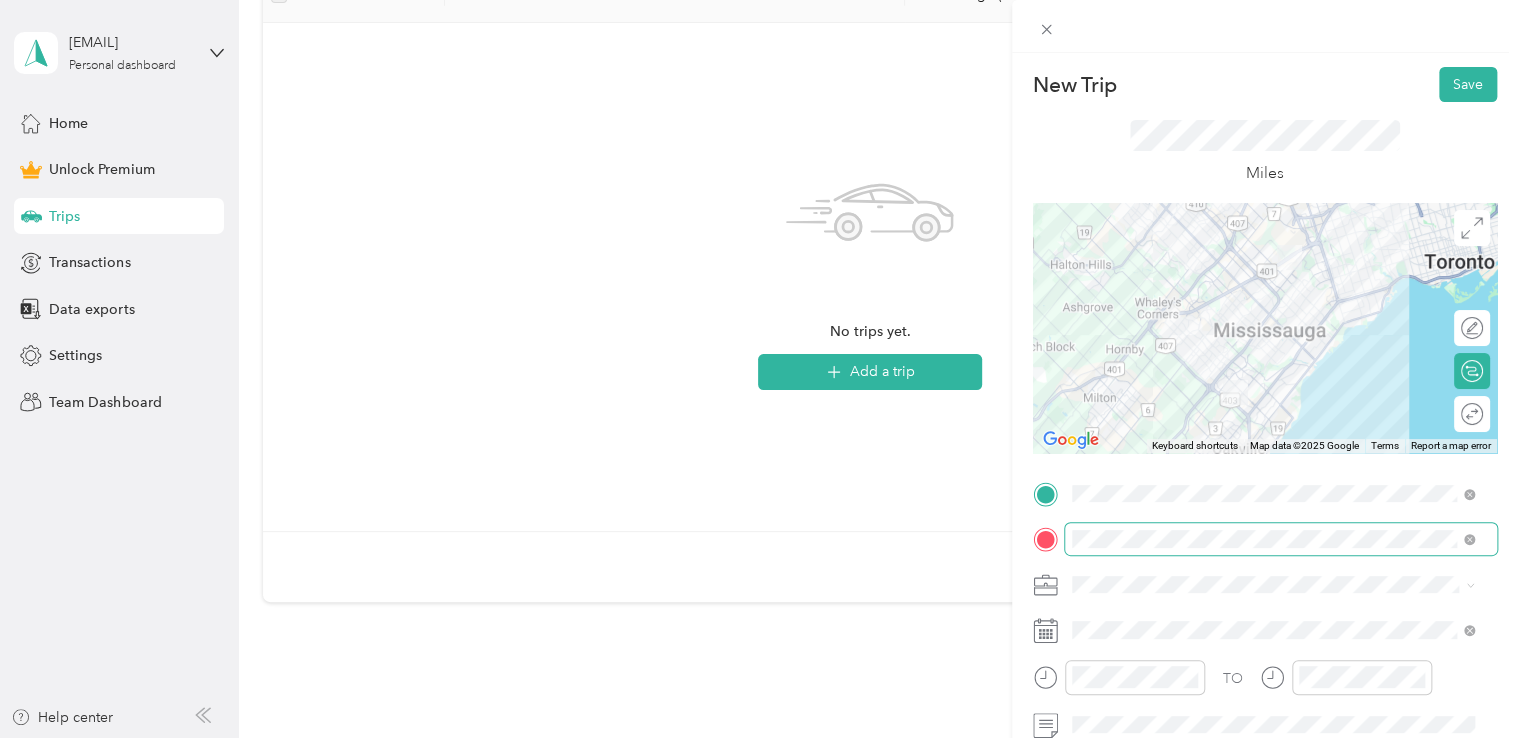 click at bounding box center (1281, 539) 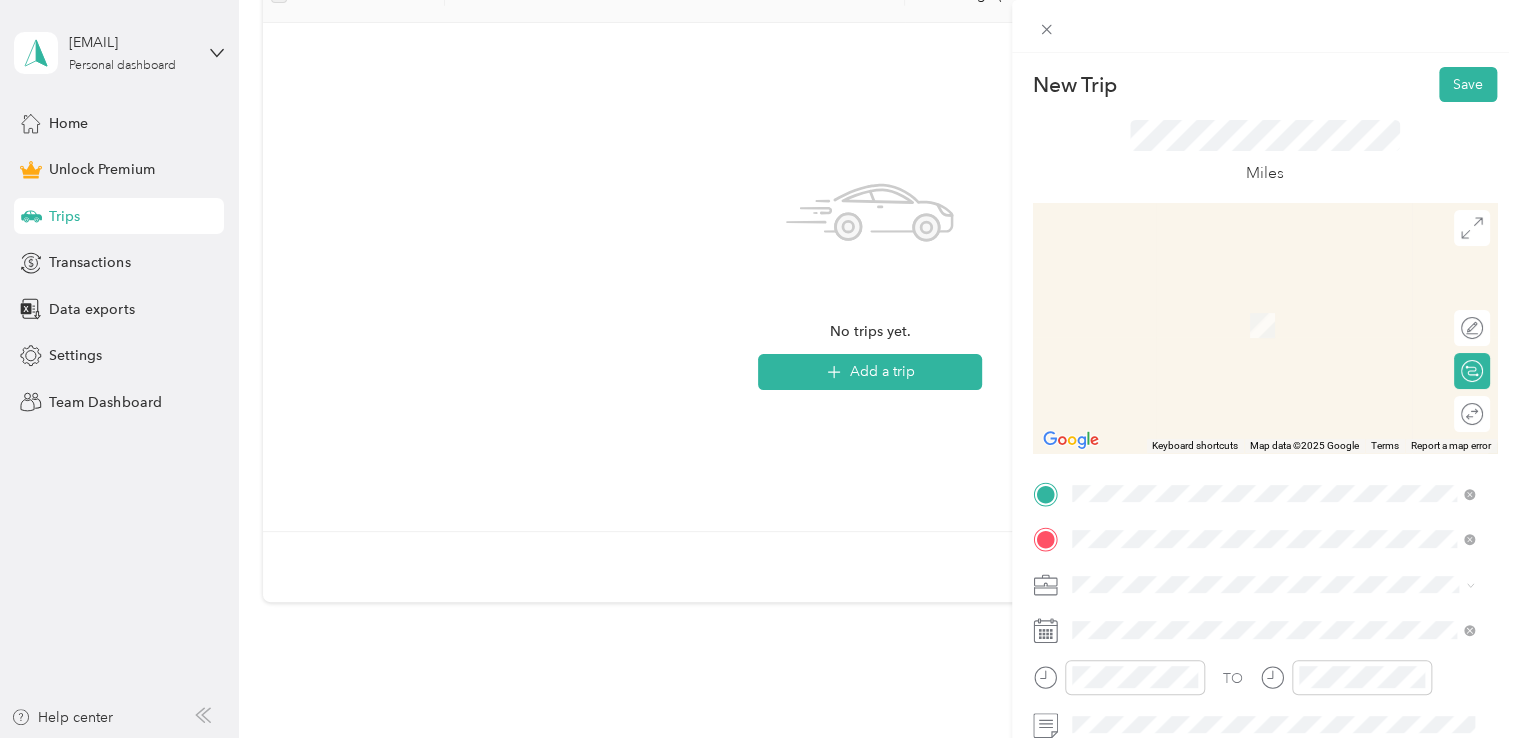 click on "[NUMBER] [STREET]
[CITY], [STATE] [POSTAL_CODE], [COUNTRY]" at bounding box center [1253, 304] 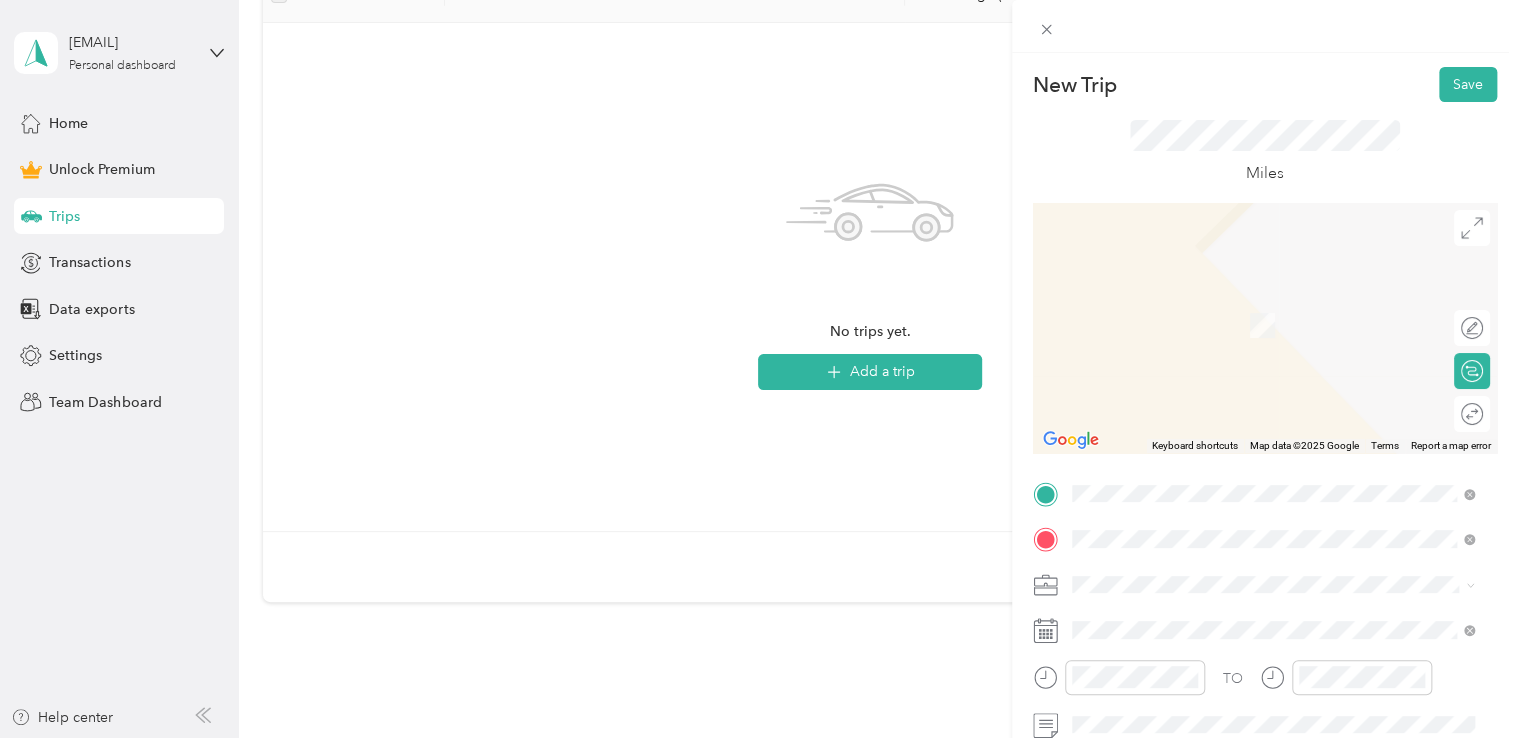 click on "[NUMBER] [STREET]
[CITY], [STATE] [POSTAL_CODE], [COUNTRY]" at bounding box center (1253, 258) 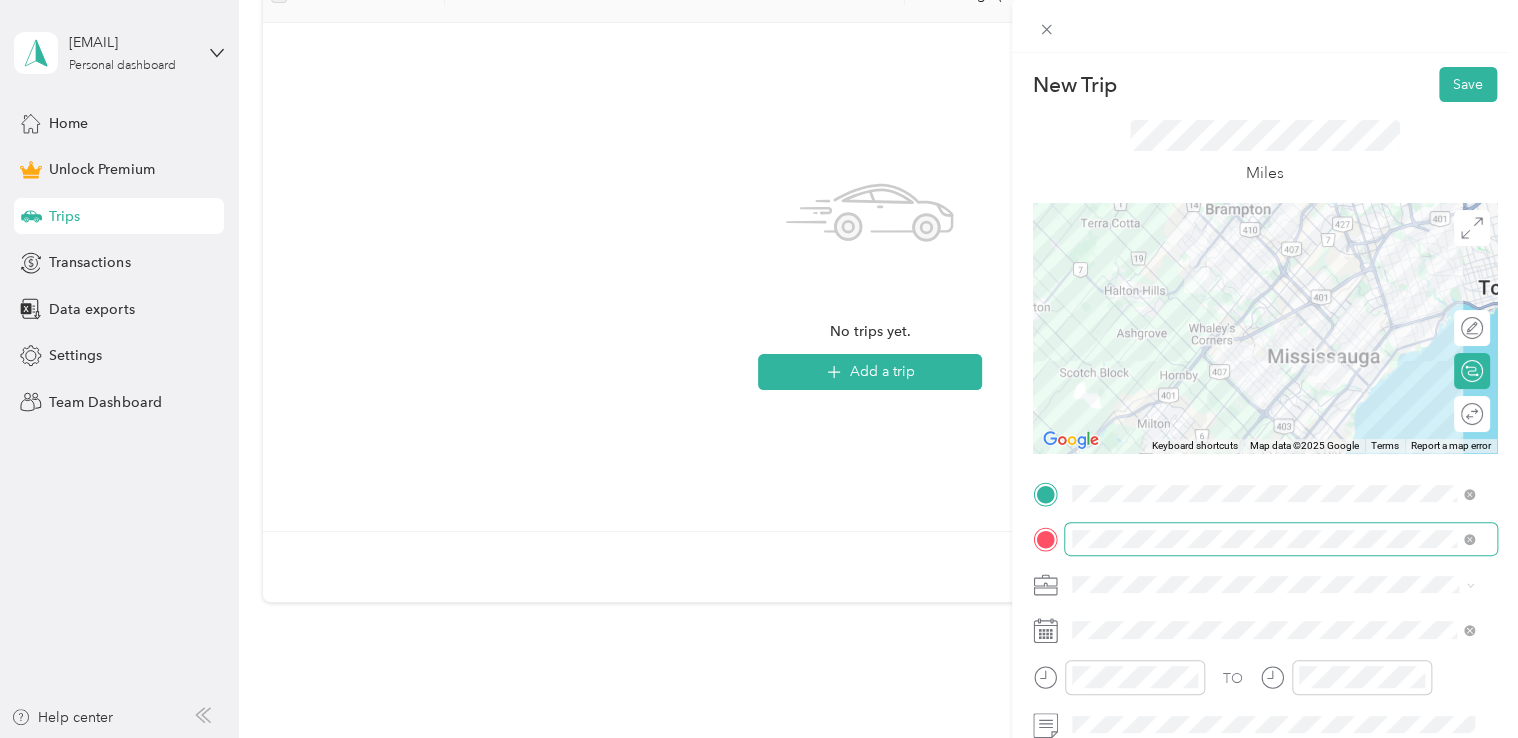 click at bounding box center [1281, 539] 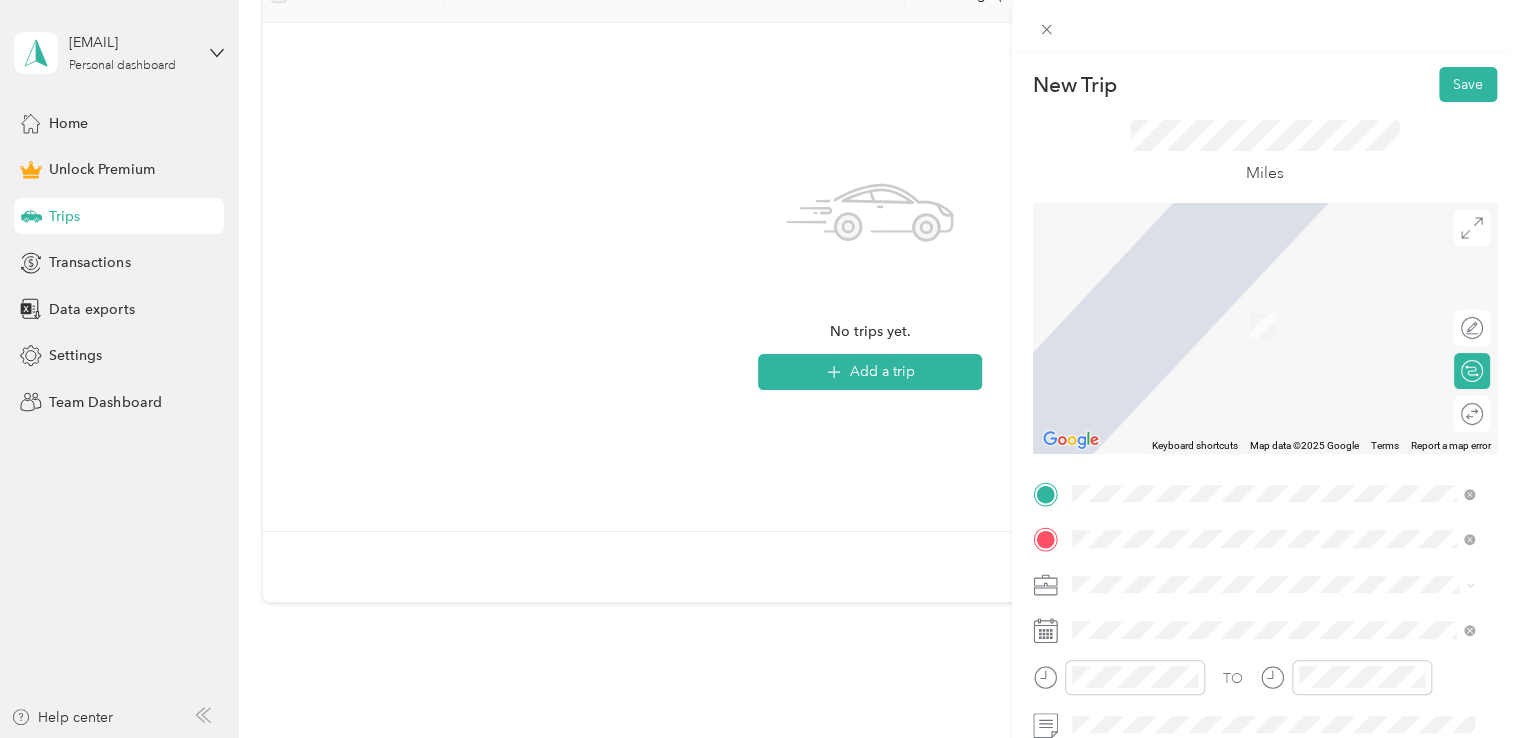 click on "[NUMBER] [STREET]
[CITY], [STATE] [POSTAL_CODE], [COUNTRY]" at bounding box center [1253, 304] 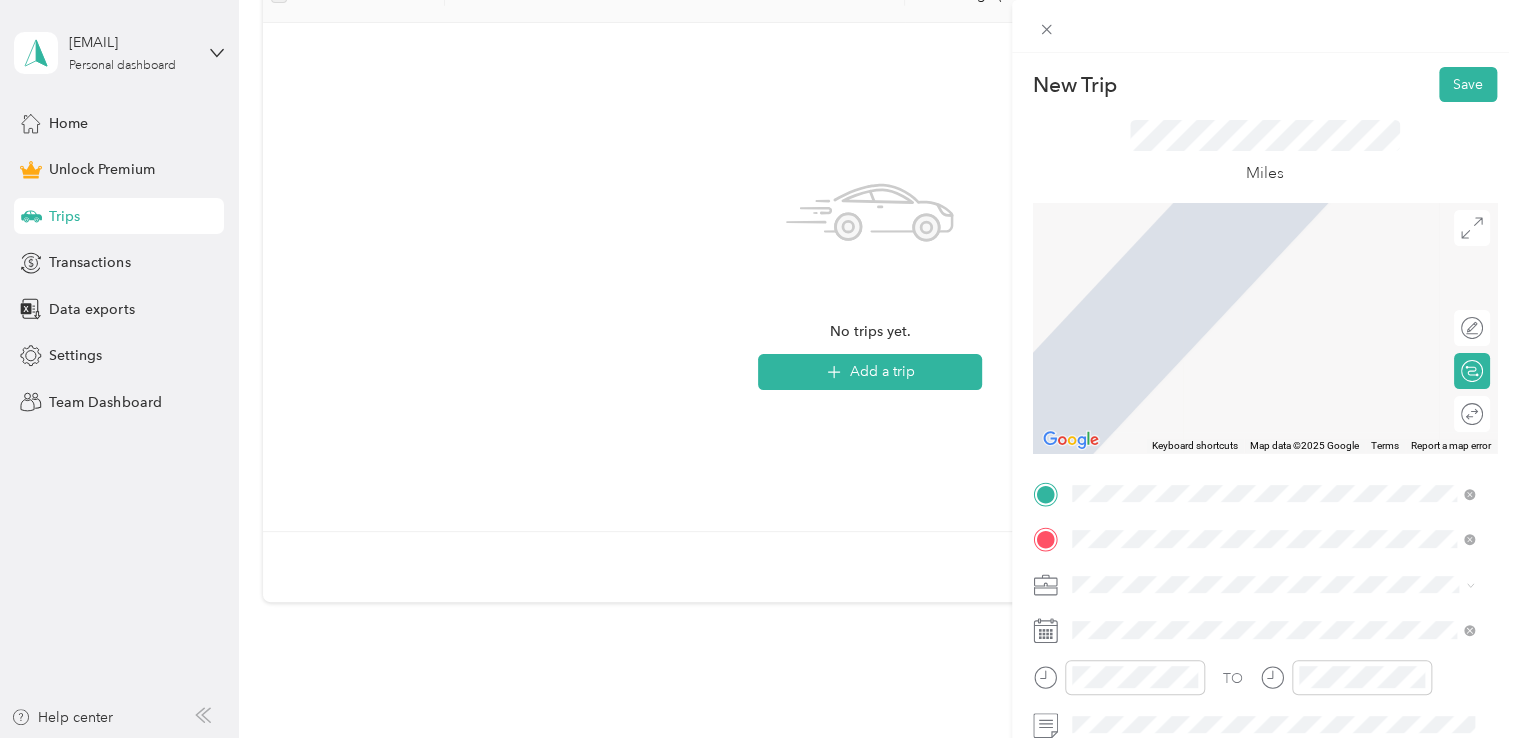 type 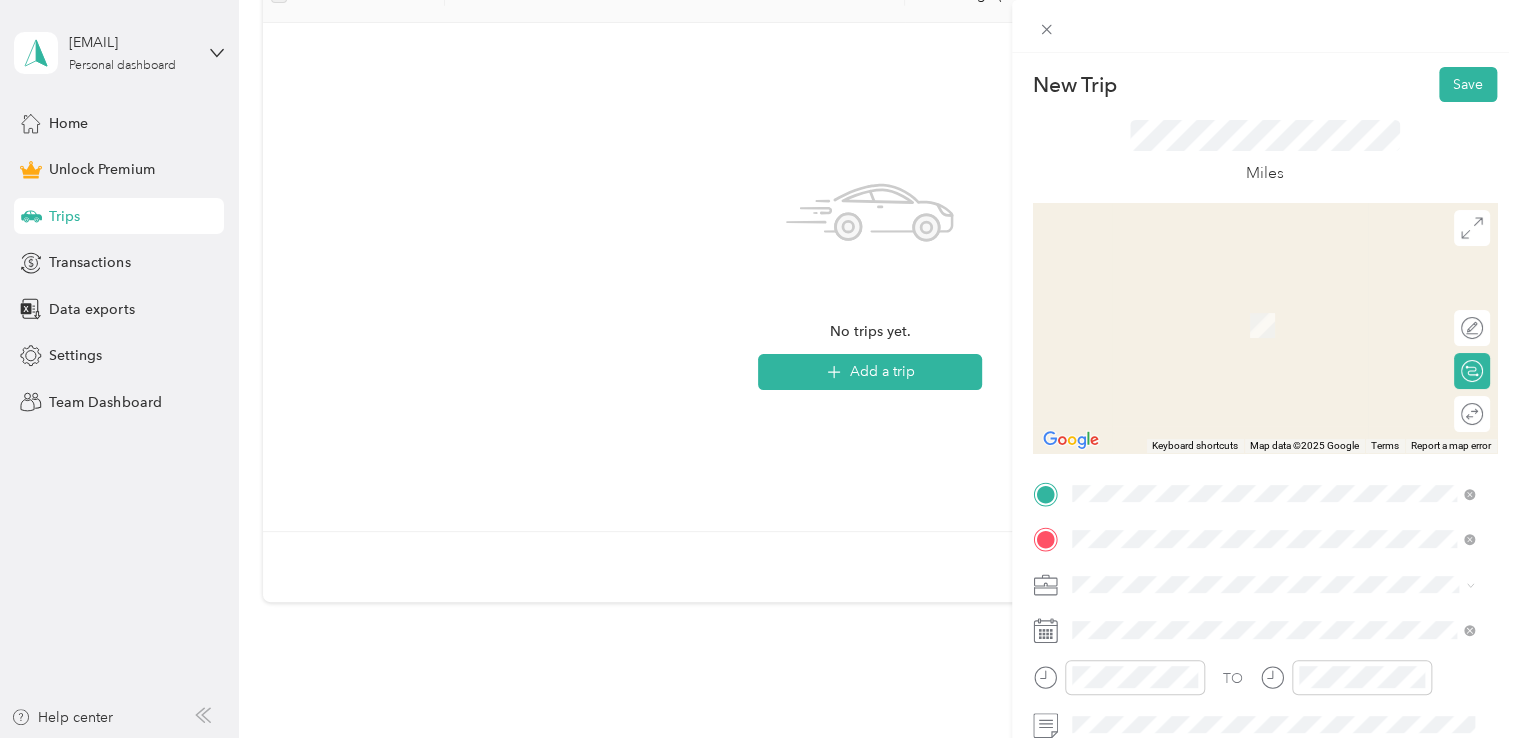 click on "[NUMBER] [STREET]
[CITY], [STATE] [POSTAL_CODE], [COUNTRY]" at bounding box center (1253, 258) 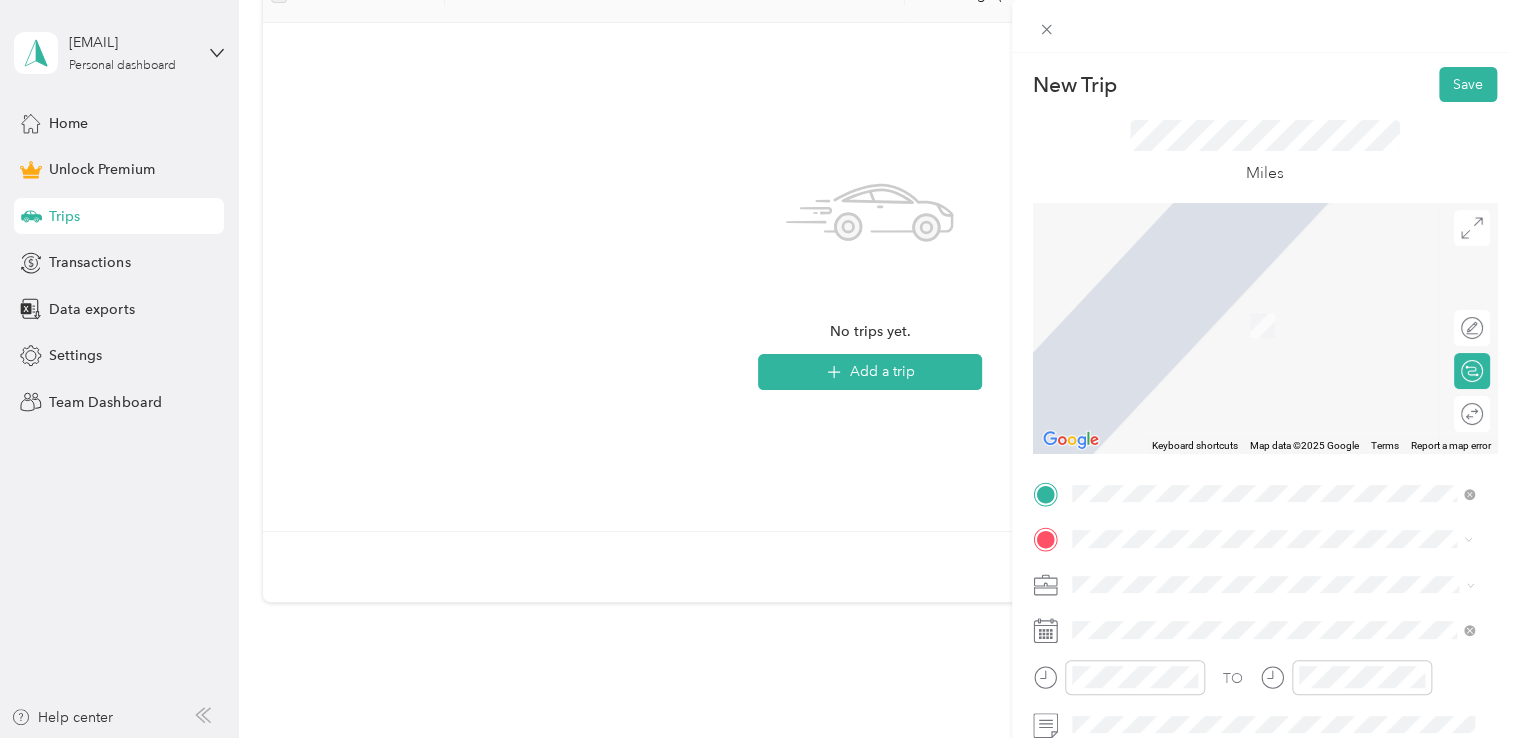 click on "[NUMBER] [STREET]
[CITY], [STATE] [POSTAL_CODE], [COUNTRY]" at bounding box center [1253, 619] 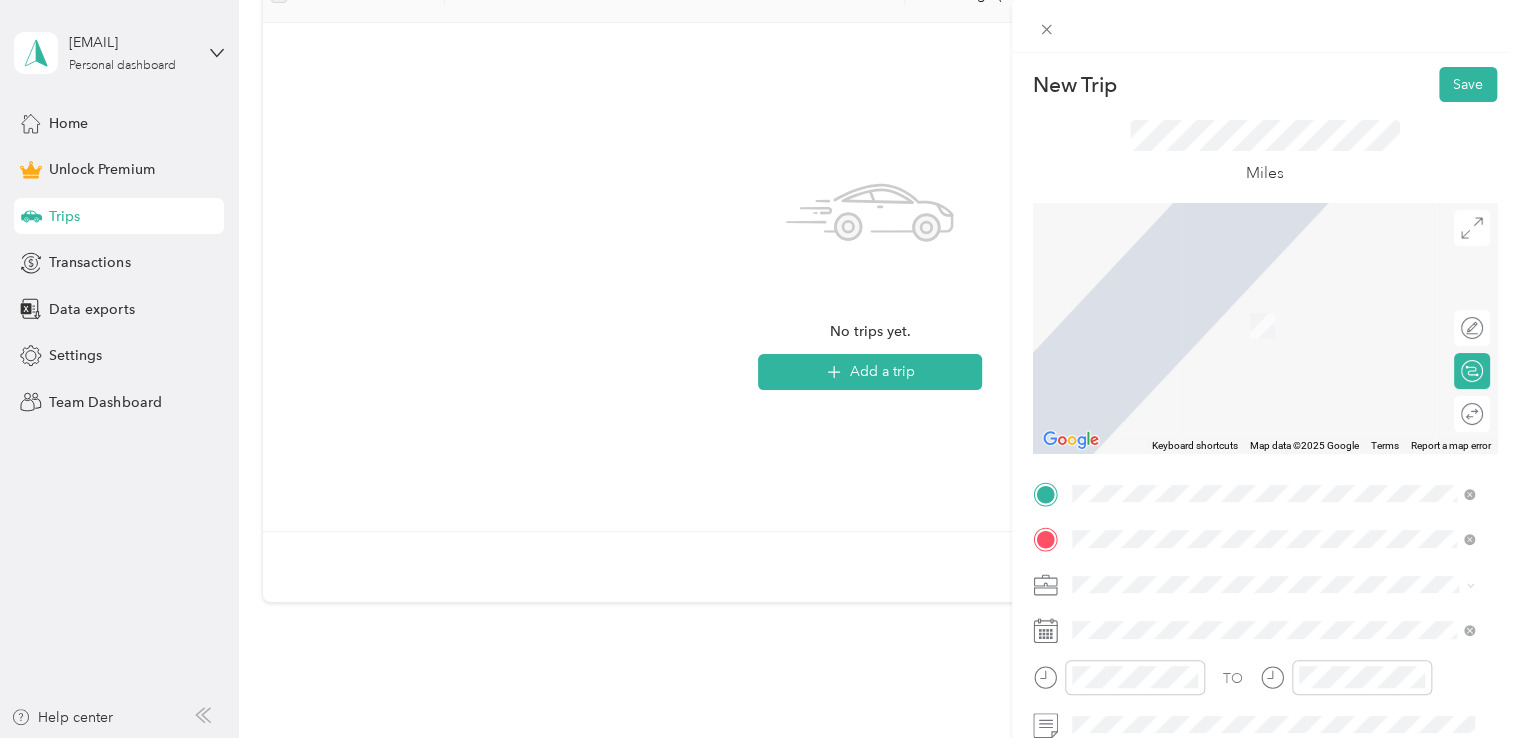 click on "[NUMBER] [STREET]
[CITY], [STATE] [POSTAL_CODE], [COUNTRY]" at bounding box center [1253, 304] 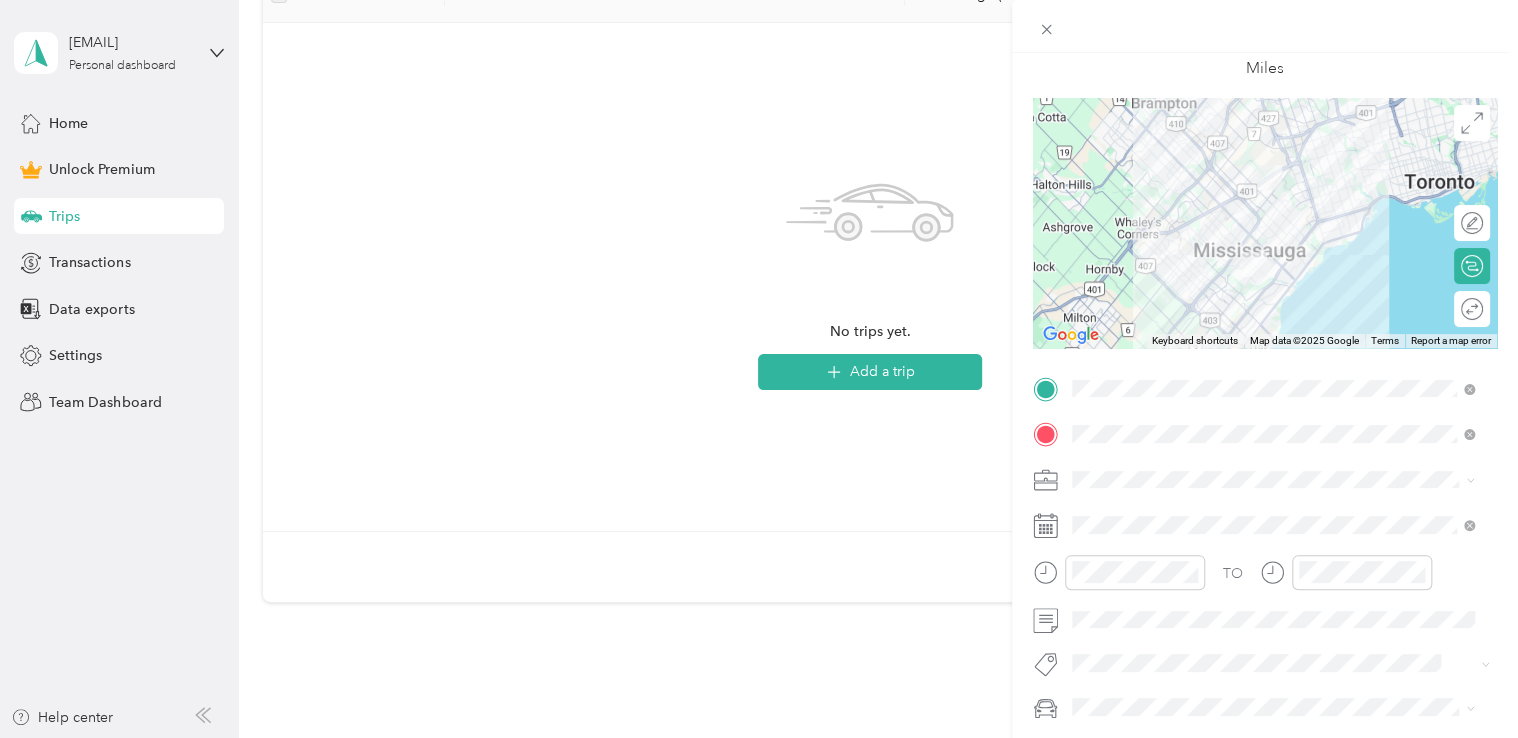 scroll, scrollTop: 0, scrollLeft: 0, axis: both 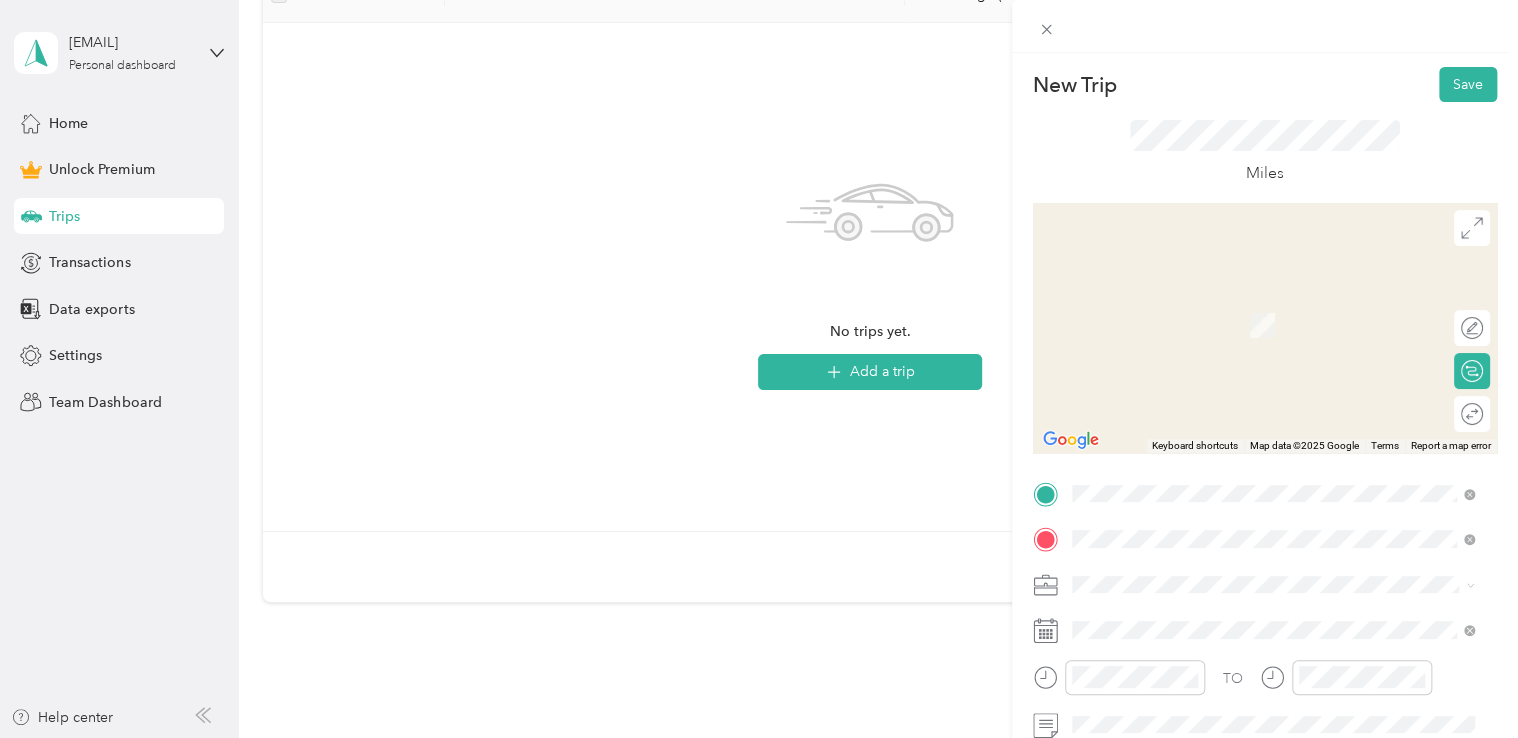 click on "[NUMBER] [STREET]
[CITY], [STATE] [POSTAL_CODE], [COUNTRY]" at bounding box center [1253, 258] 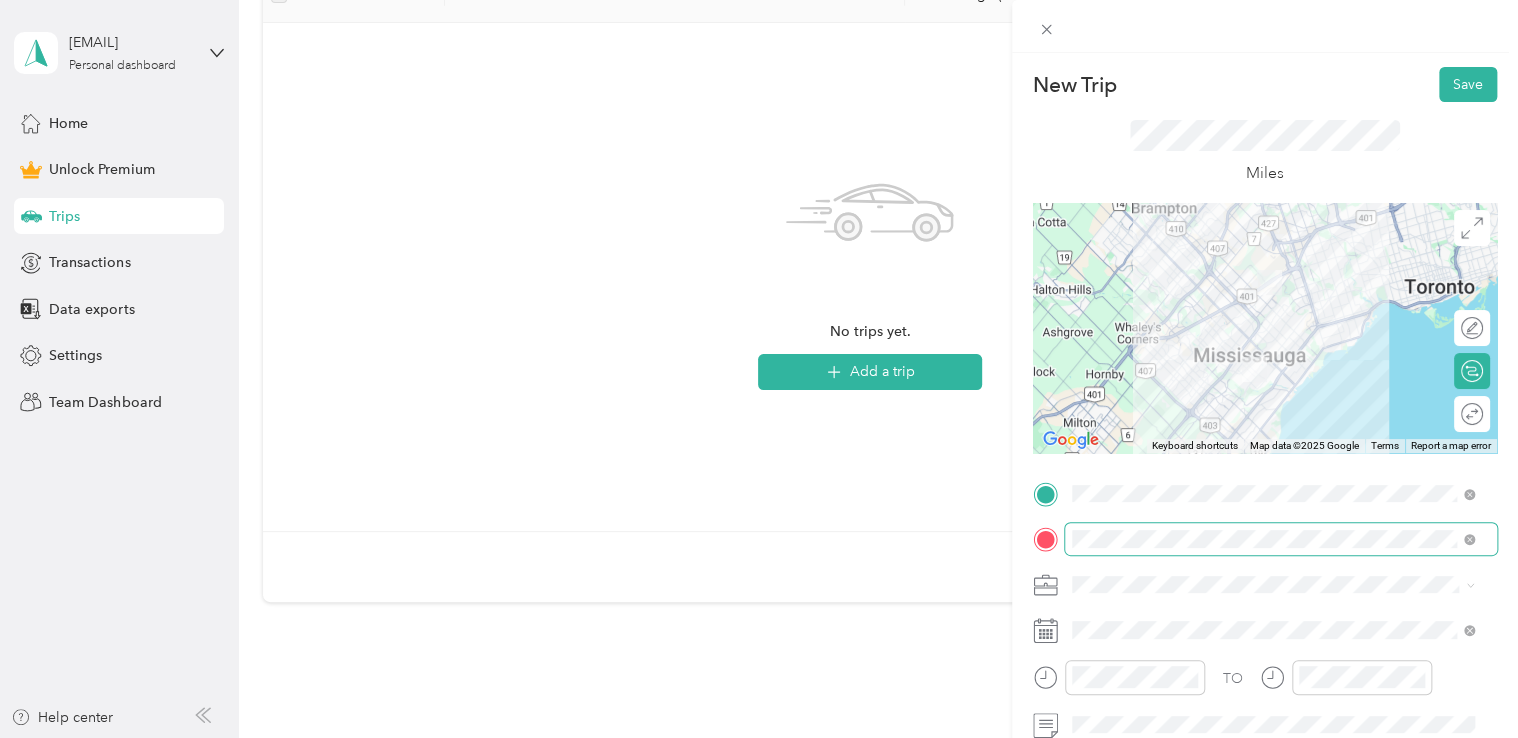 click at bounding box center (1281, 539) 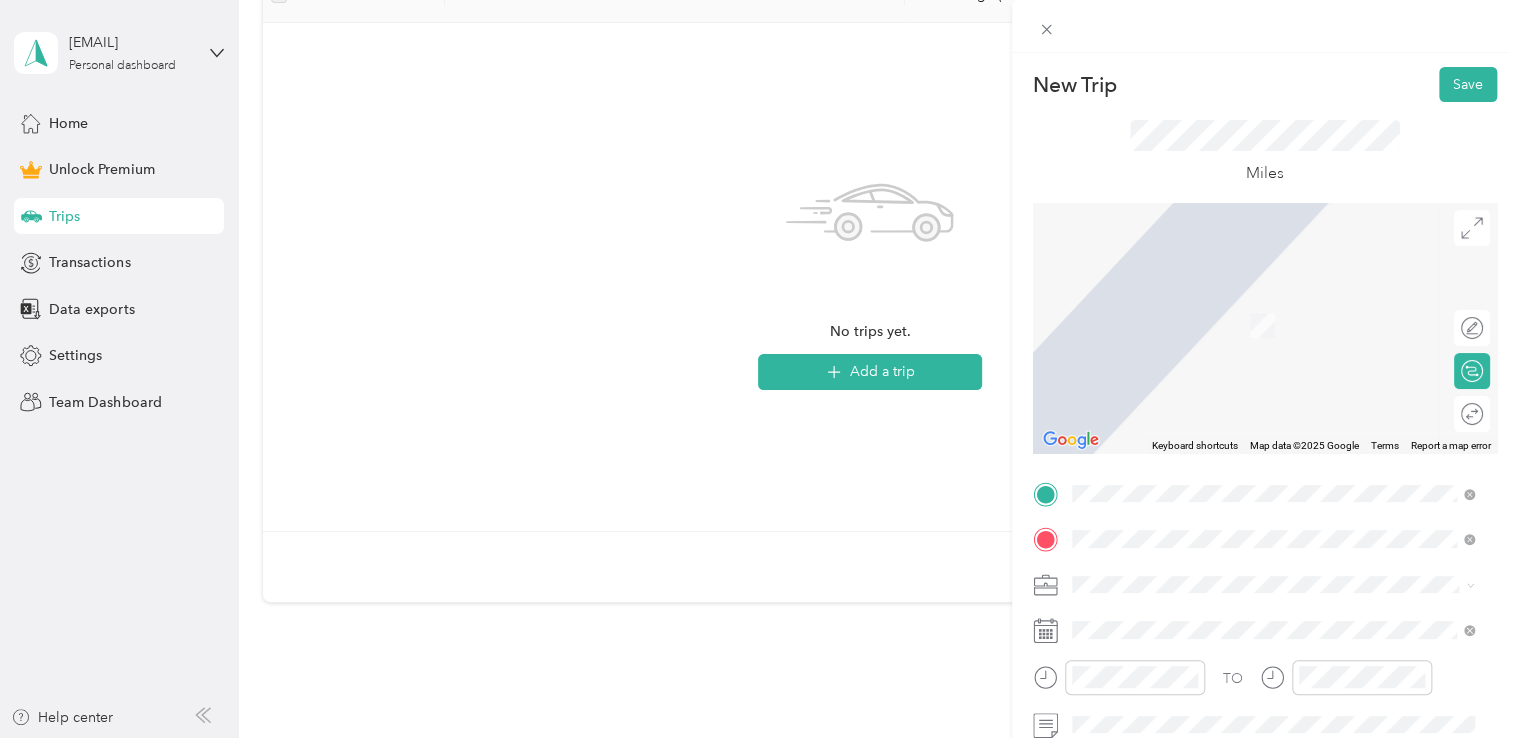 click on "[NUMBER] [STREET] [DIRECTION]
[CITY], [STATE] [POSTAL_CODE], [COUNTRY]" at bounding box center [1253, 304] 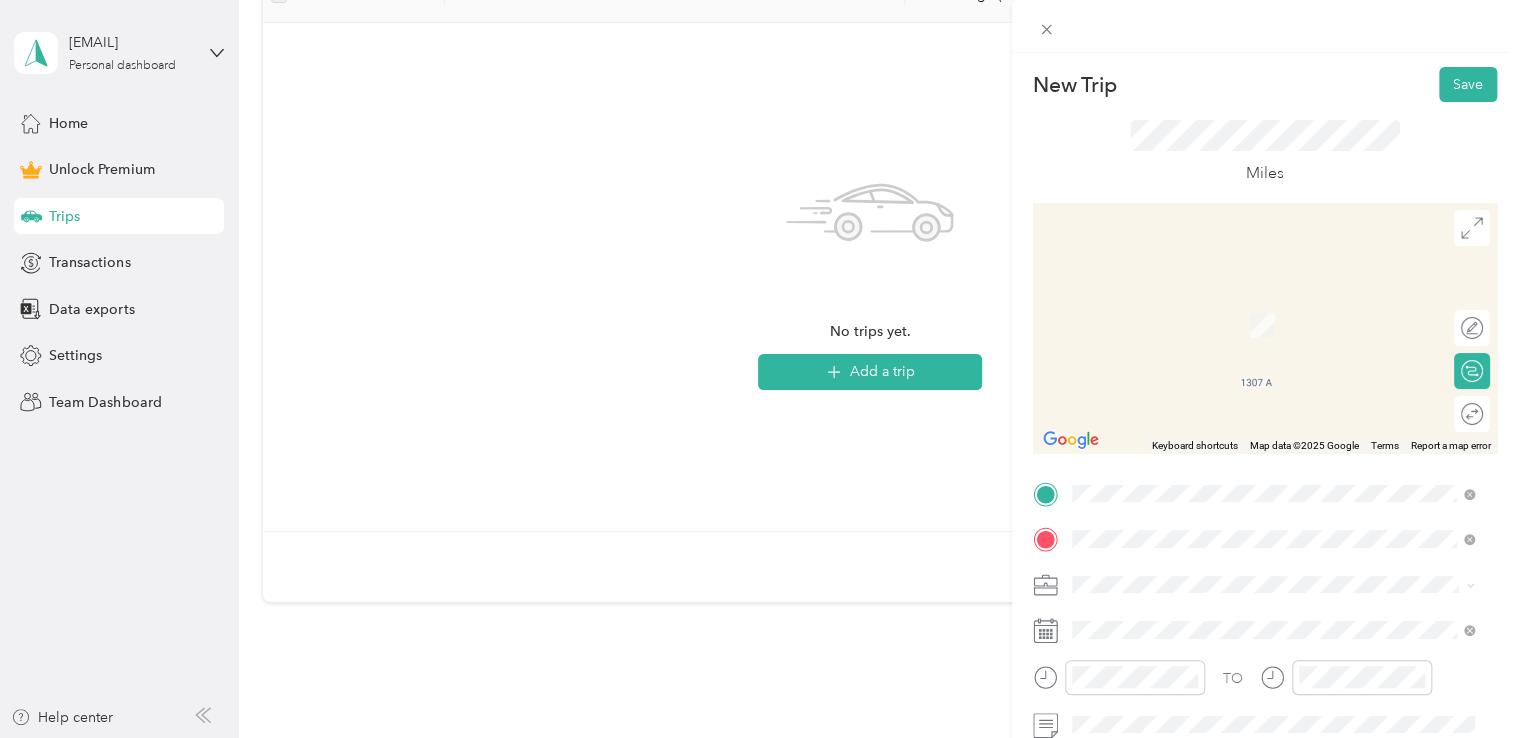 click on "[NUMBER] [STREET]
[CITY], [STATE] [POSTAL_CODE], [COUNTRY]" at bounding box center [1253, 574] 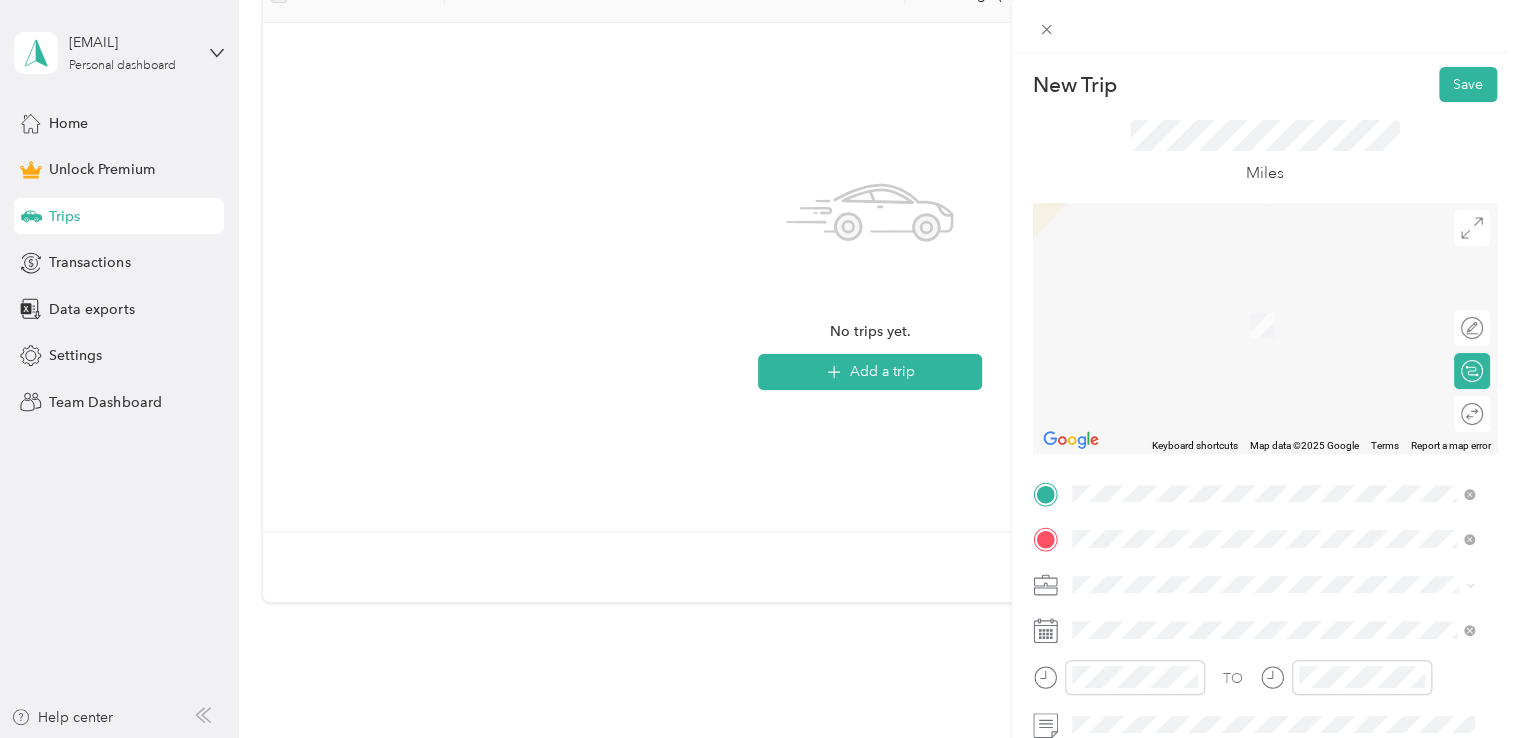 click on "[NUMBER] [STREET]
[CITY], [STATE] [POSTAL_CODE], [COUNTRY]" at bounding box center [1253, 304] 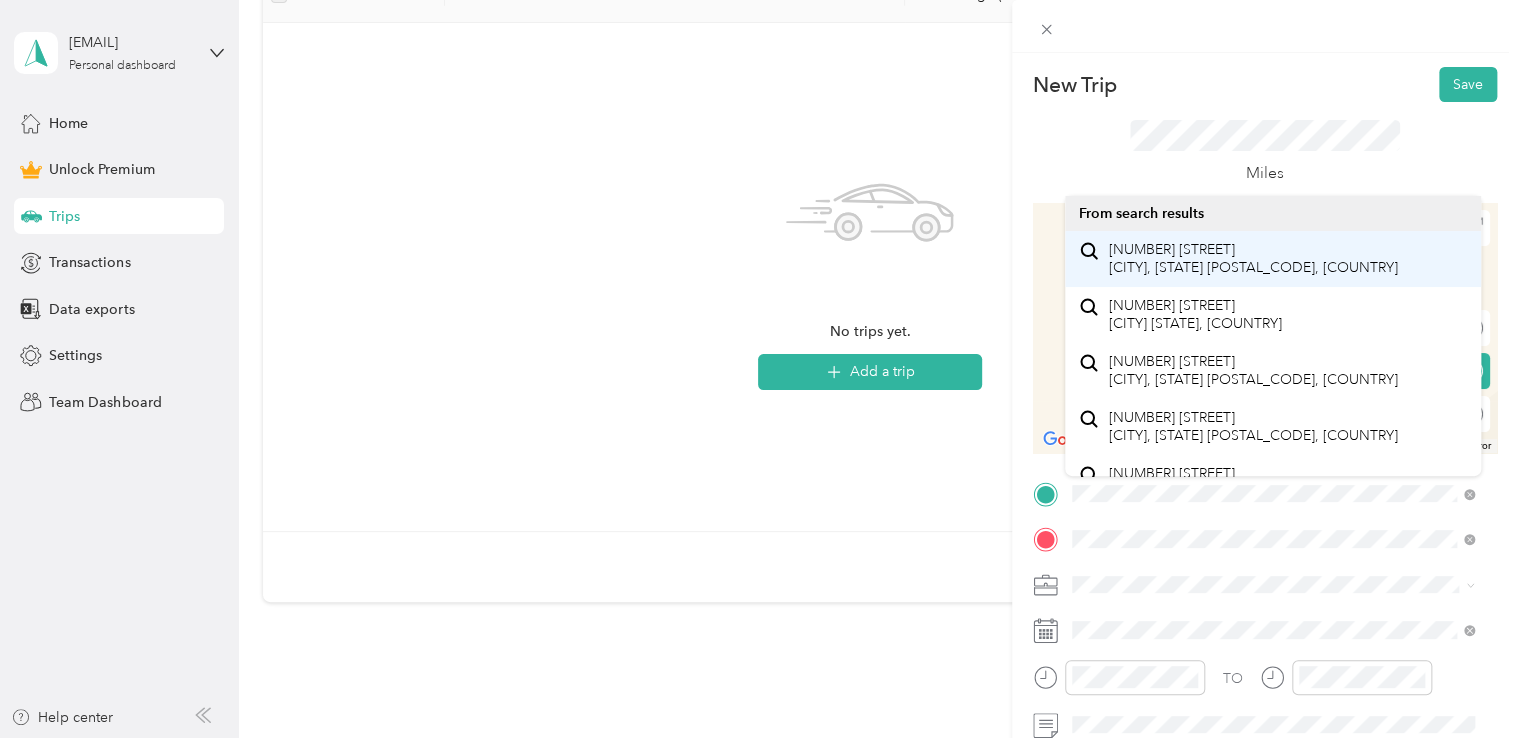 click on "[NUMBER] [STREET]
[CITY], [STATE] [POSTAL_CODE], [COUNTRY]" at bounding box center [1253, 258] 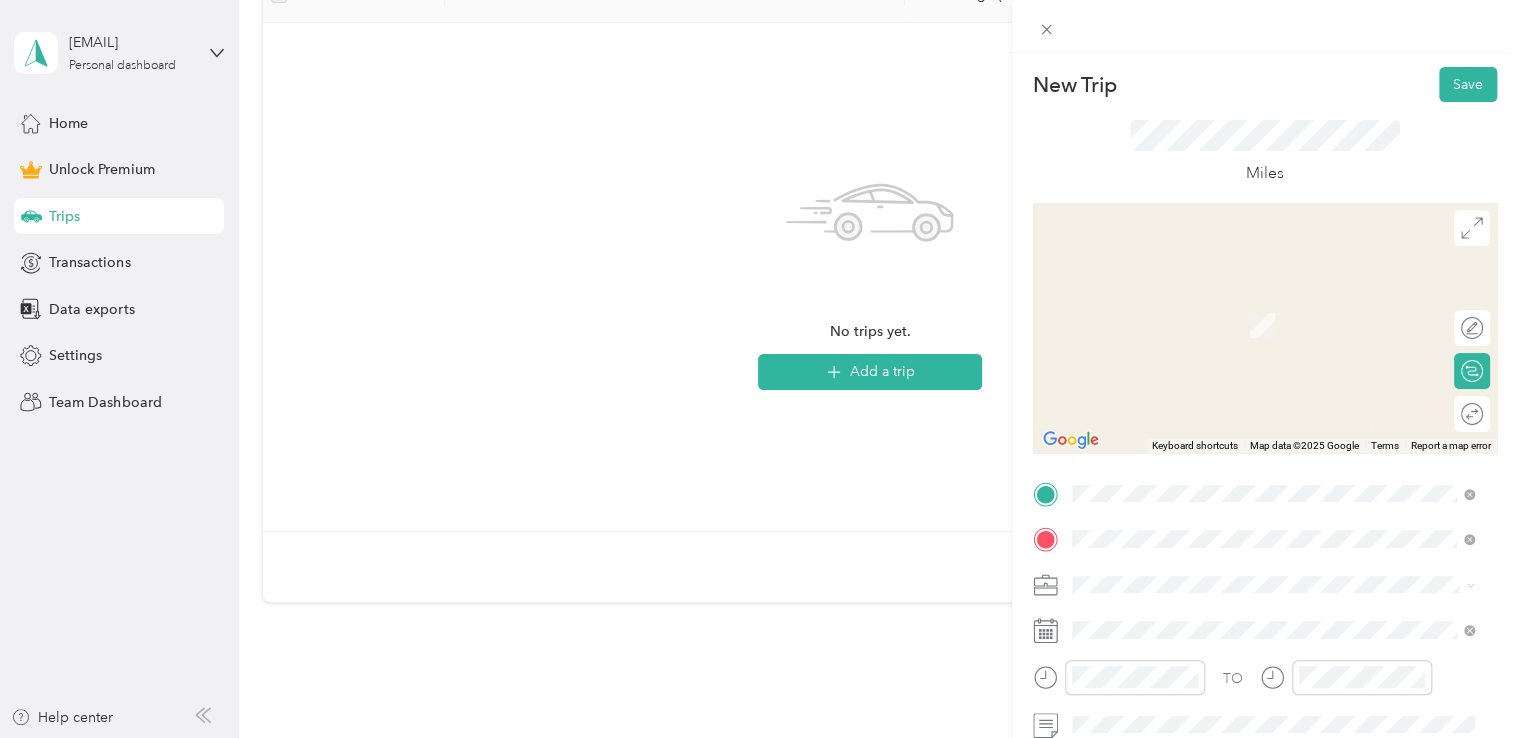 click on "[NUMBER] [STREET]
[CITY], [STATE] [POSTAL_CODE], [COUNTRY]" at bounding box center [1253, 304] 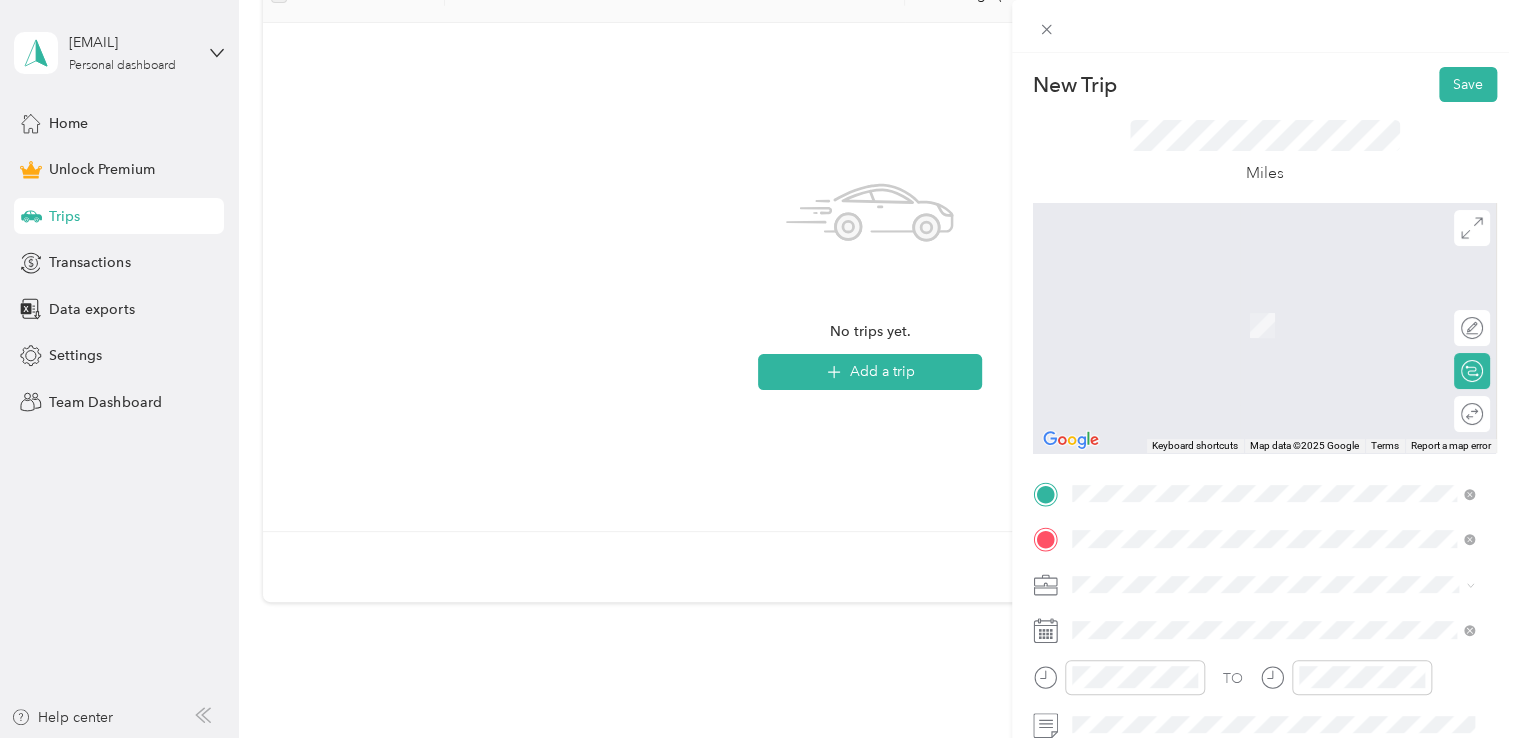 click on "[NUMBER] [STREET]
[CITY], [STATE] [POSTAL_CODE], [COUNTRY]" at bounding box center [1253, 258] 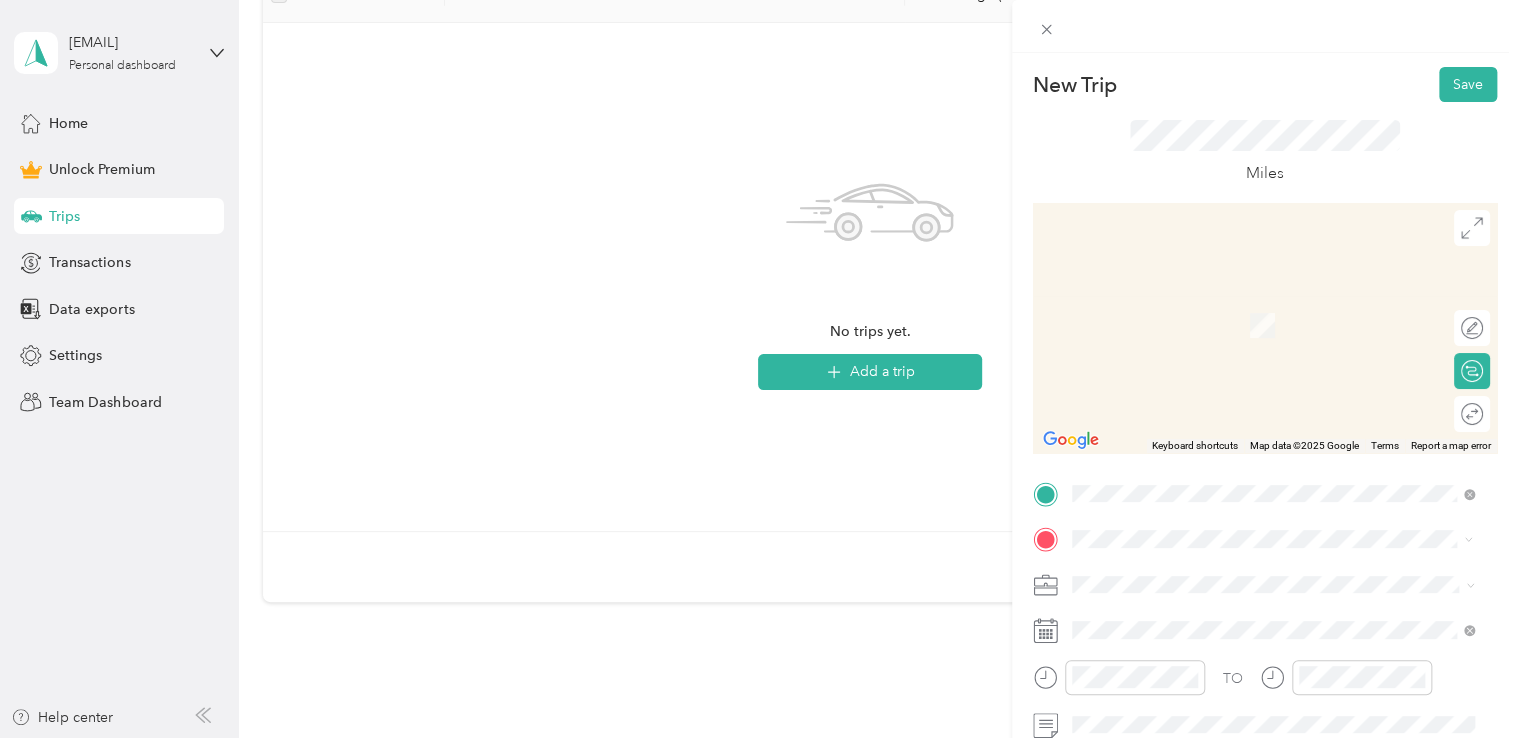 click on "[NUMBER] [STREET]
[CITY], [STATE] [POSTAL_CODE], [COUNTRY]" at bounding box center [1253, 619] 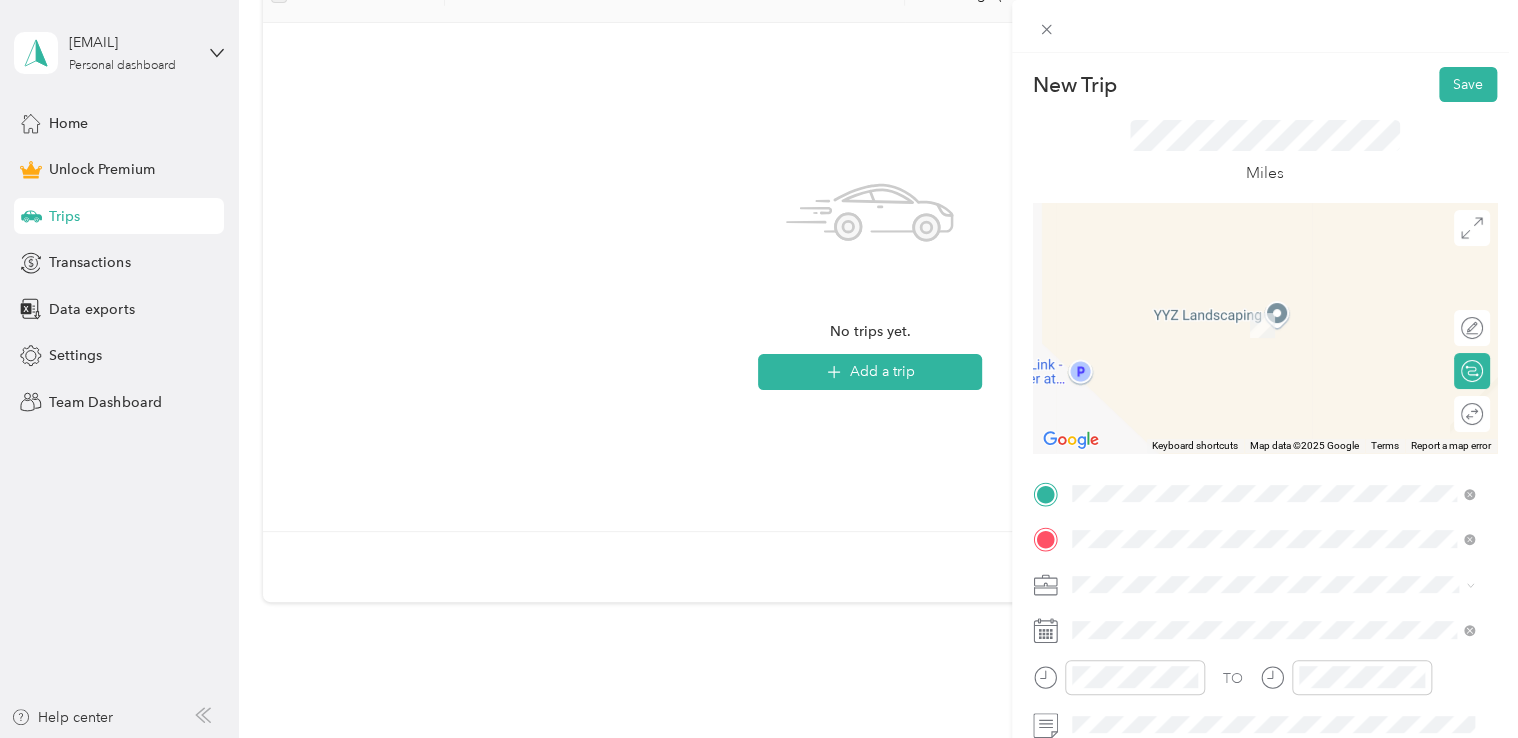 click on "[NUMBER] [STREET]
[CITY], [STATE] [POSTAL_CODE], [COUNTRY]" at bounding box center (1273, 259) 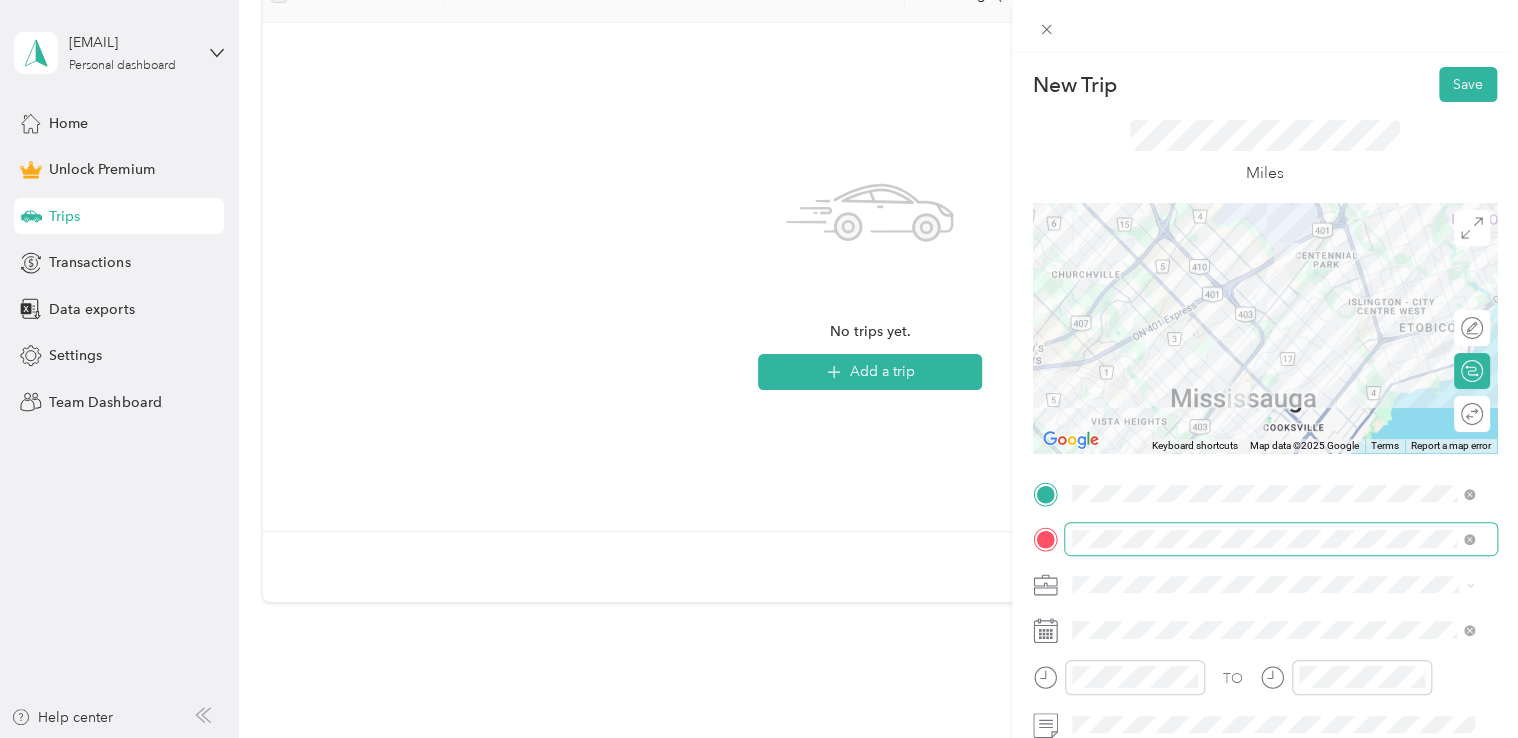 click at bounding box center (1281, 539) 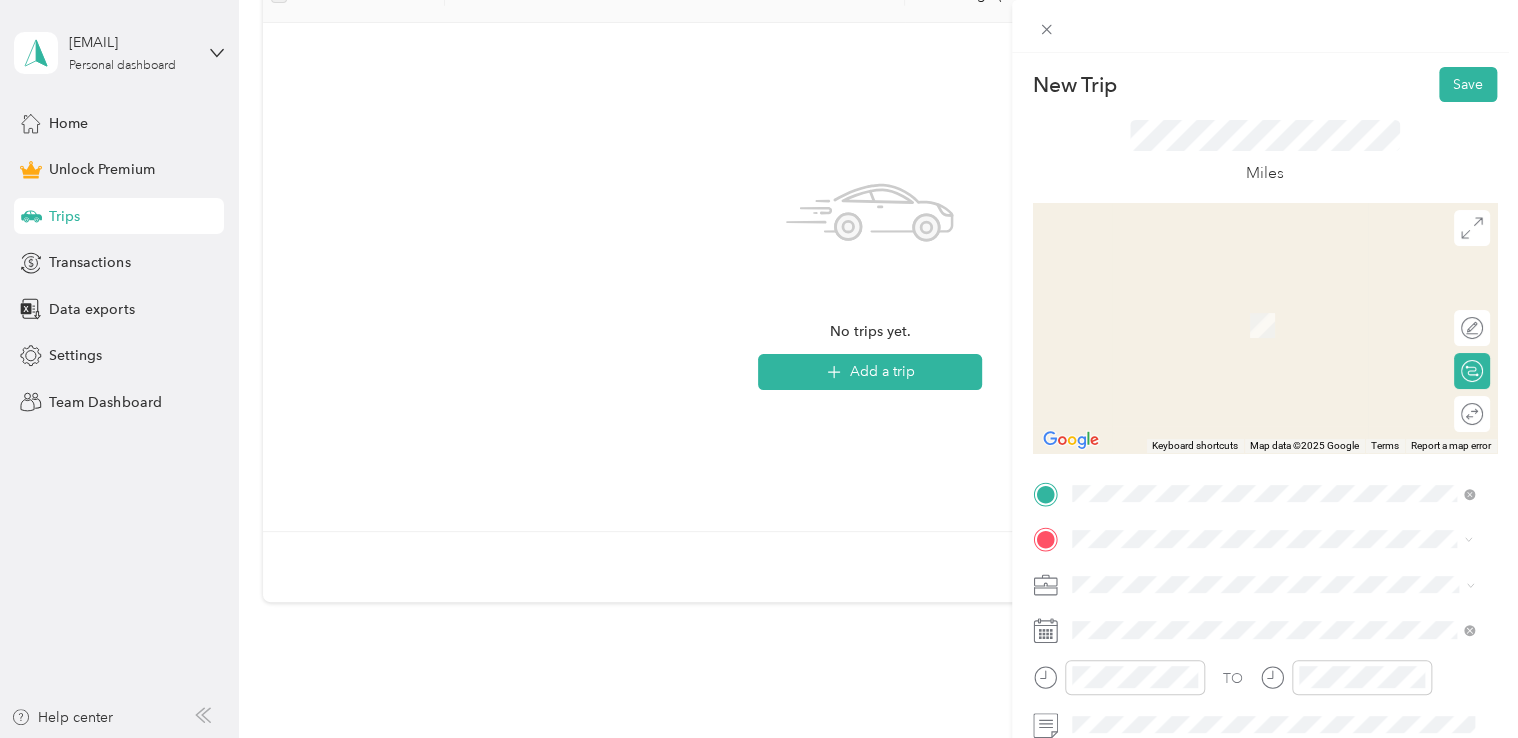 click on "[STREET]
[CITY], [STATE] [POSTAL_CODE], [COUNTRY]" at bounding box center [1253, 303] 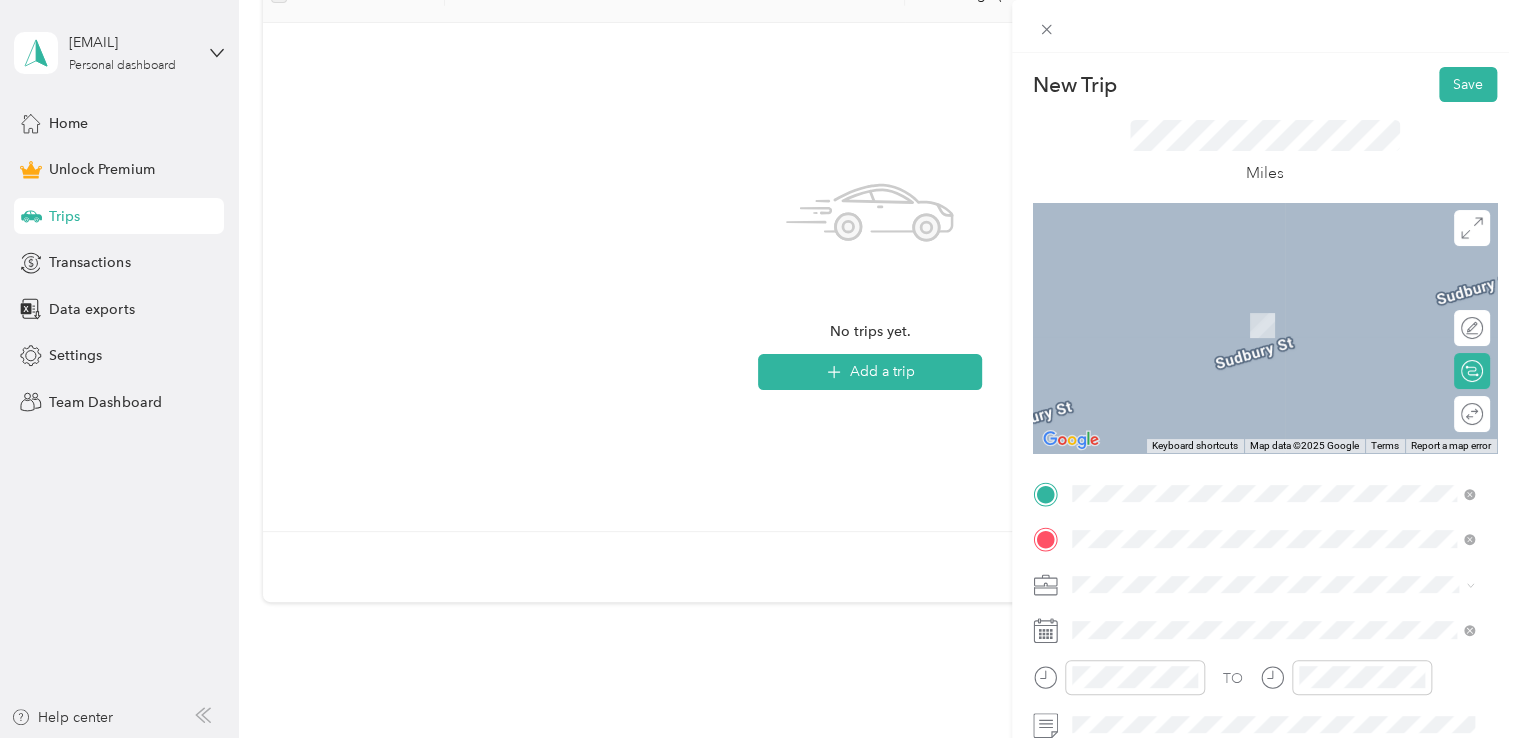 click on "[NUMBER] [STREET]
[CITY], [STATE] [POSTAL_CODE], [COUNTRY]" at bounding box center (1253, 574) 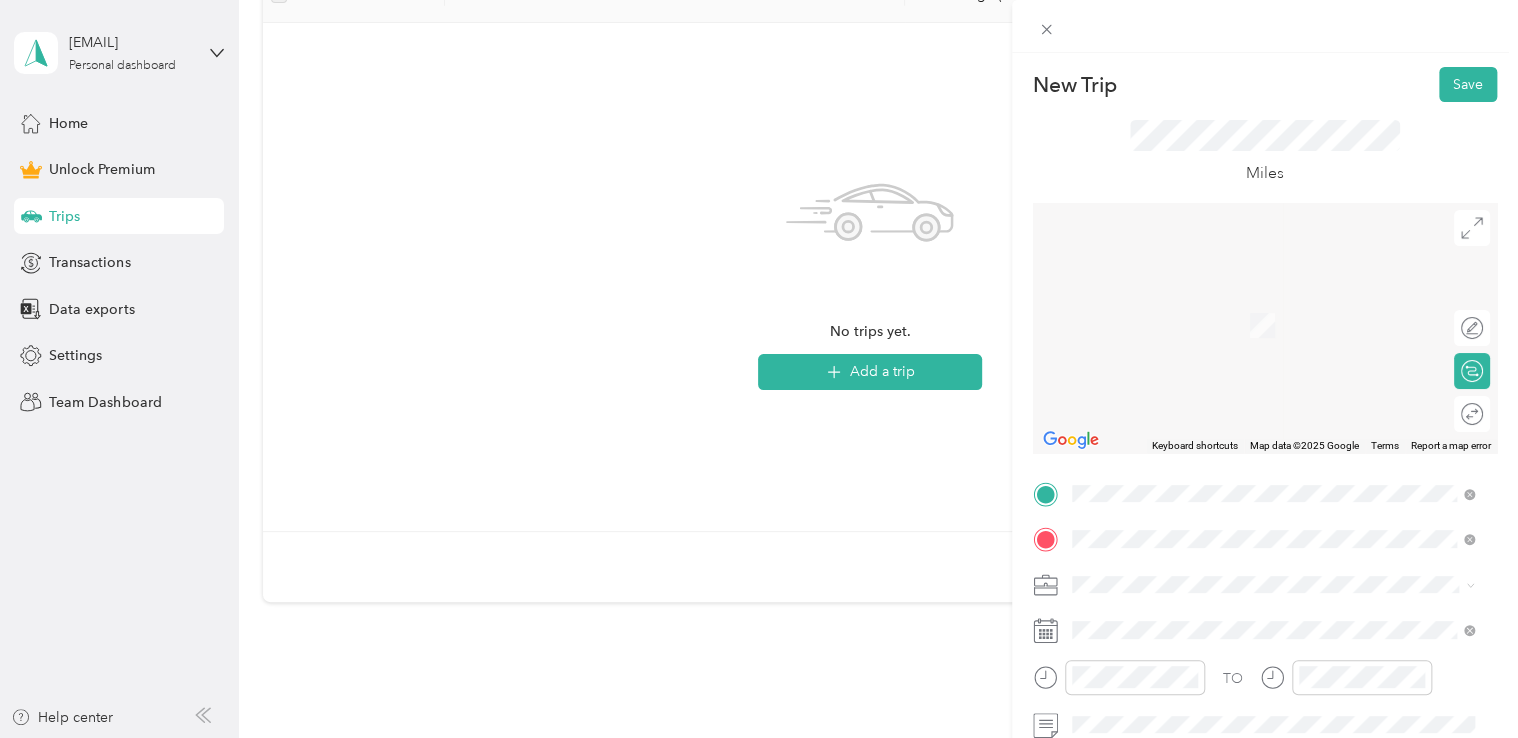 click on "[NUMBER] [STREET]
[CITY], [STATE] [POSTAL_CODE], [COUNTRY]" at bounding box center (1253, 304) 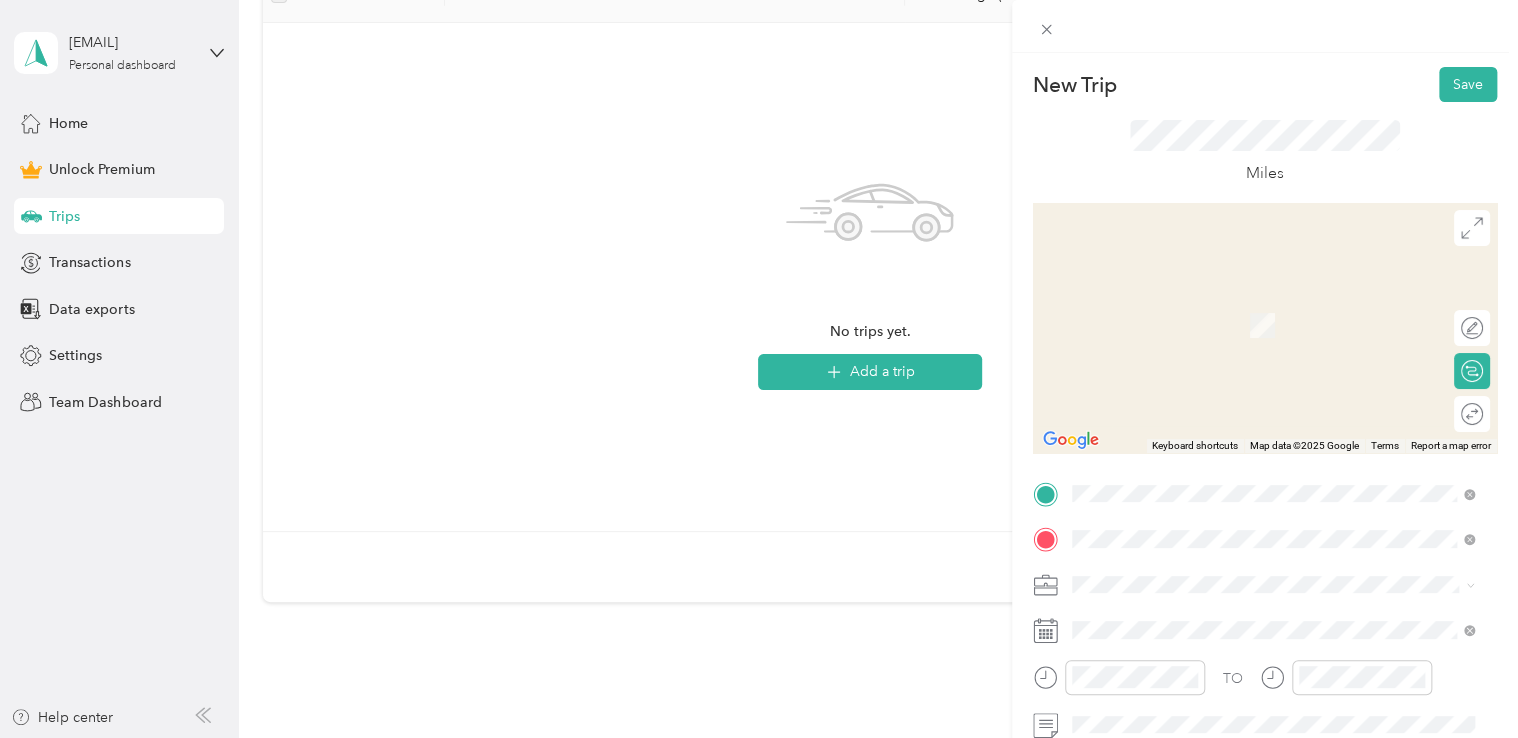 click on "[NUMBER] [STREET]
[CITY], [STATE] [POSTAL_CODE], [COUNTRY]" at bounding box center [1253, 574] 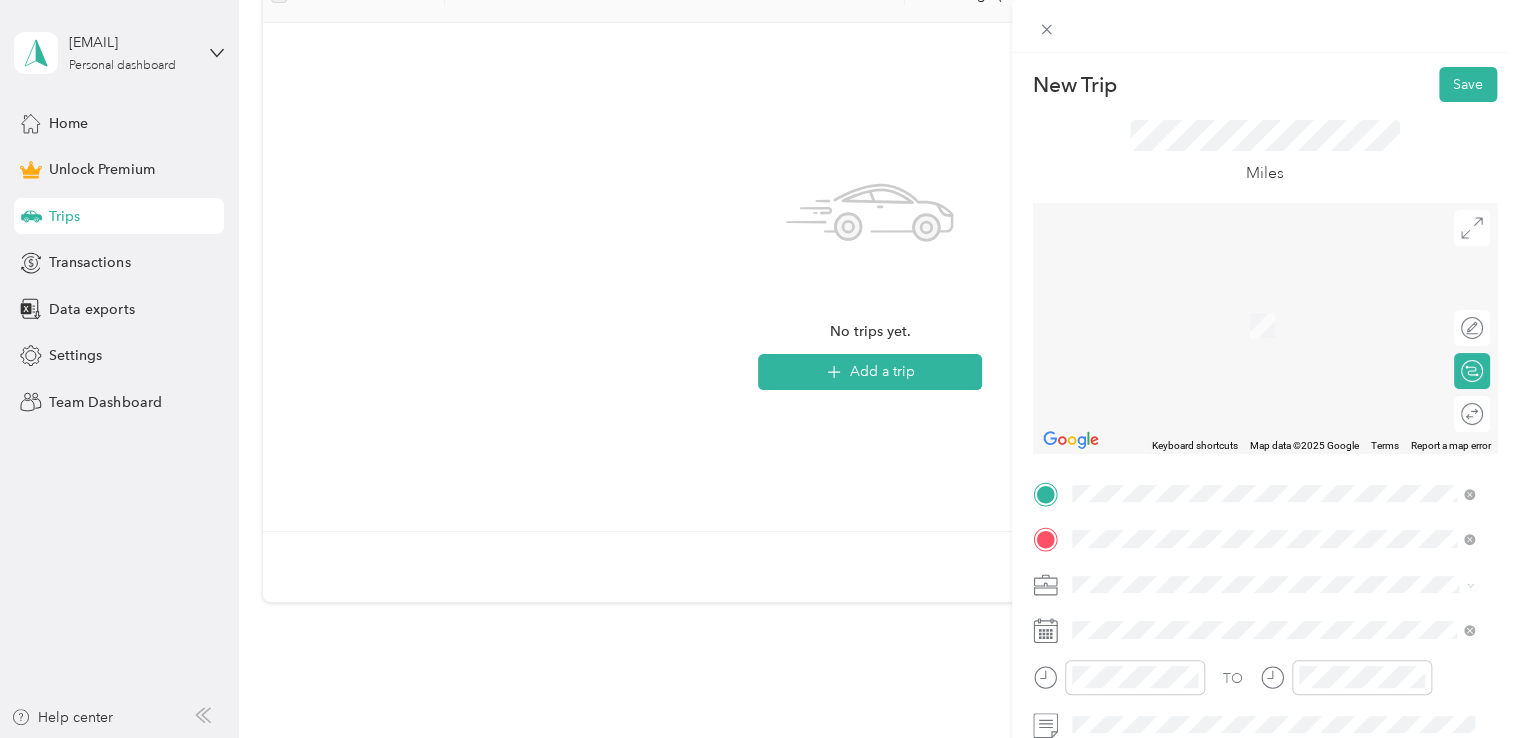 click on "[NUMBER] [STREET] [DIRECTION]
[CITY], [STATE] [POSTAL_CODE], [COUNTRY]" at bounding box center (1253, 304) 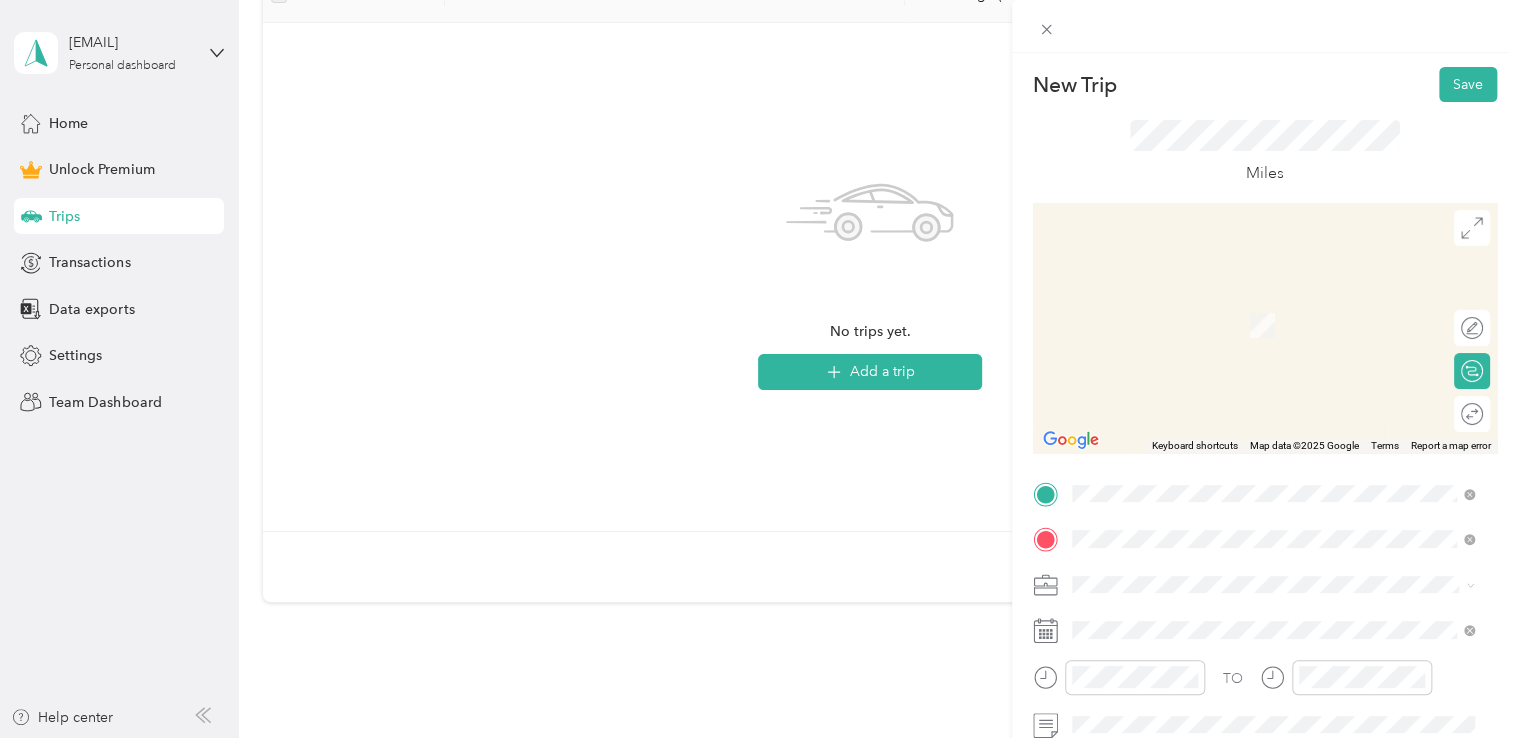 click on "[NUMBER] [STREET]
[CITY], [STATE] [POSTAL_CODE], [COUNTRY]" at bounding box center [1253, 258] 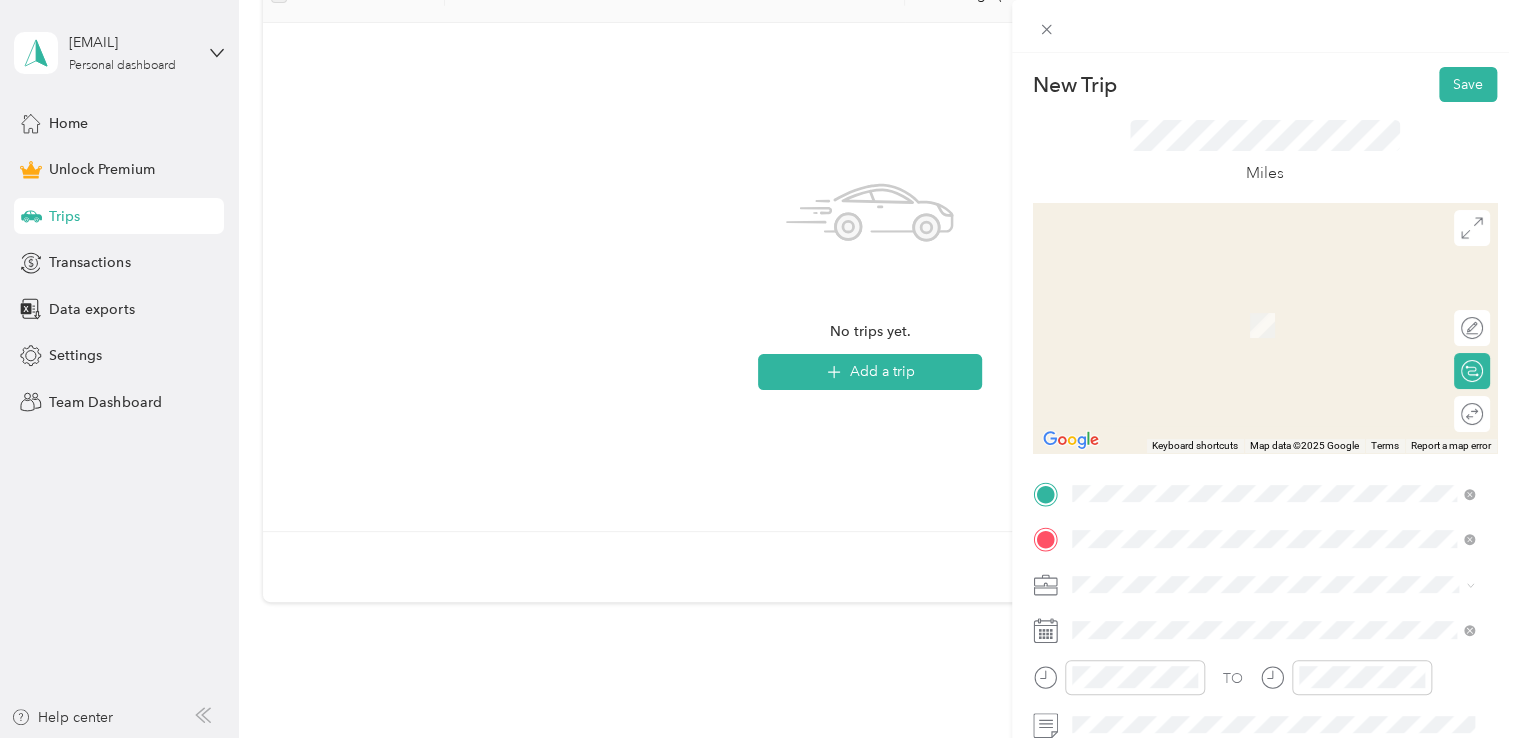 click on "[NUMBER] [STREET]
[CITY], [STATE] [POSTAL_CODE], [COUNTRY]" at bounding box center [1273, 381] 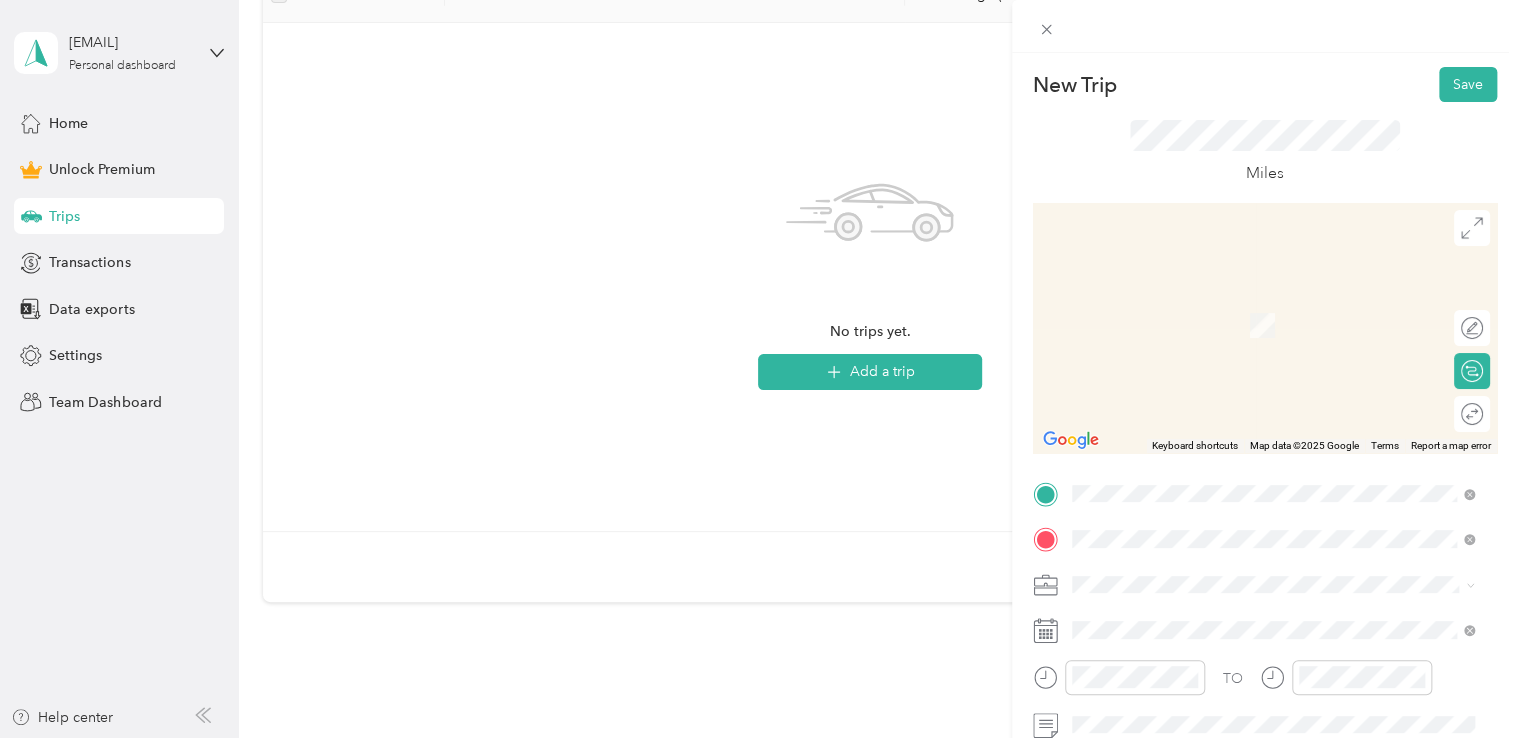 click on "[NUMBER] [STREET]
[CITY], [STATE] [POSTAL_CODE], [COUNTRY]" at bounding box center (1253, 574) 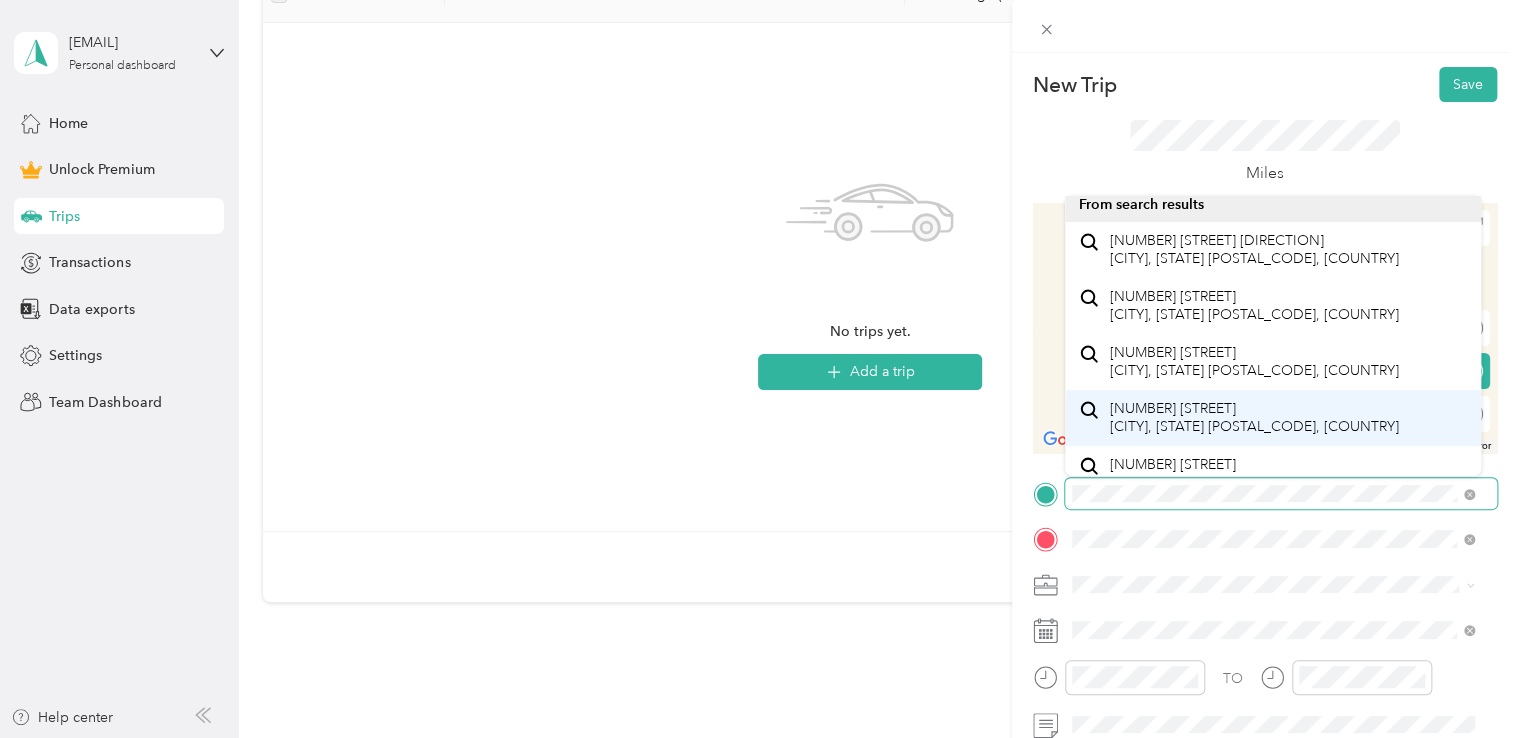 scroll, scrollTop: 0, scrollLeft: 0, axis: both 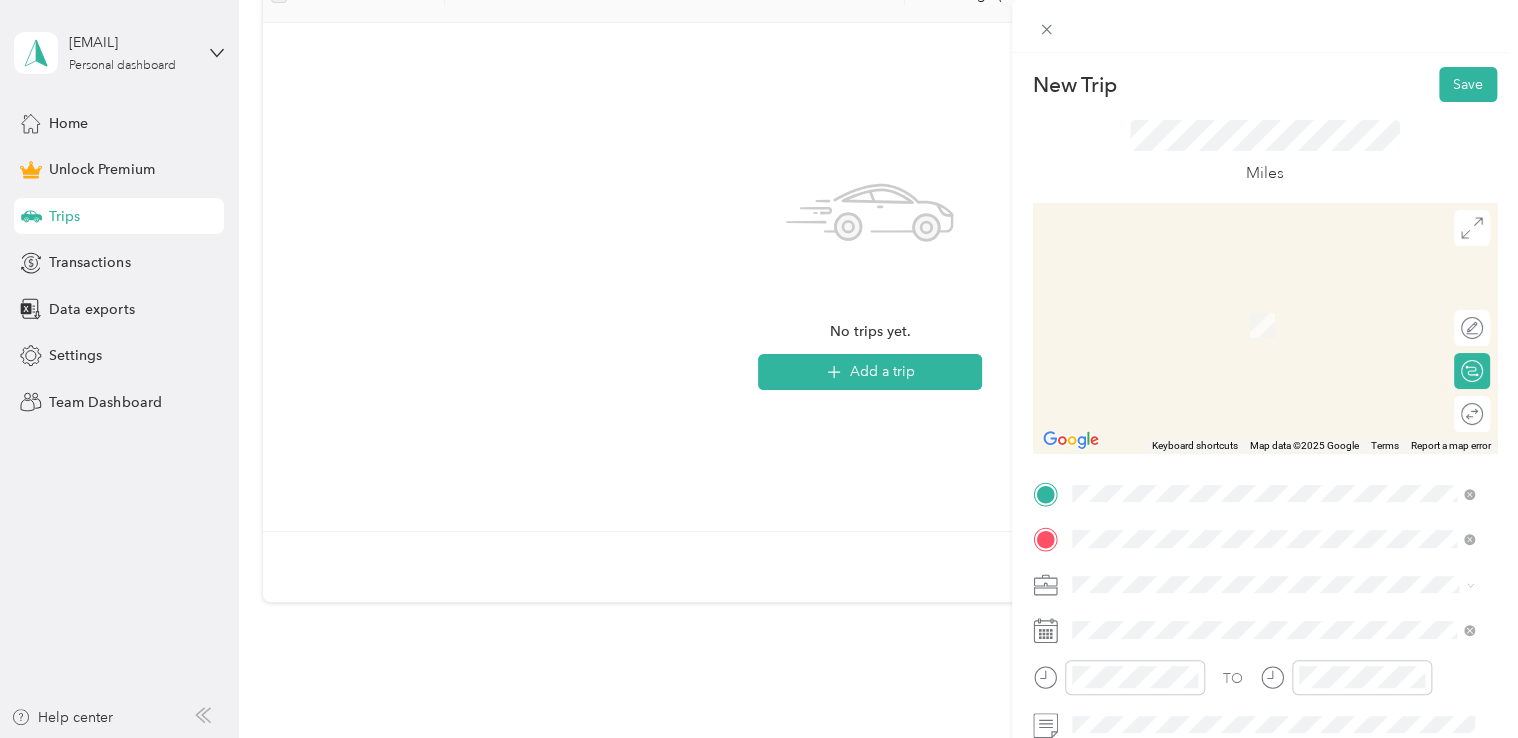 click on "[NUMBER] [STREET] [DIRECTION]
[CITY], [STATE] [POSTAL_CODE], [COUNTRY]" at bounding box center [1253, 258] 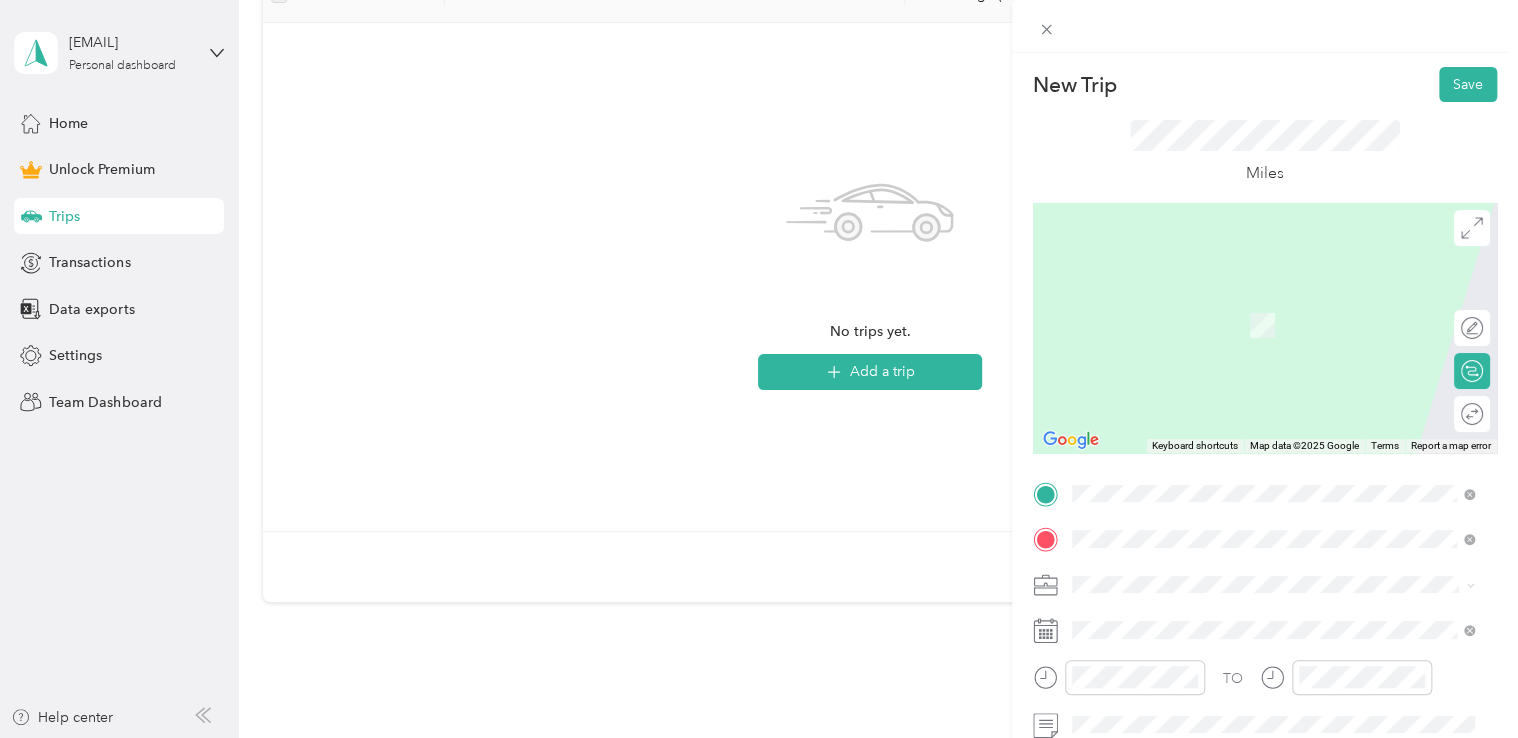 click on "[NUMBER] [STREET]
[CITY], [STATE] [POSTAL_CODE], [COUNTRY]" at bounding box center [1253, 304] 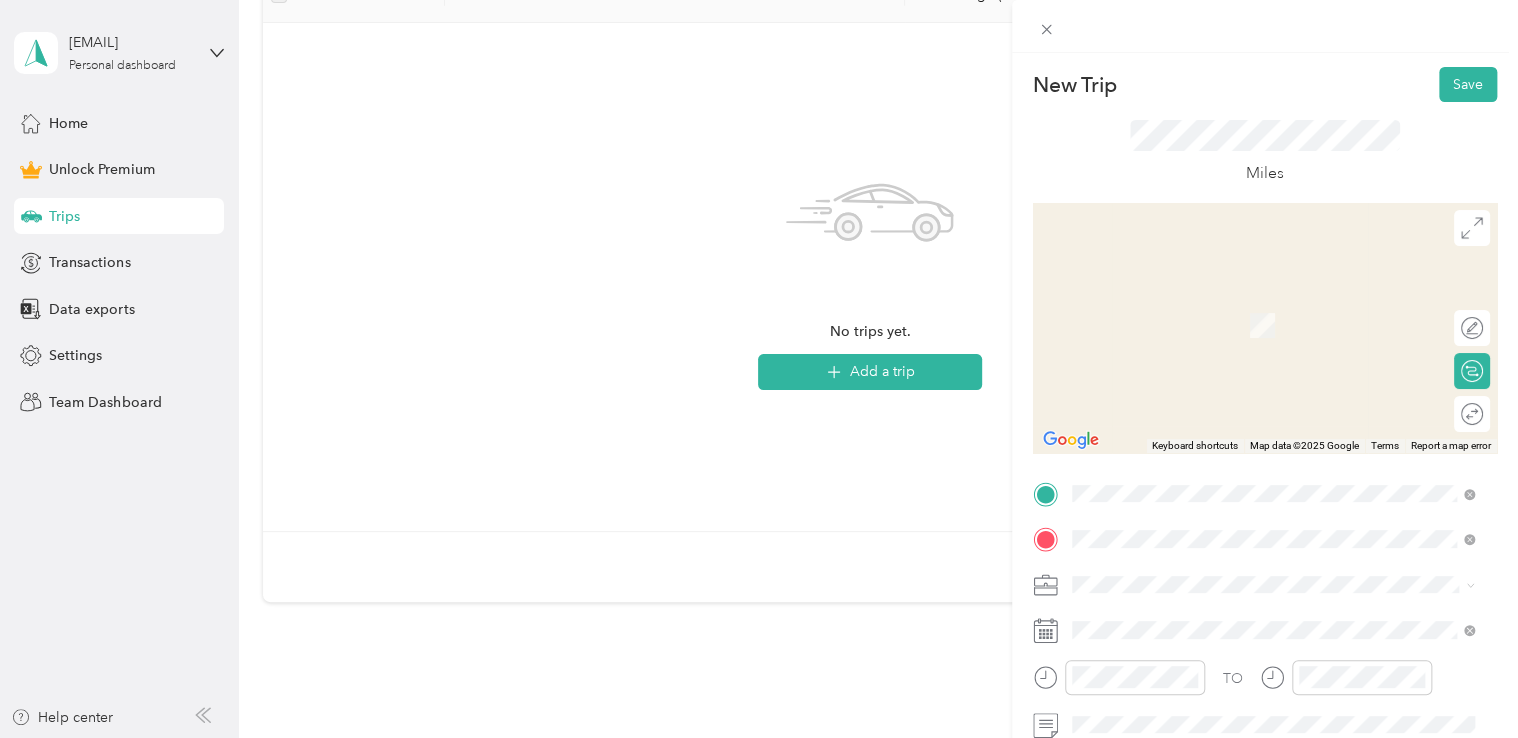 click on "[NUMBER] [STREET]
[CITY], [STATE] [POSTAL_CODE], [COUNTRY]" at bounding box center [1253, 574] 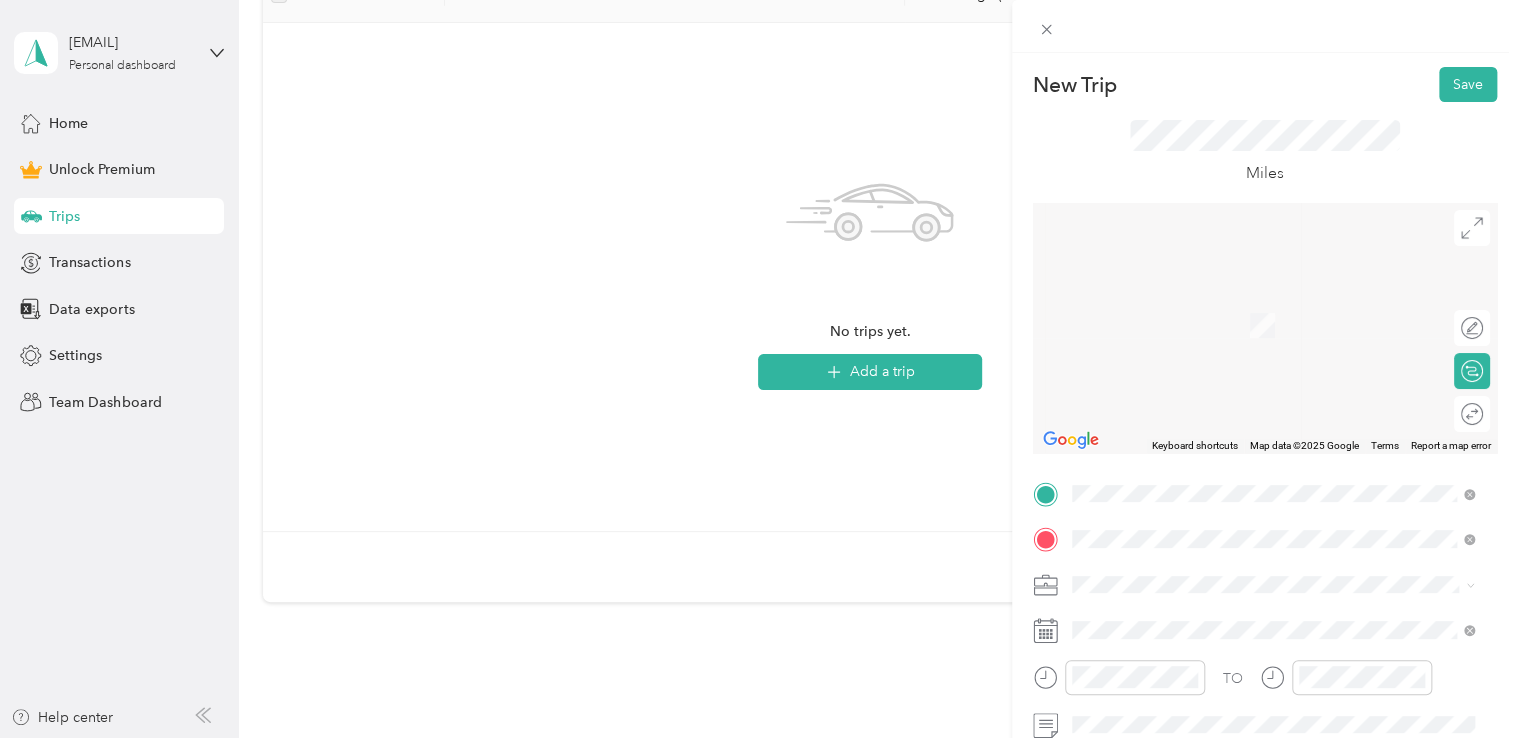 click on "[NUMBER] [STREET] [DIRECTION]
[CITY], [STATE] [POSTAL_CODE], [COUNTRY]" at bounding box center [1253, 304] 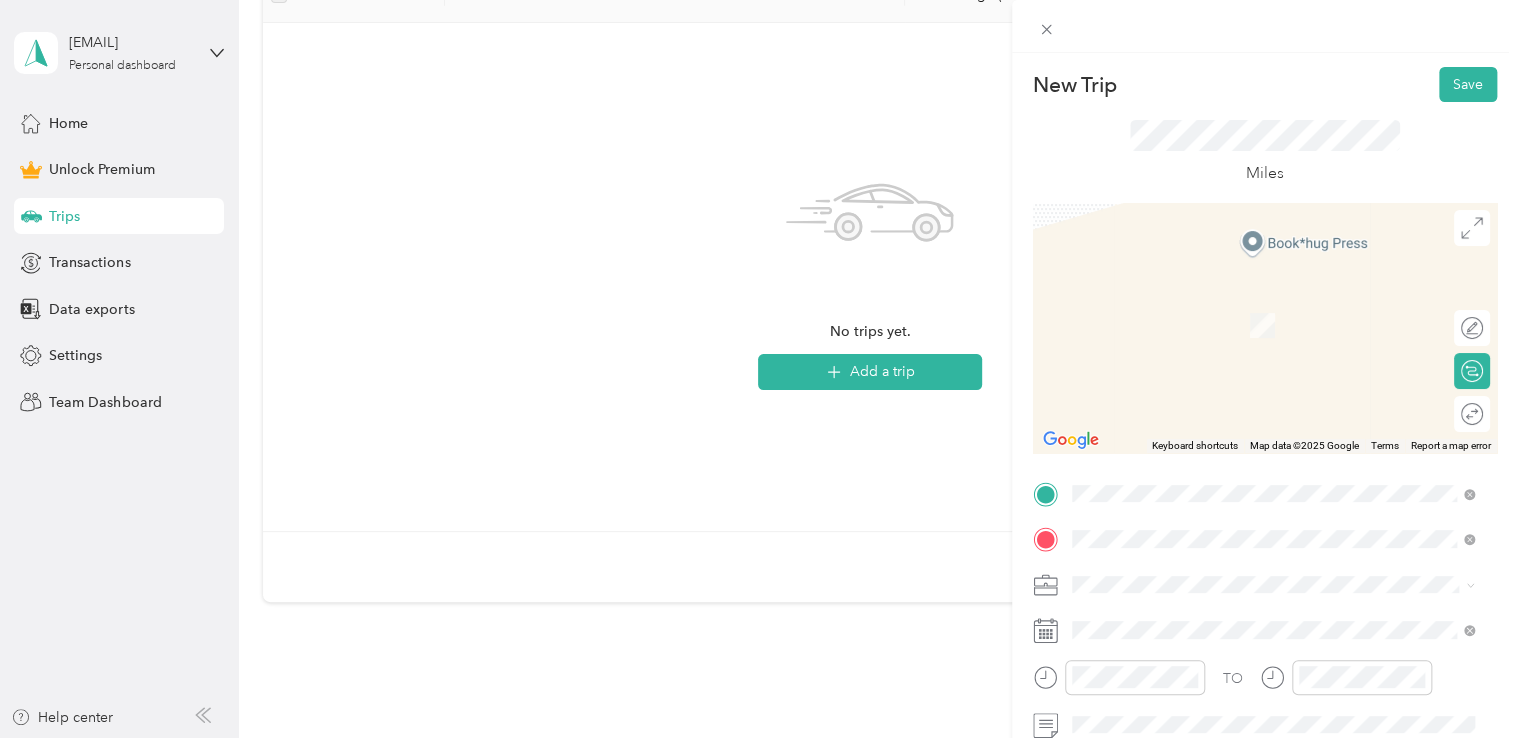 click on "[NUMBER] [STREET] [DIRECTION]
[CITY], [STATE] [POSTAL_CODE], [COUNTRY]" at bounding box center [1253, 279] 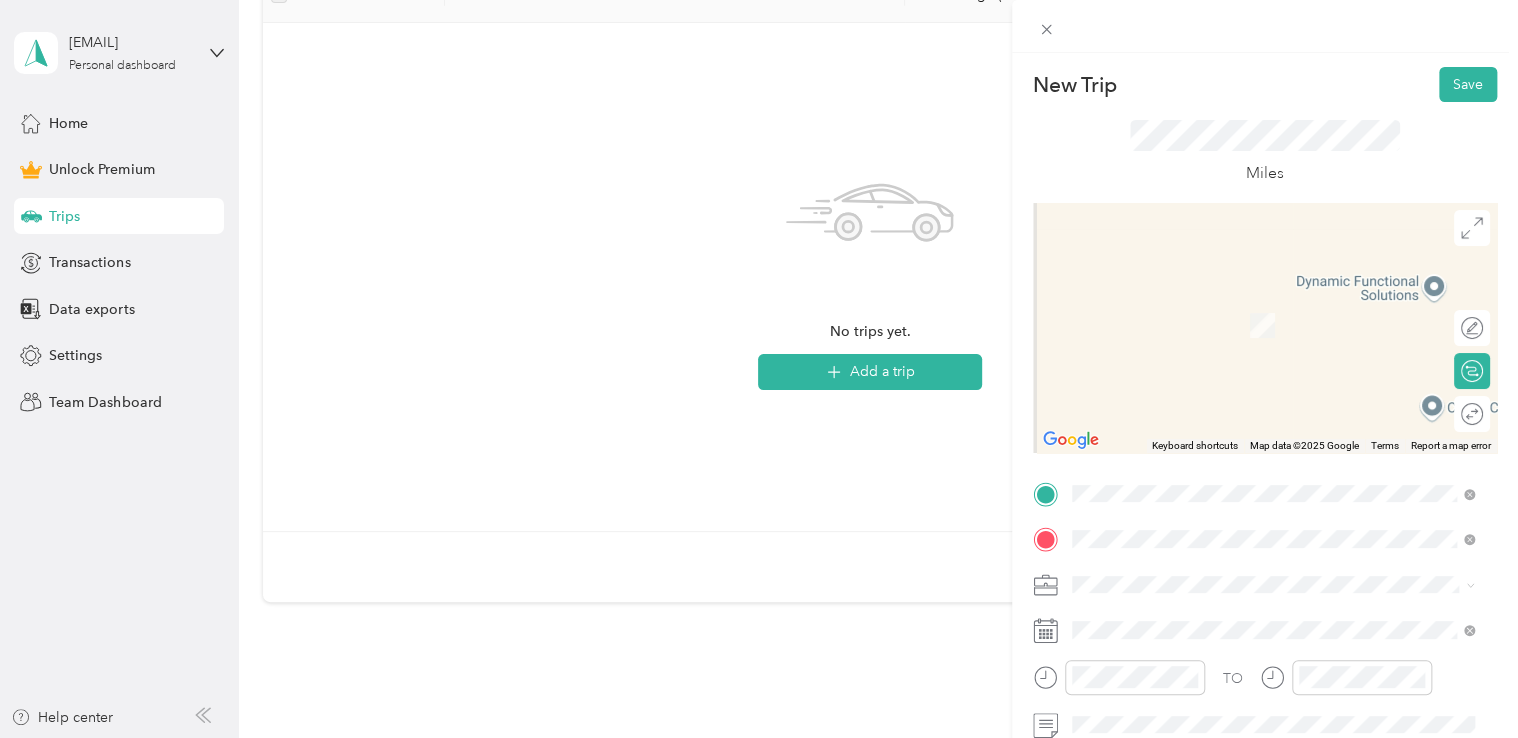 click on "[NUMBER] [STREET]
[CITY], [STATE] [POSTAL_CODE], [COUNTRY]" at bounding box center (1273, 304) 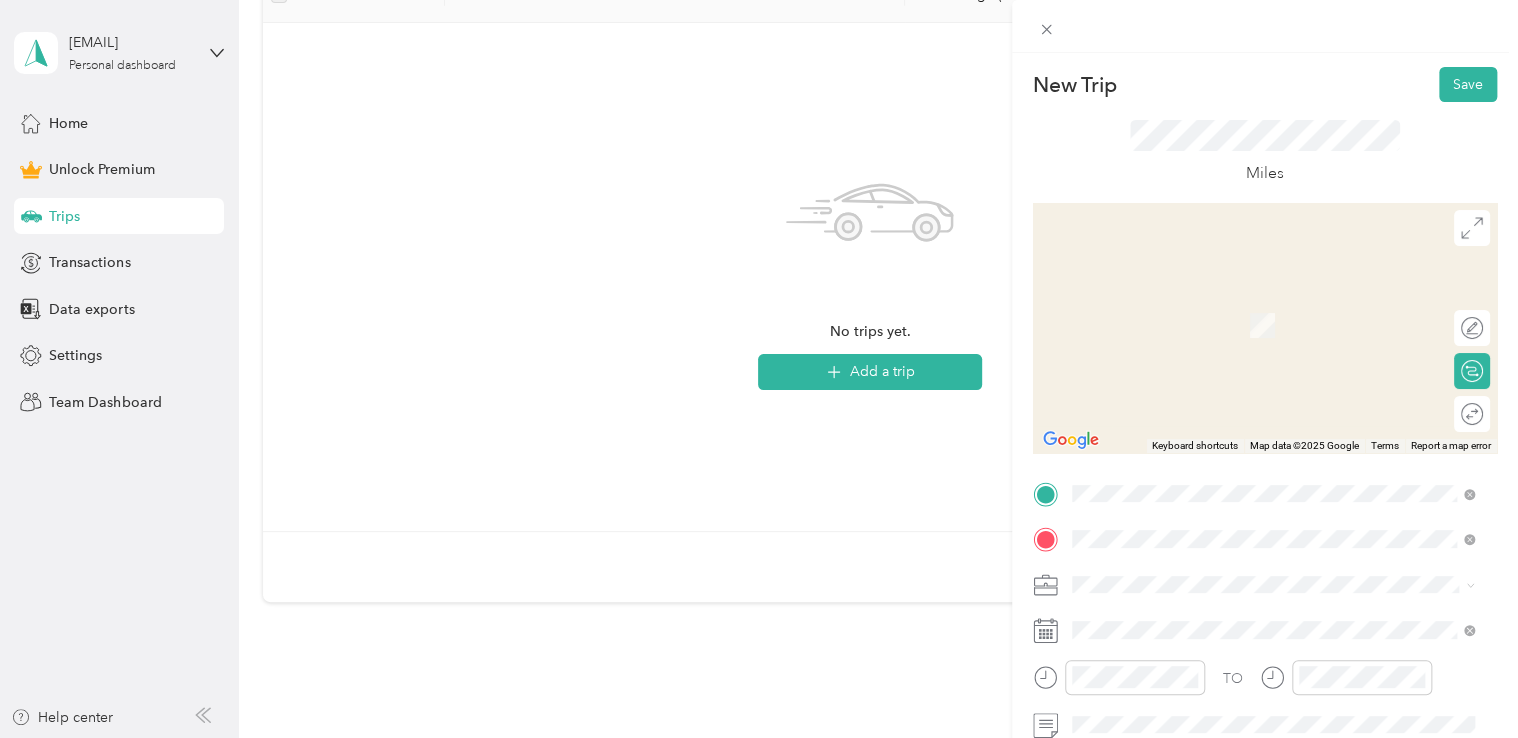 click on "[NUMBER] [STREET]
[CITY], [STATE] [POSTAL_CODE], [COUNTRY]" at bounding box center (1253, 574) 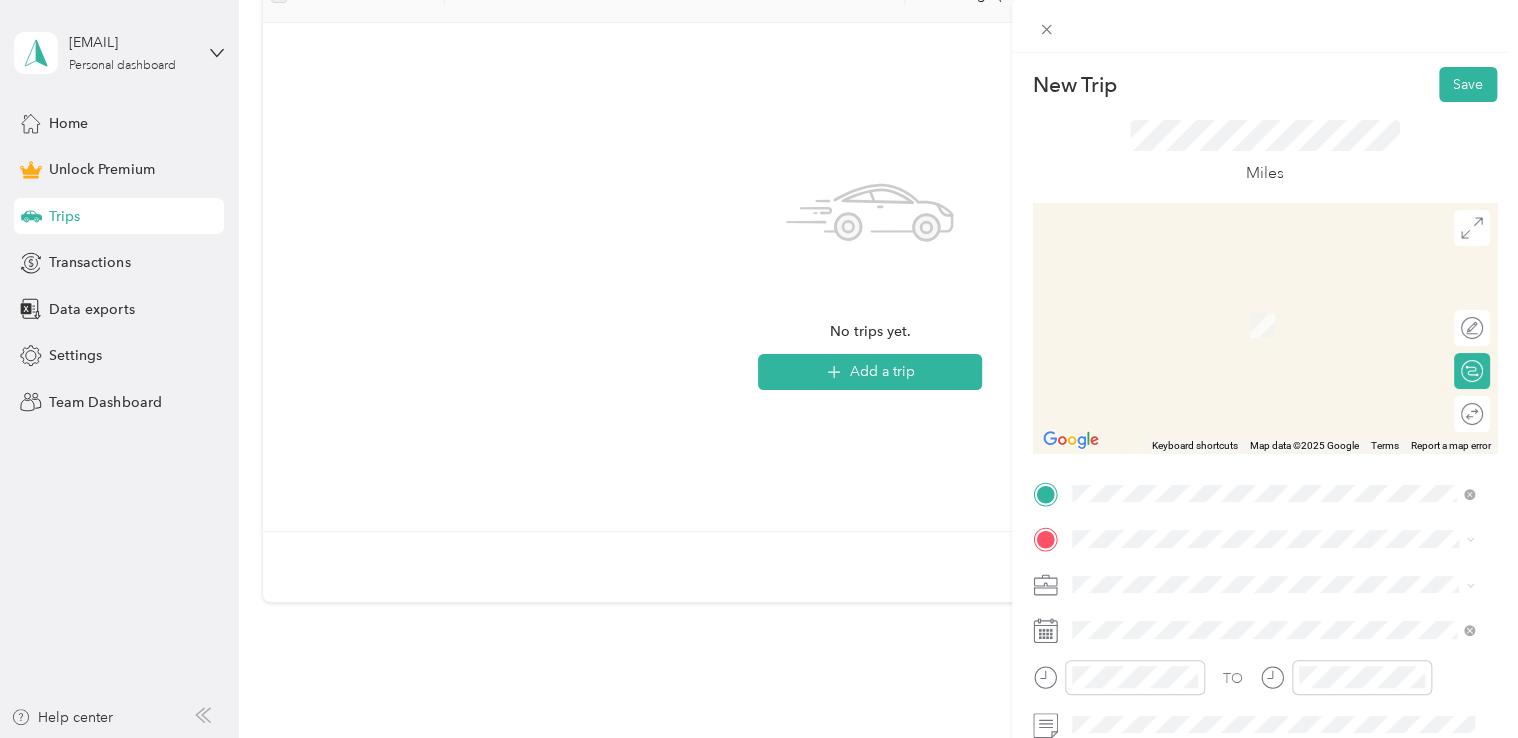 click on "[NUMBER] [STREET]
[CITY], [STATE] [POSTAL_CODE], [COUNTRY]" at bounding box center [1253, 303] 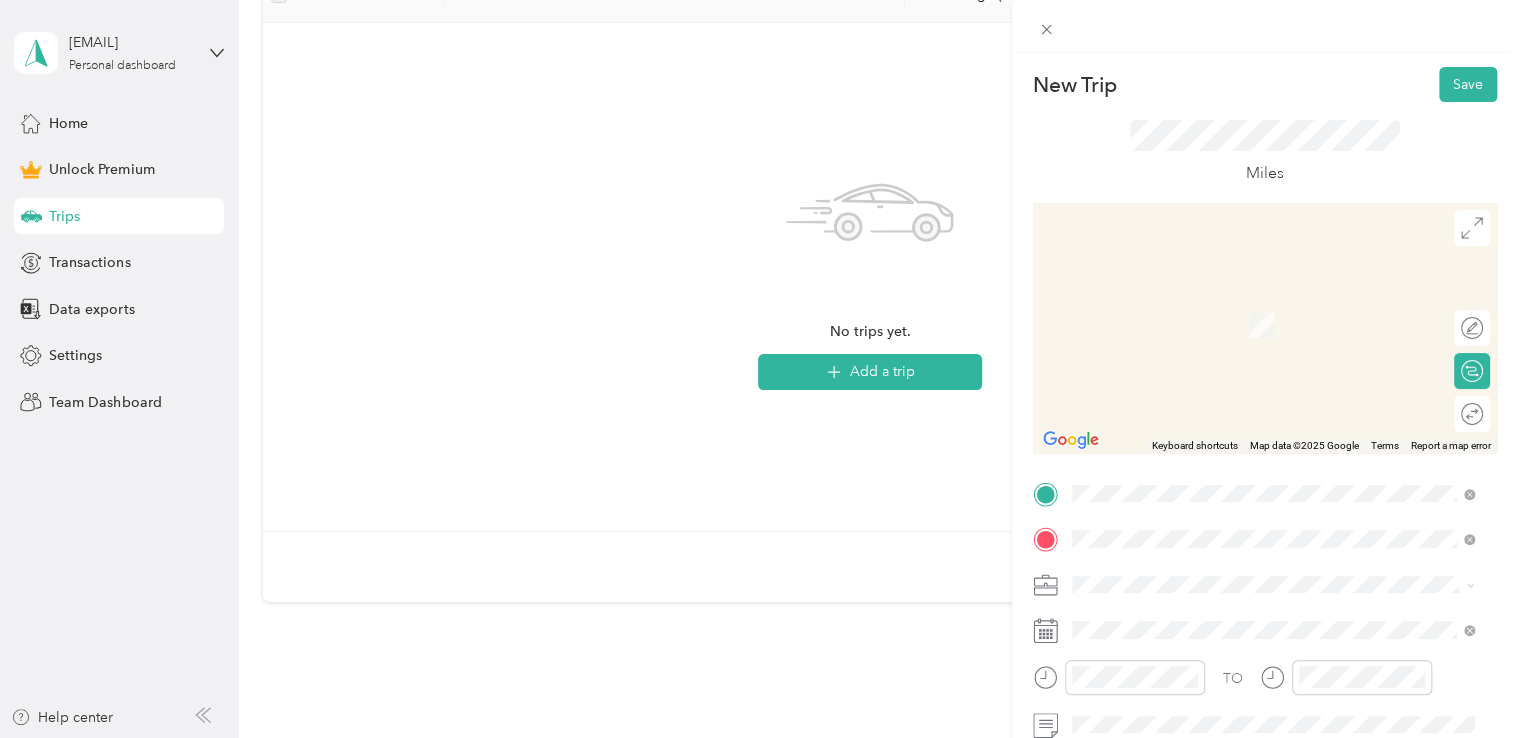 click on "[NUMBER] [STREET]
[CITY], [STATE] [POSTAL_CODE], [COUNTRY]" at bounding box center [1253, 360] 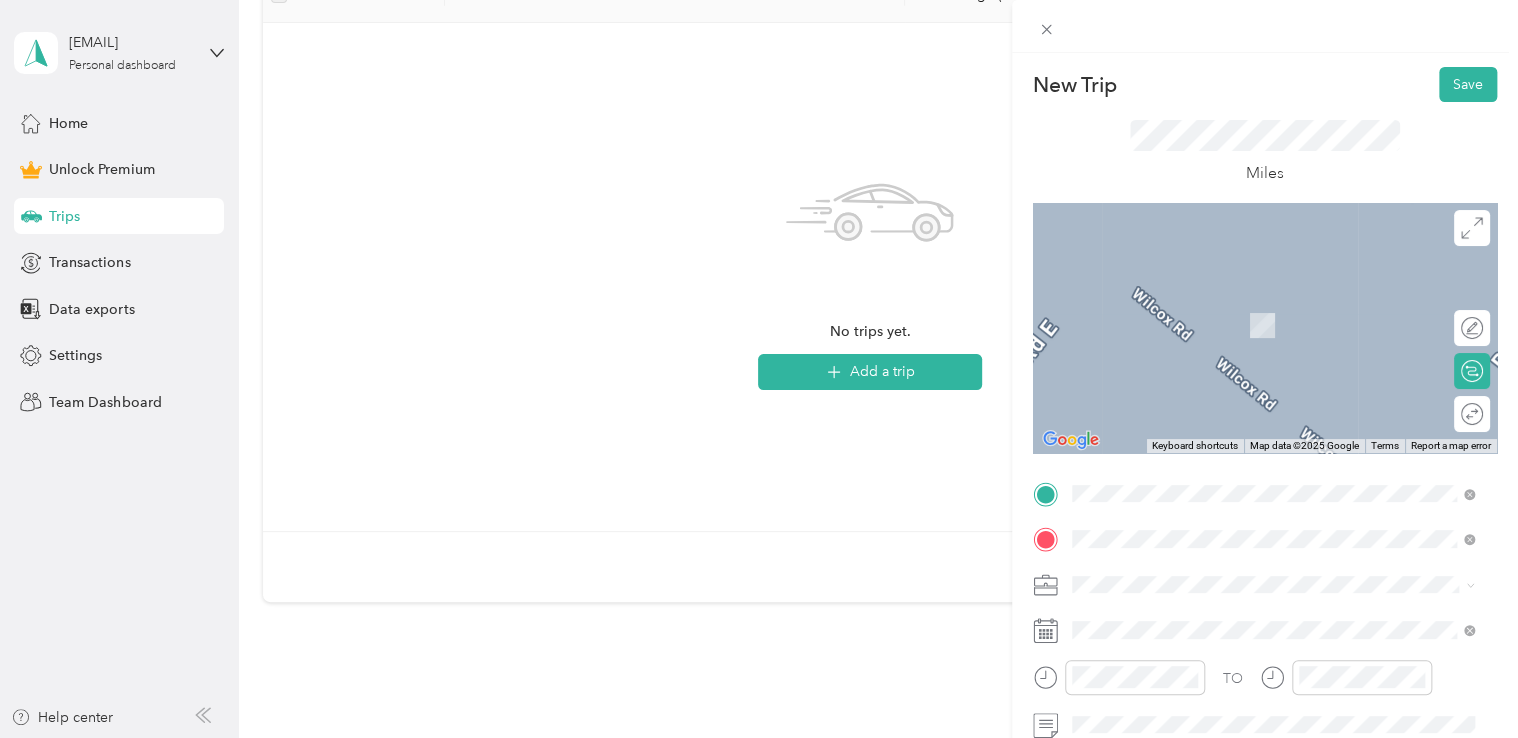 click on "[NUMBER] [STREET]
[CITY], [STATE] [POSTAL_CODE], [COUNTRY]" at bounding box center [1253, 258] 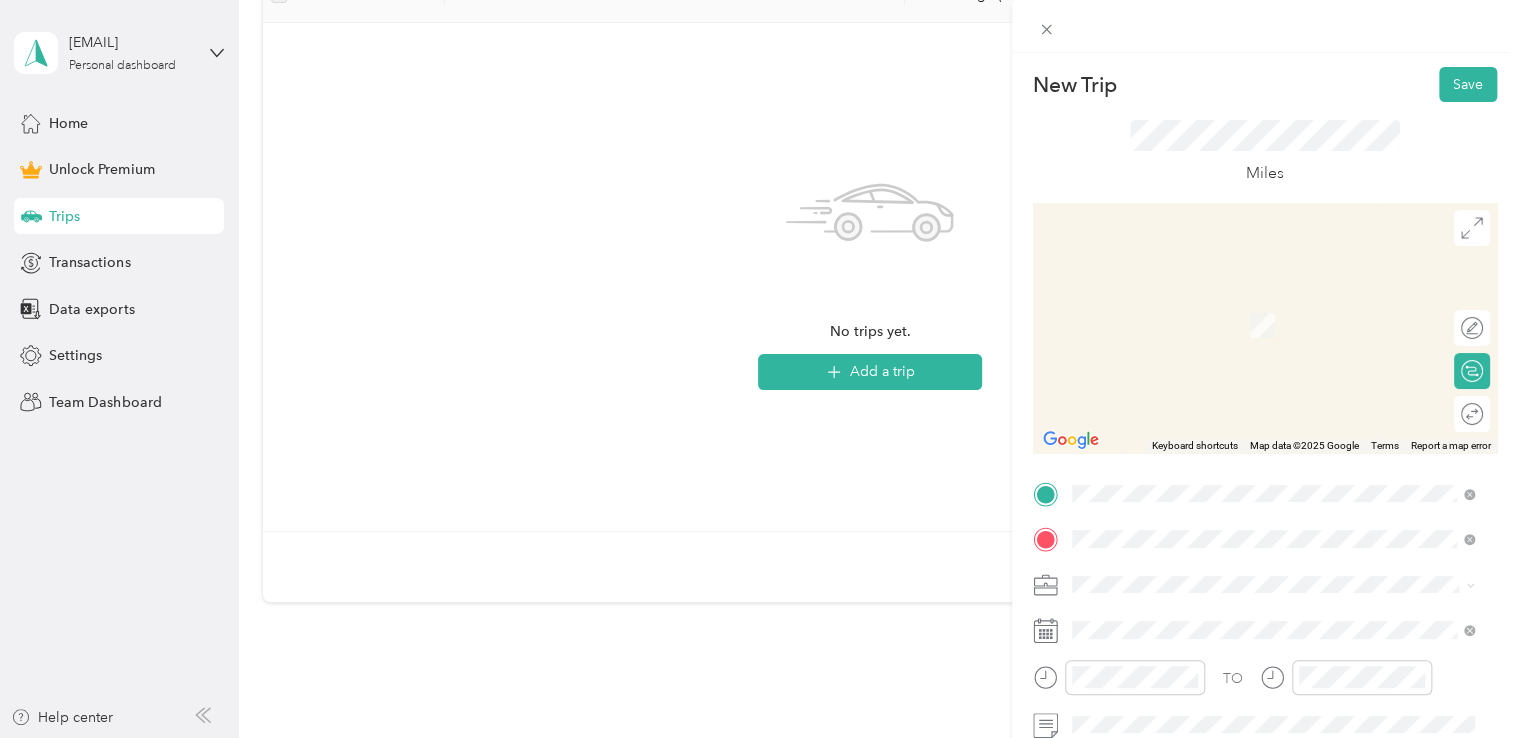 click on "[NUMBER] [STREET]
[CITY], [STATE] [POSTAL_CODE], [COUNTRY]" at bounding box center [1273, 620] 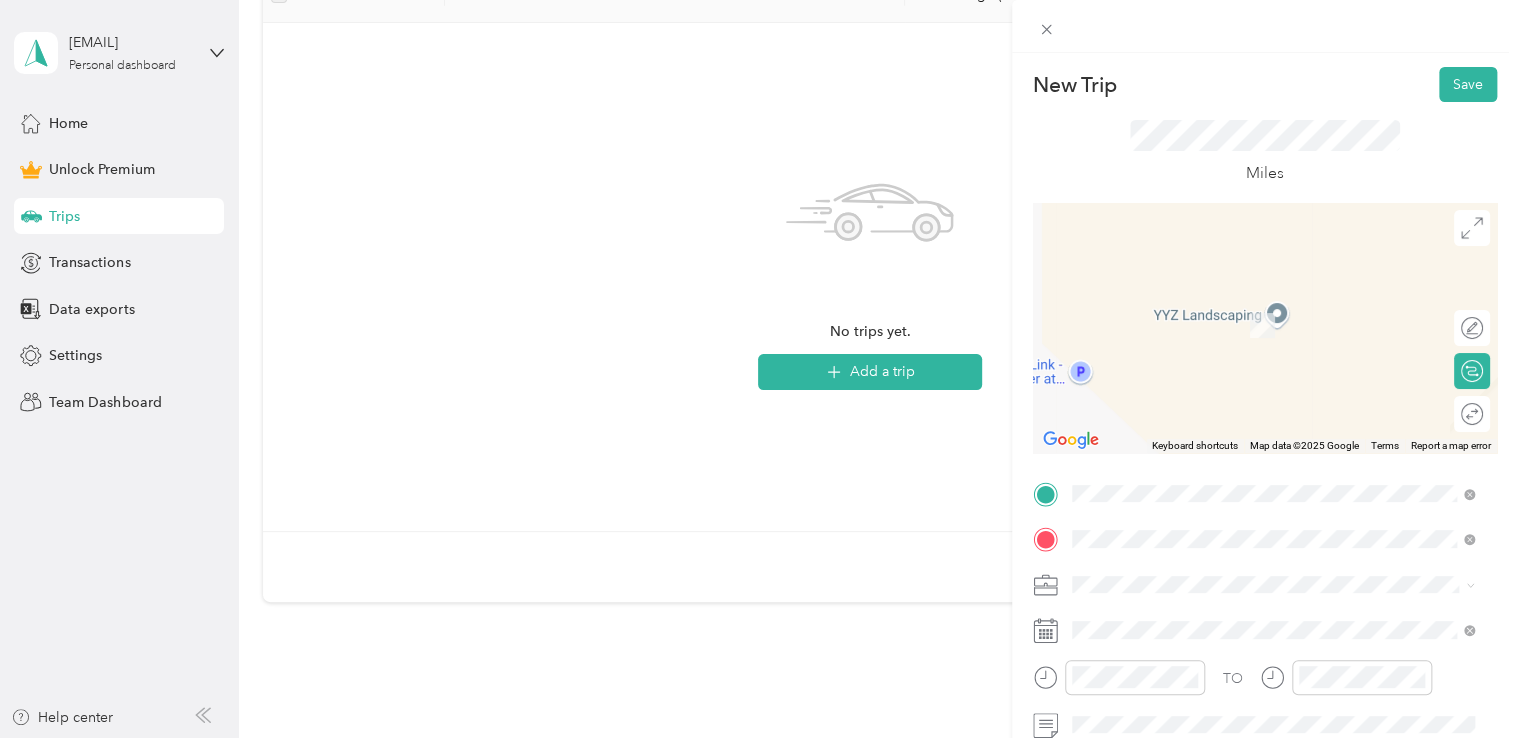 click on "[NUMBER] [STREET]
[CITY], [STATE] [POSTAL_CODE], [COUNTRY]" at bounding box center (1253, 258) 